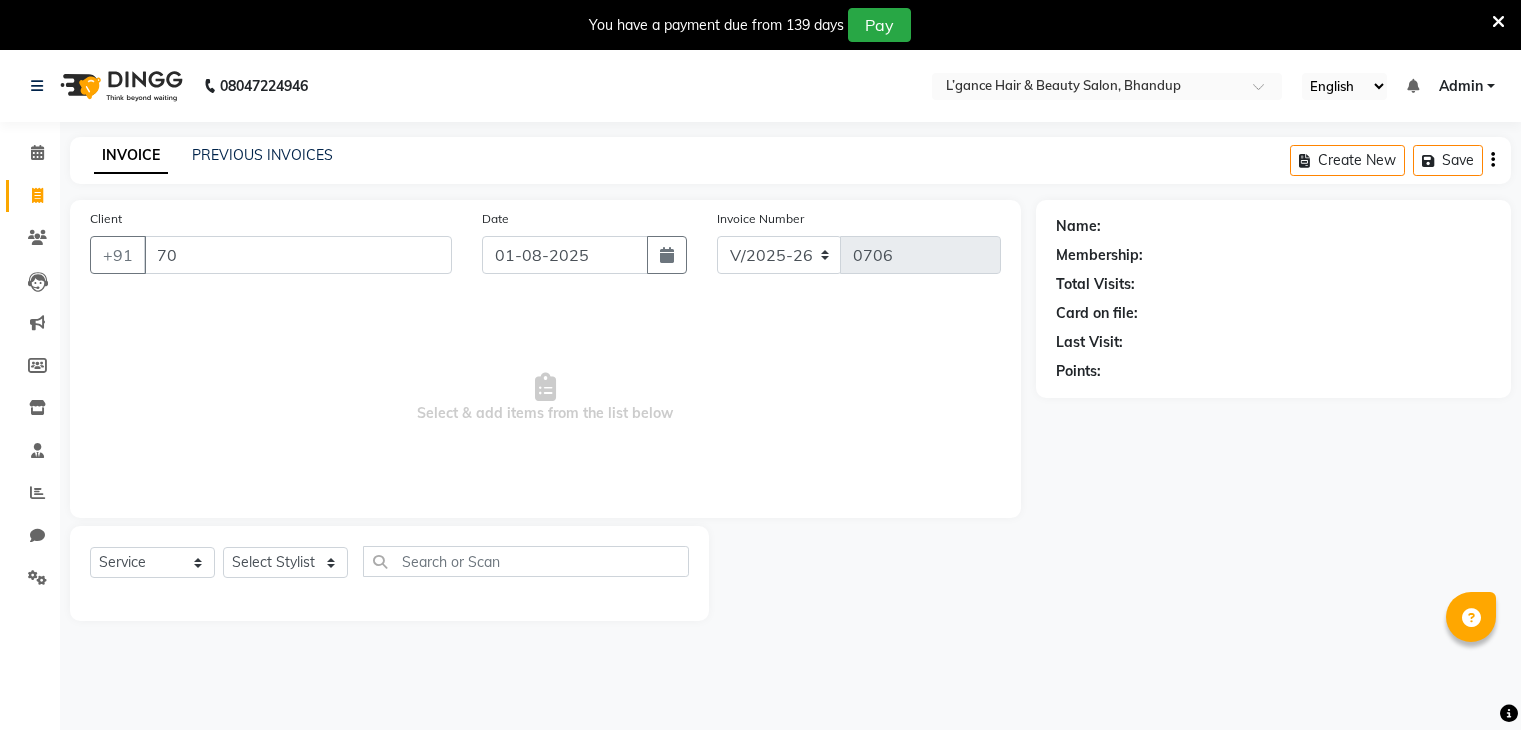 select on "7828" 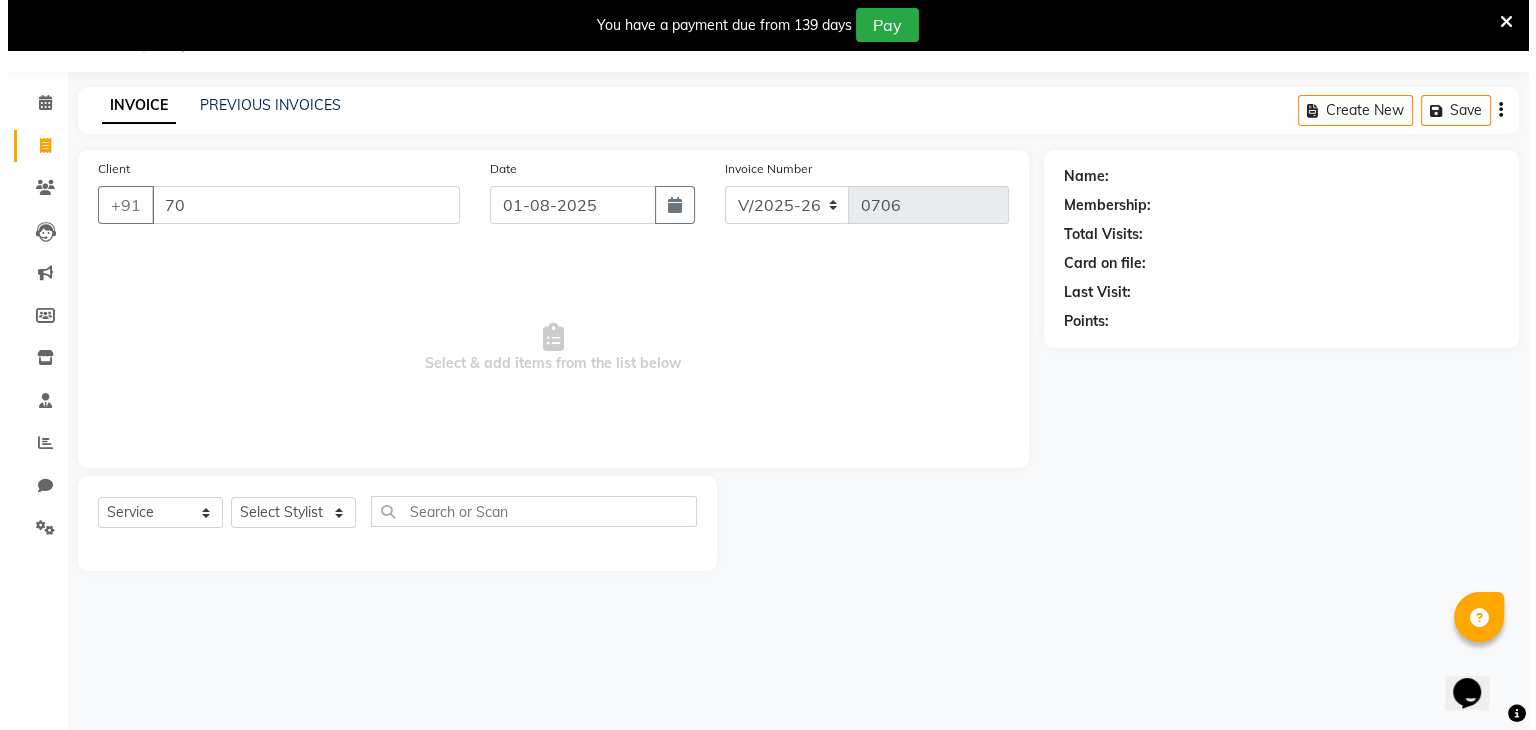 scroll, scrollTop: 0, scrollLeft: 0, axis: both 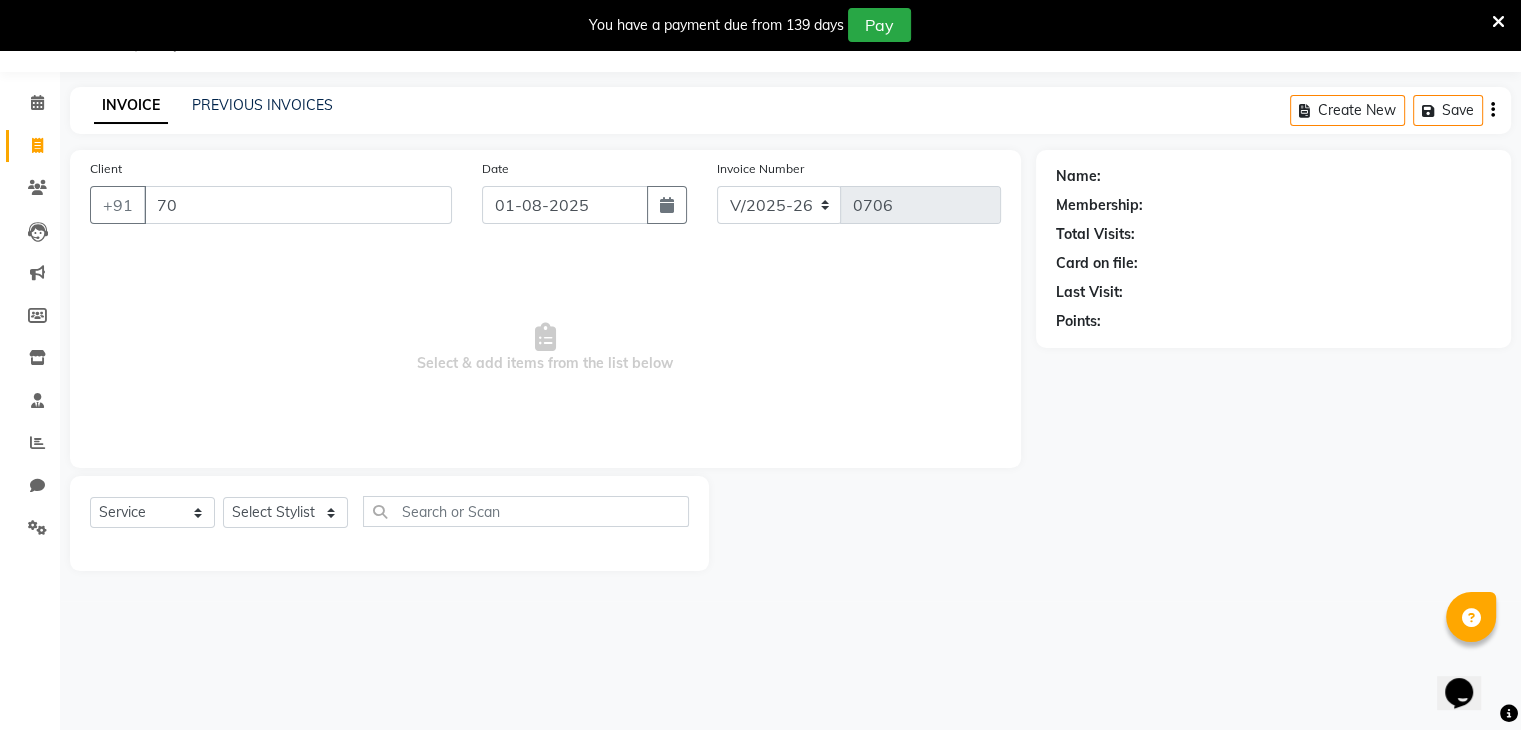 type on "7" 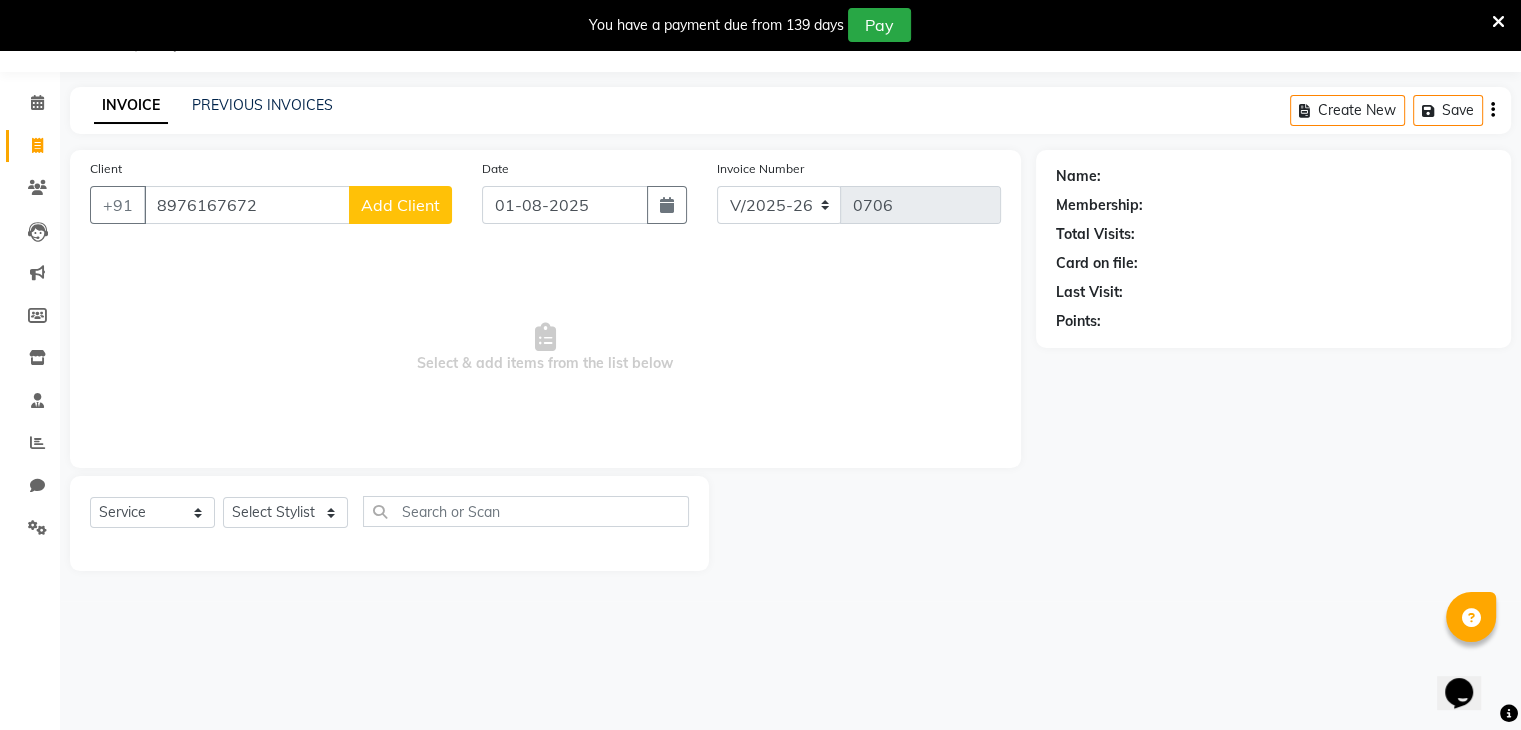 type on "8976167672" 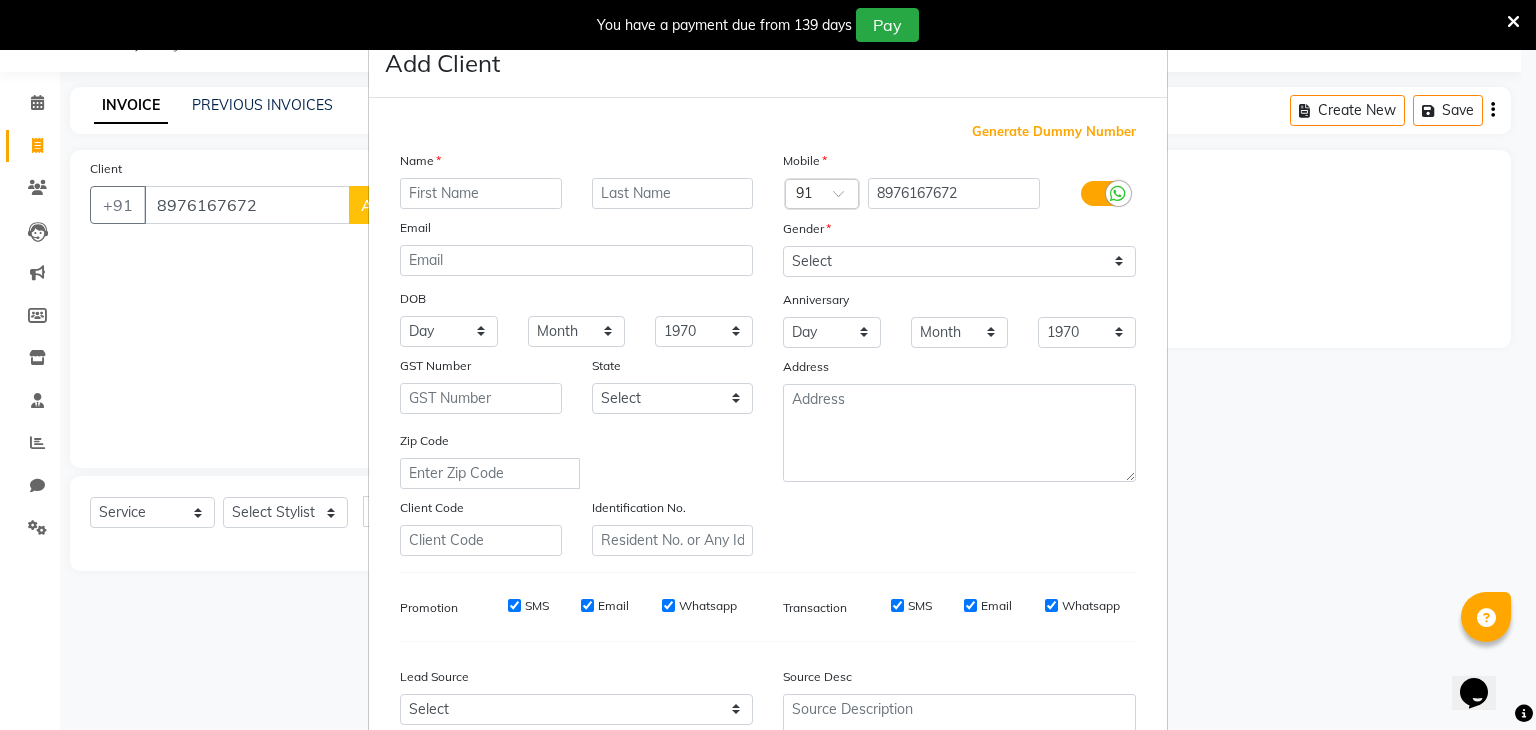click at bounding box center (481, 193) 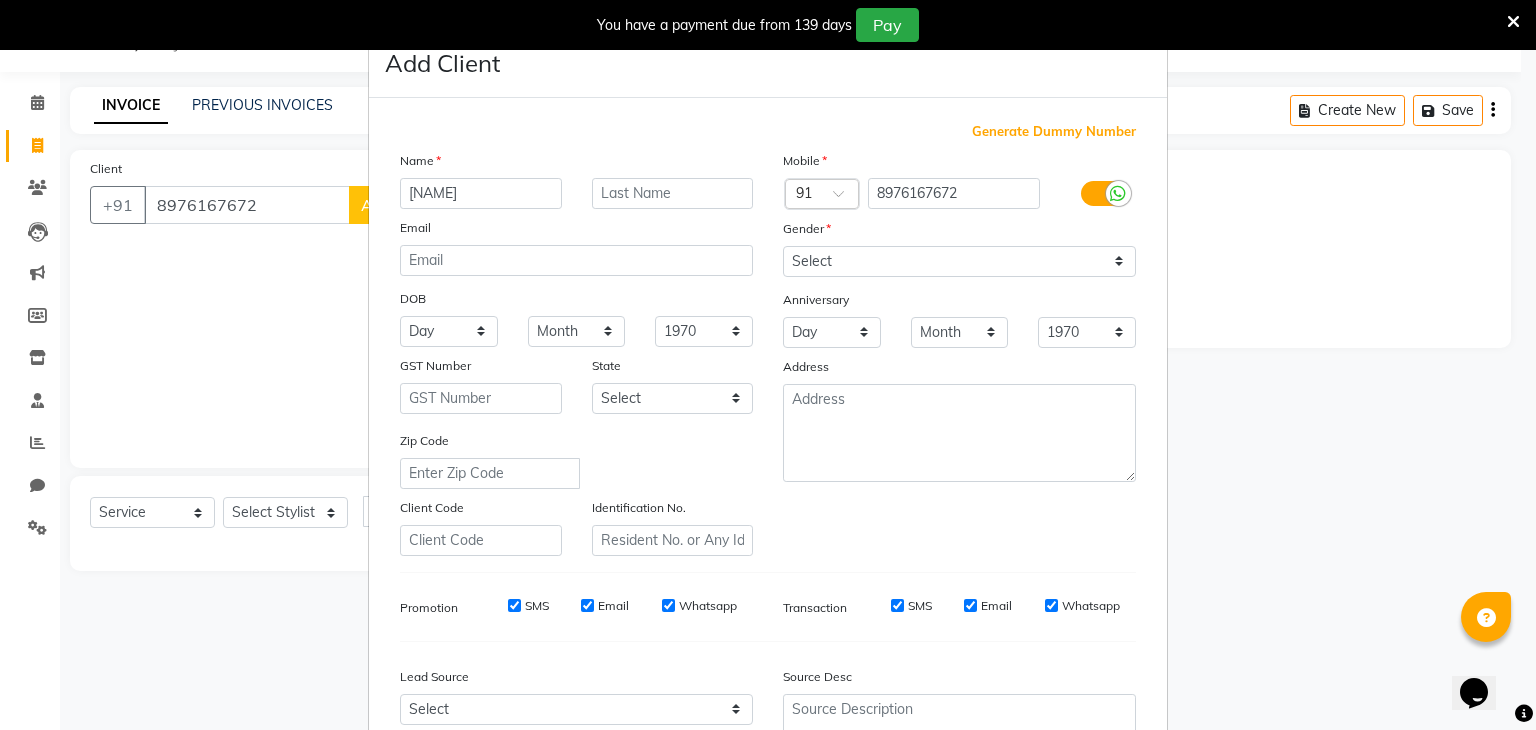 type on "[NAME]" 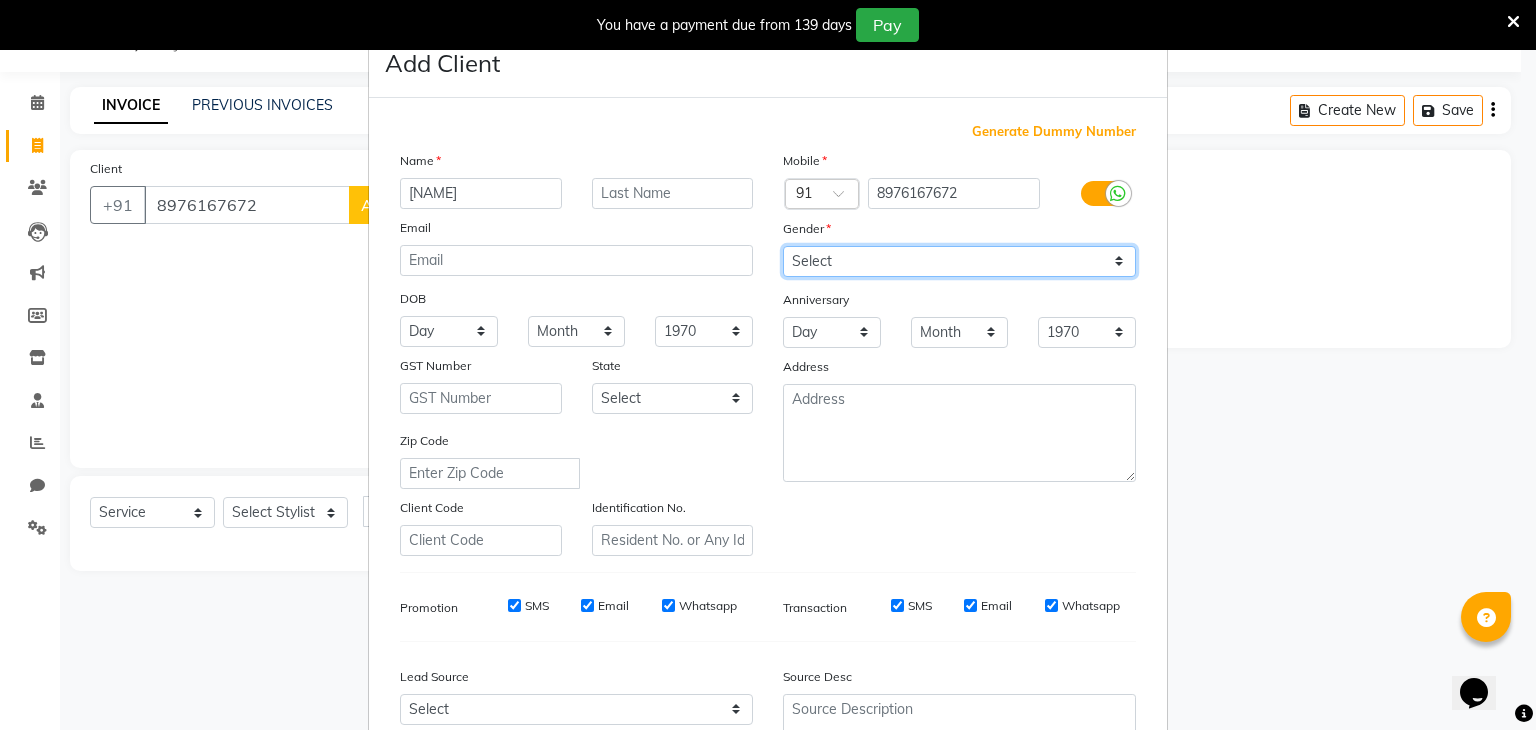 click on "Select Male Female Other Prefer Not To Say" at bounding box center [959, 261] 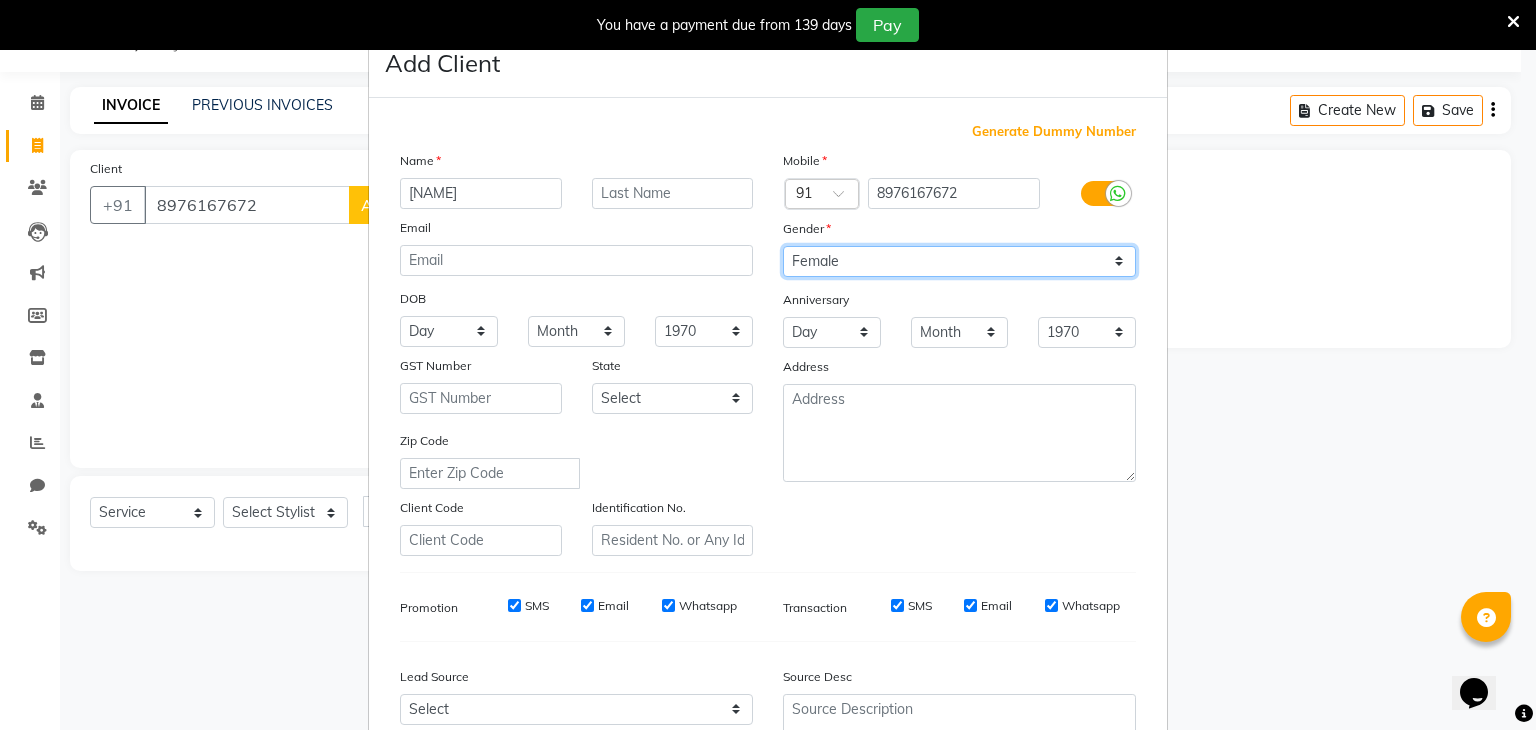 click on "Select Male Female Other Prefer Not To Say" at bounding box center [959, 261] 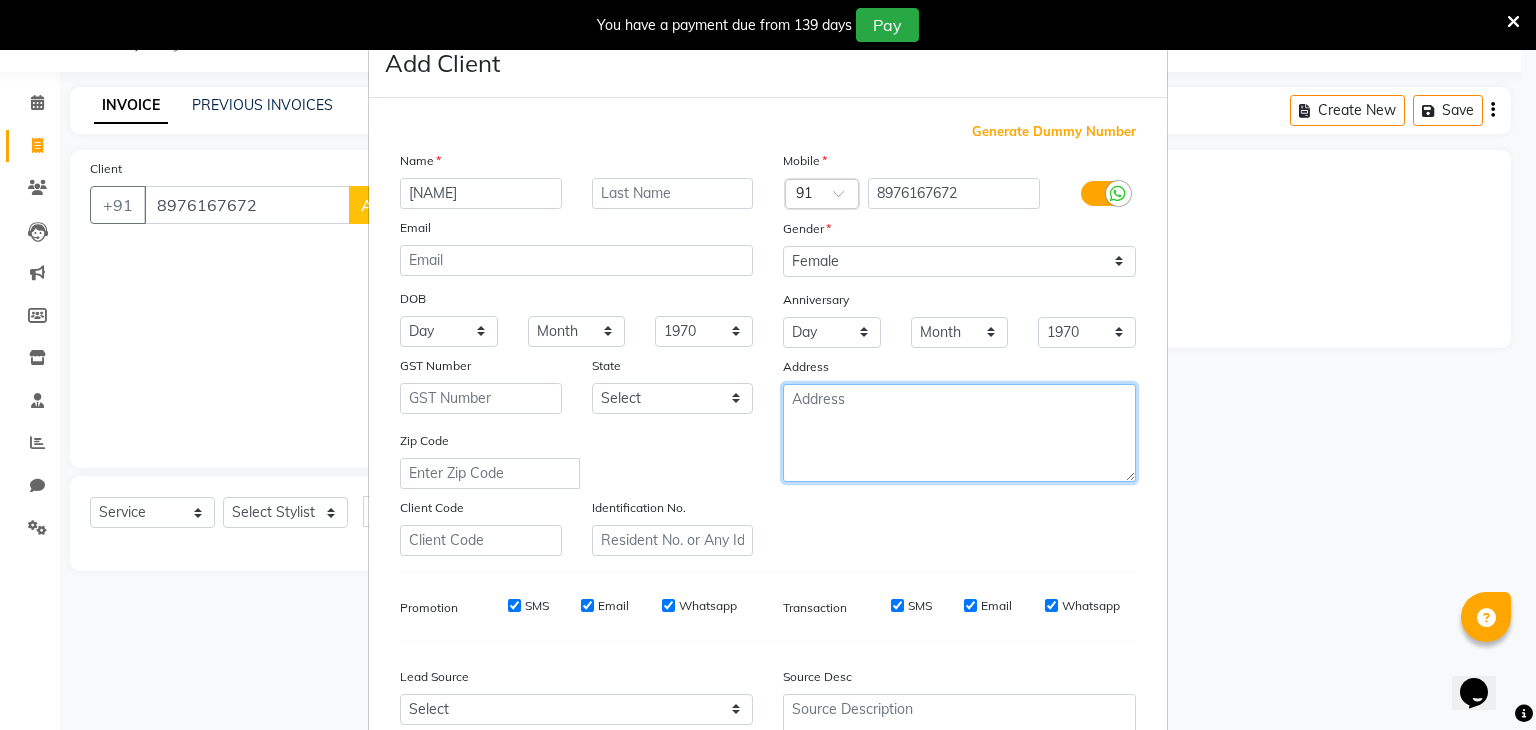 click at bounding box center (959, 433) 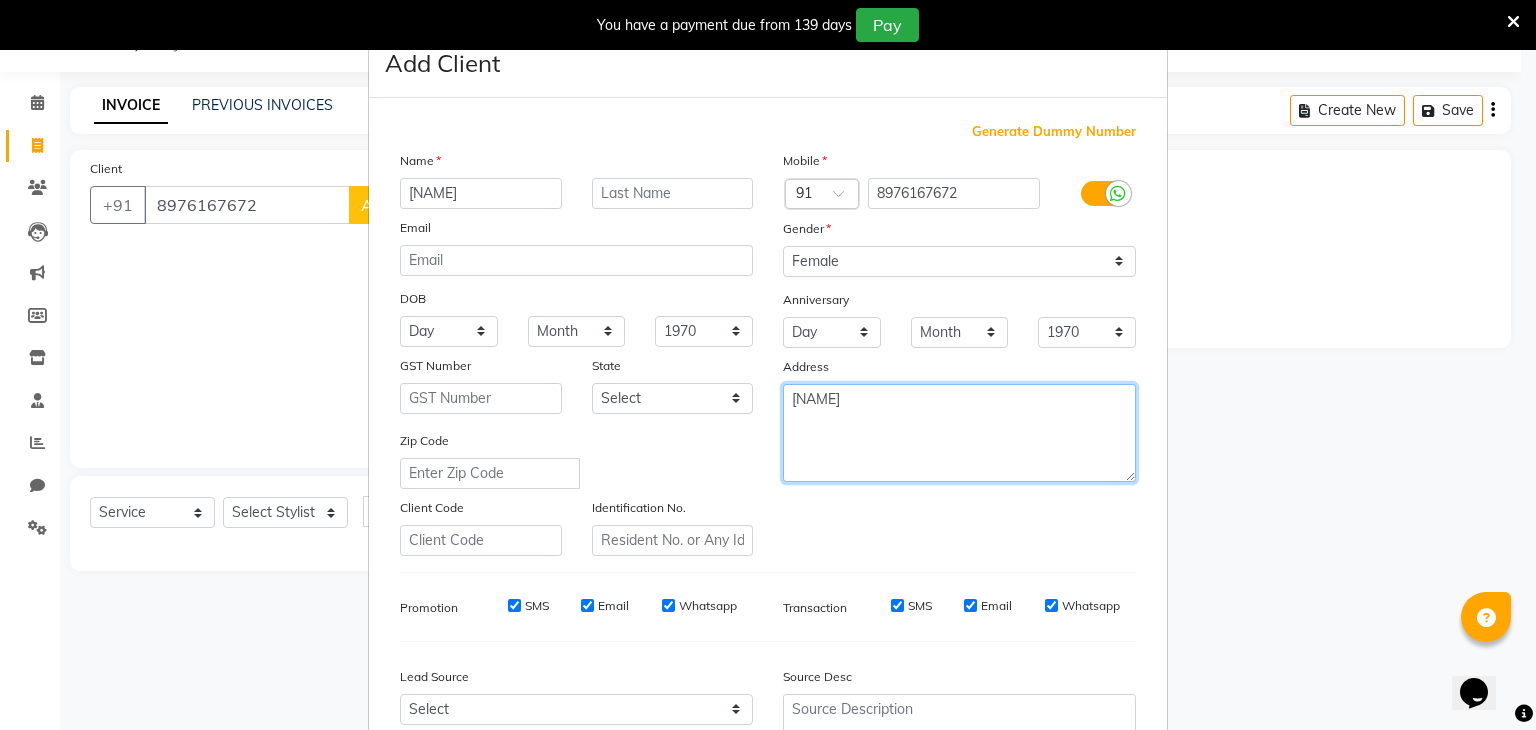 type on "[NAME]" 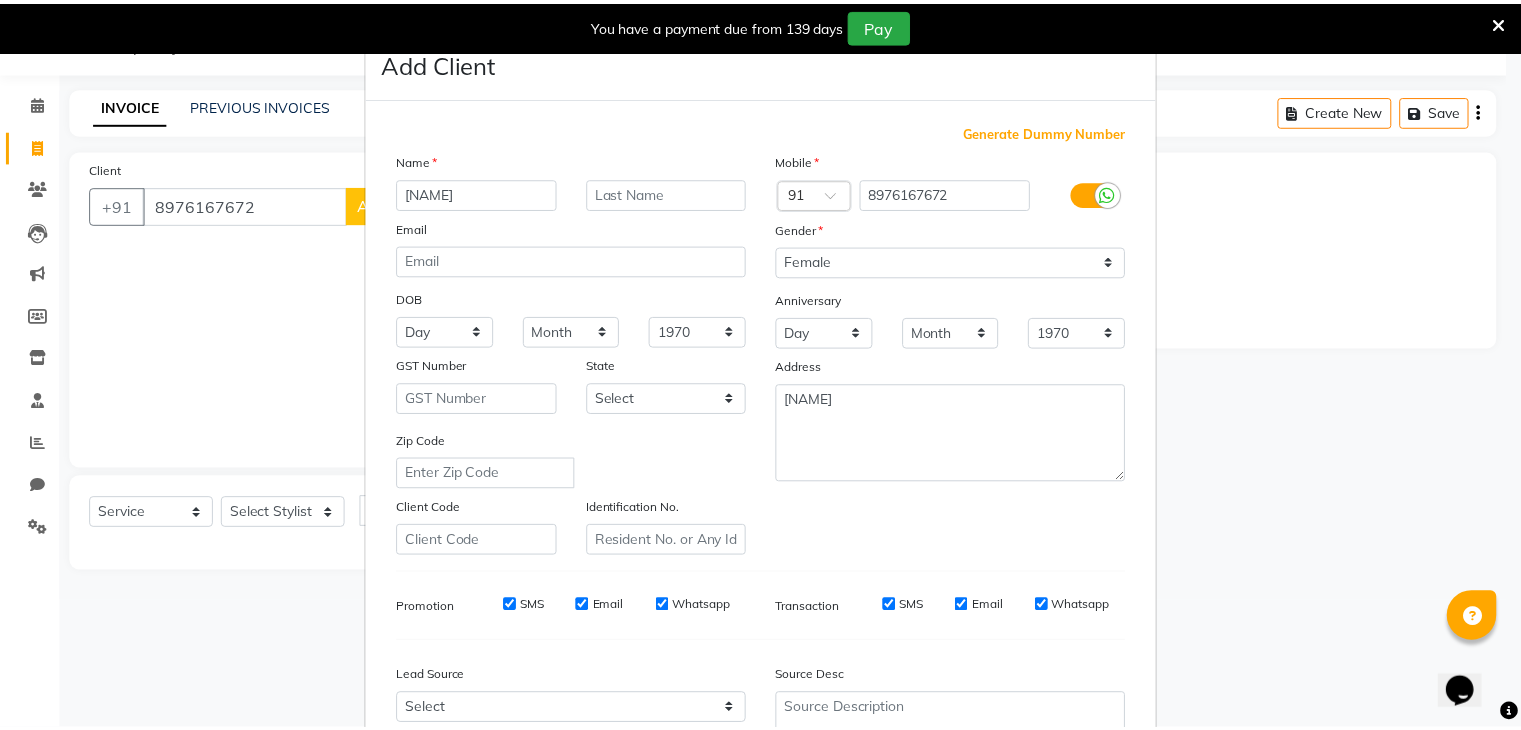 scroll, scrollTop: 203, scrollLeft: 0, axis: vertical 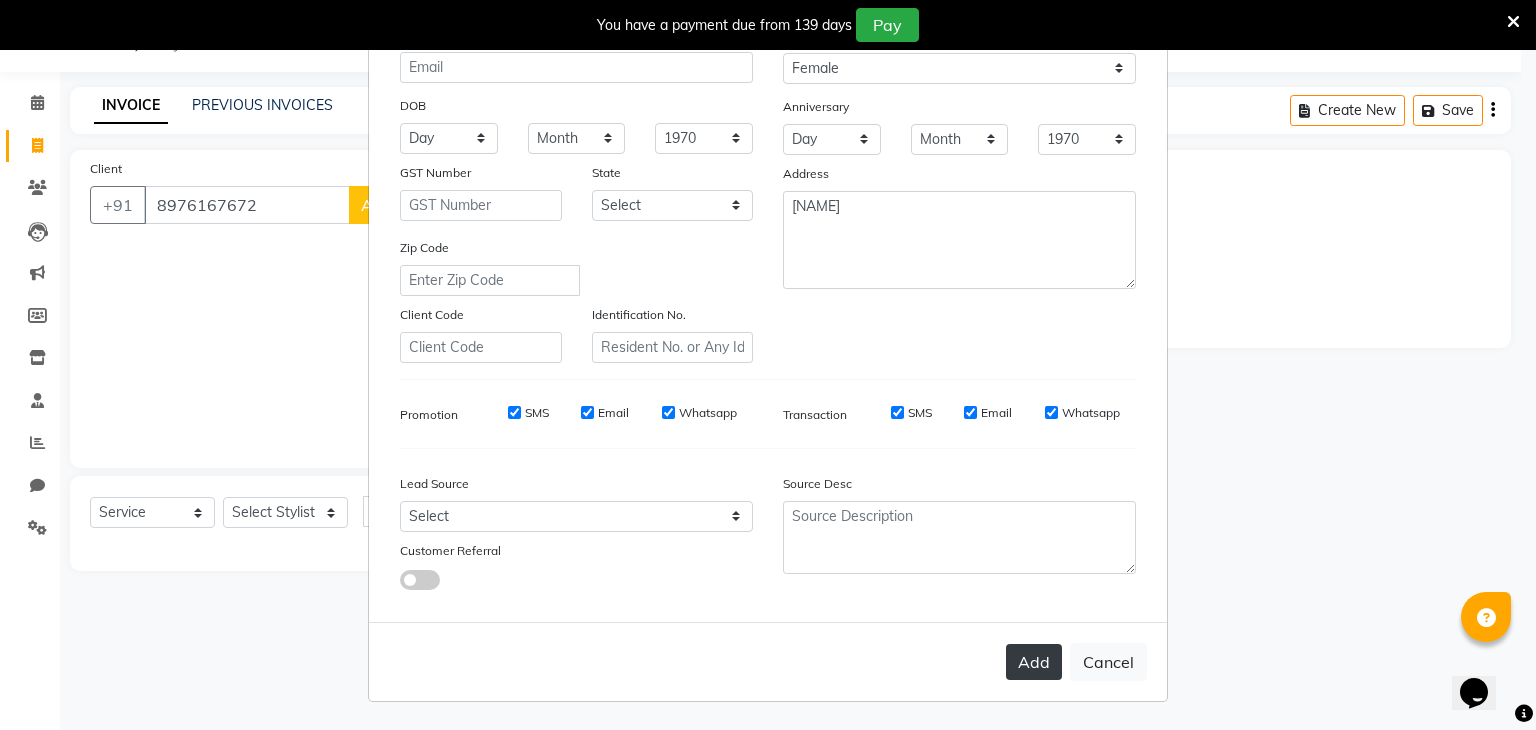 click on "Add" at bounding box center (1034, 662) 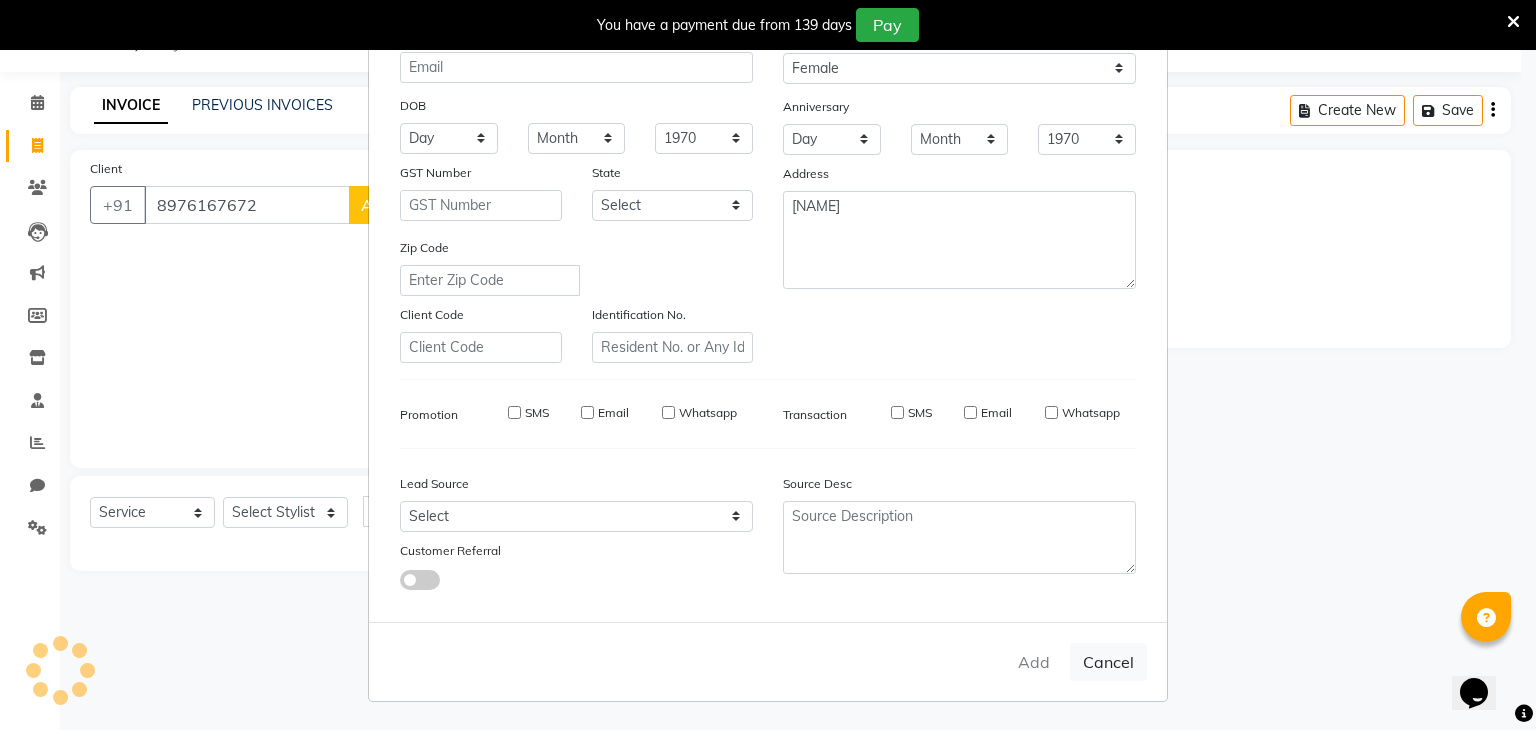 type 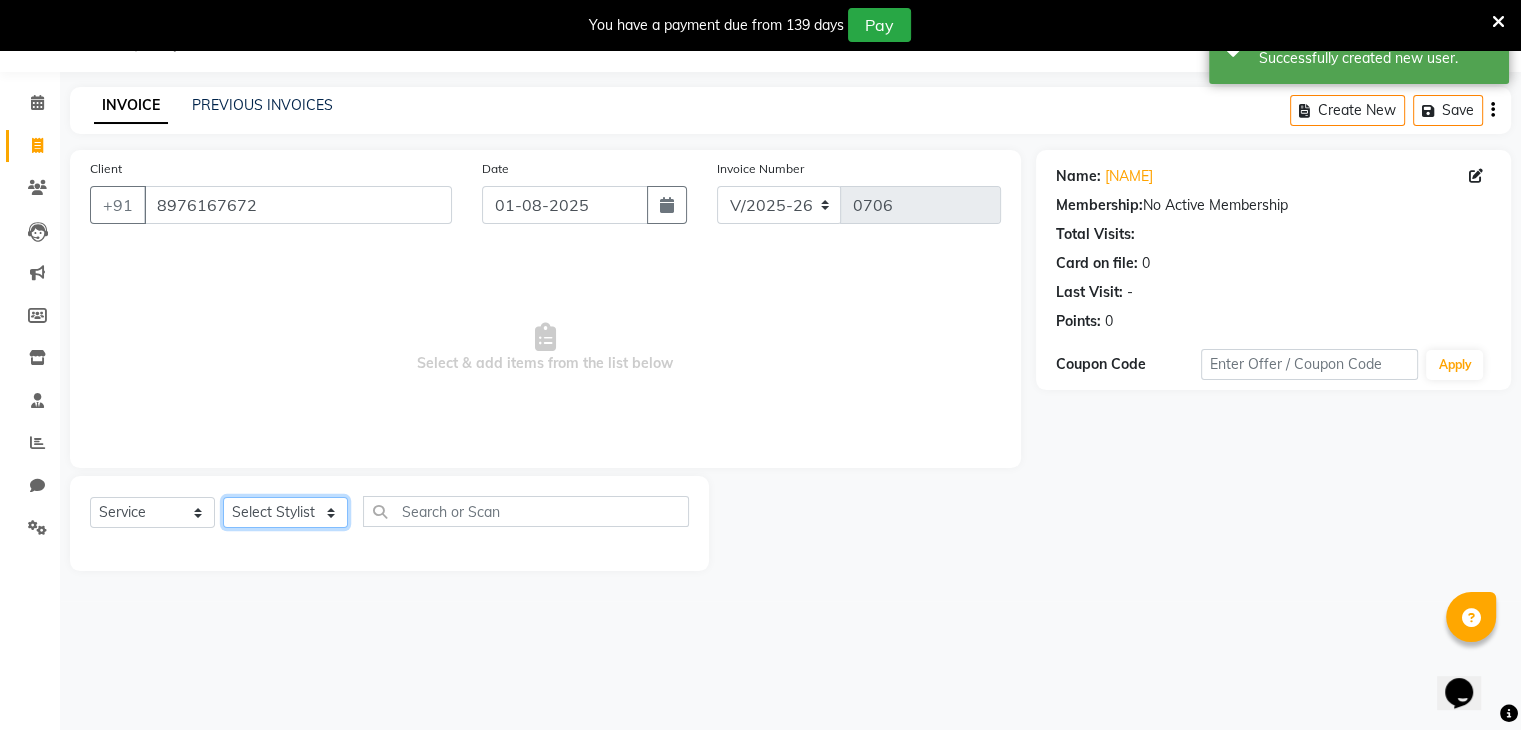 click on "Select Stylist Devi DIS Mamta Pinki Rajiya Rupal Shweta Uma UNKNOWN" 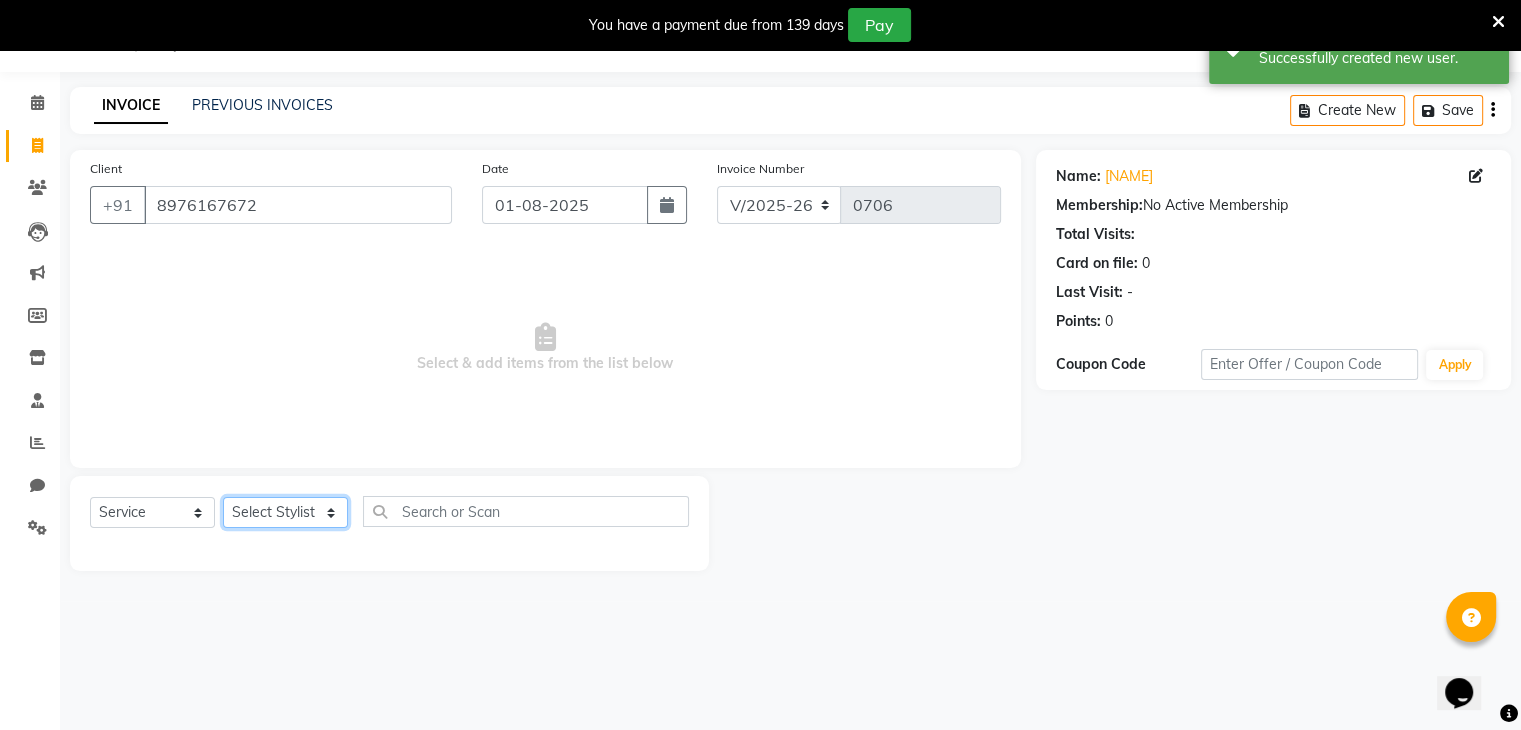 select on "70654" 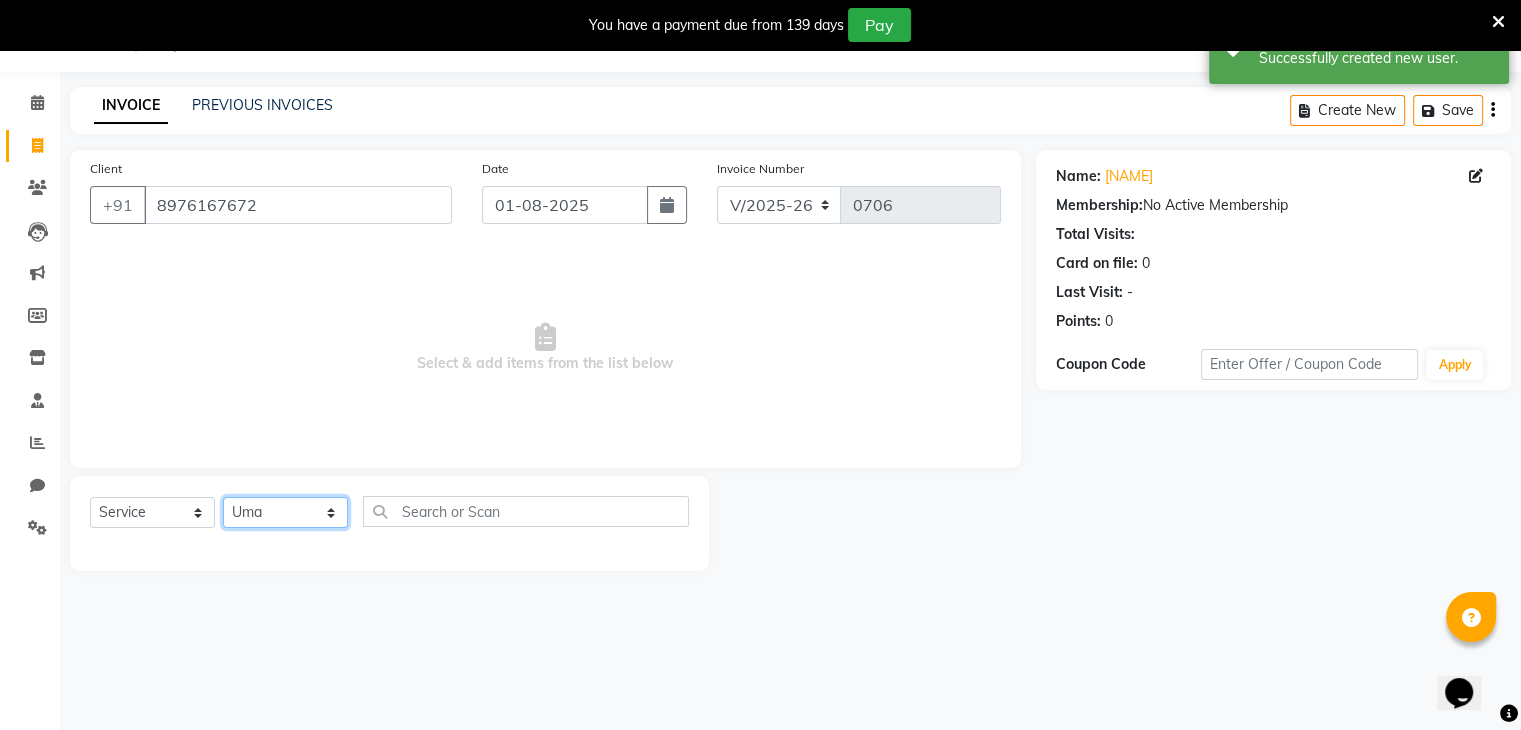 click on "Select Stylist Devi DIS Mamta Pinki Rajiya Rupal Shweta Uma UNKNOWN" 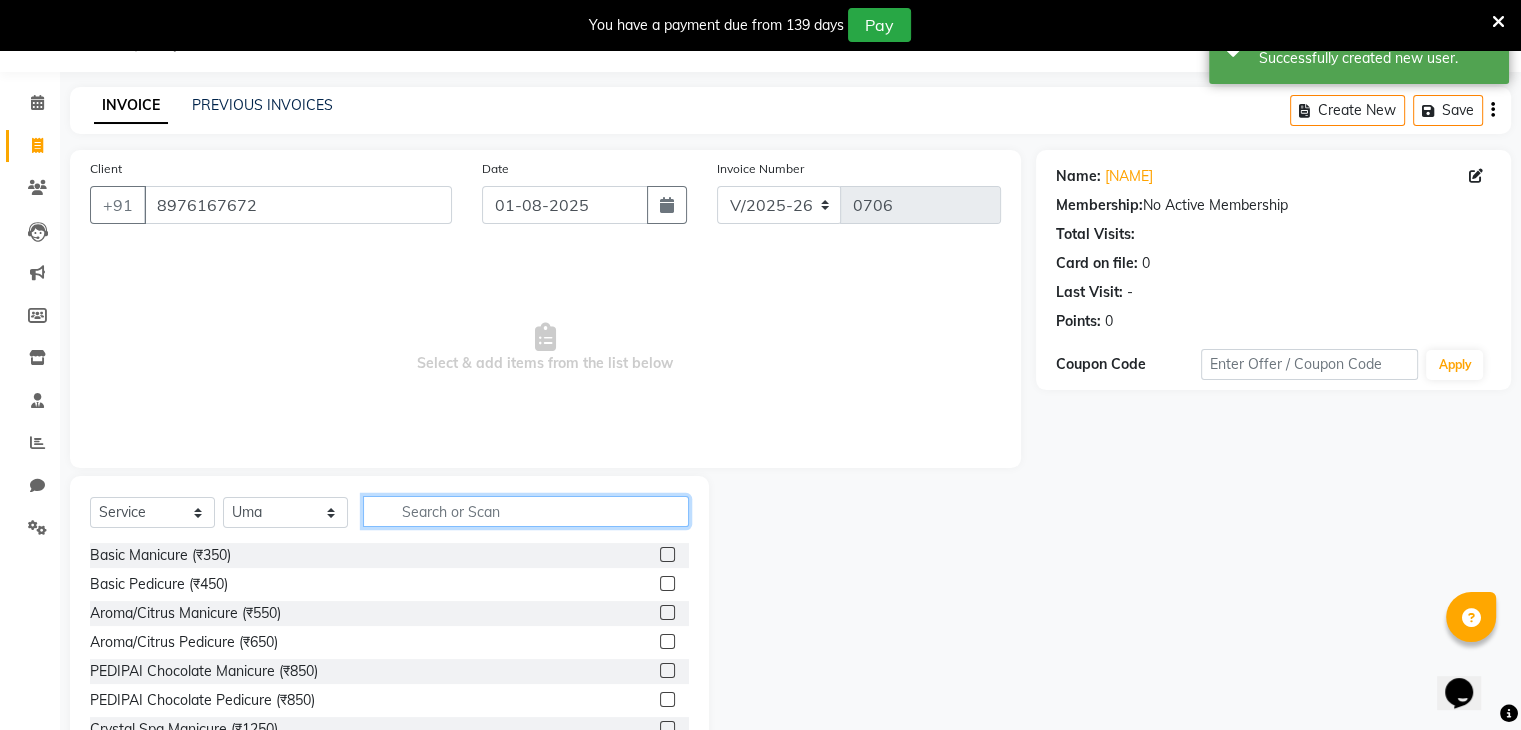 click 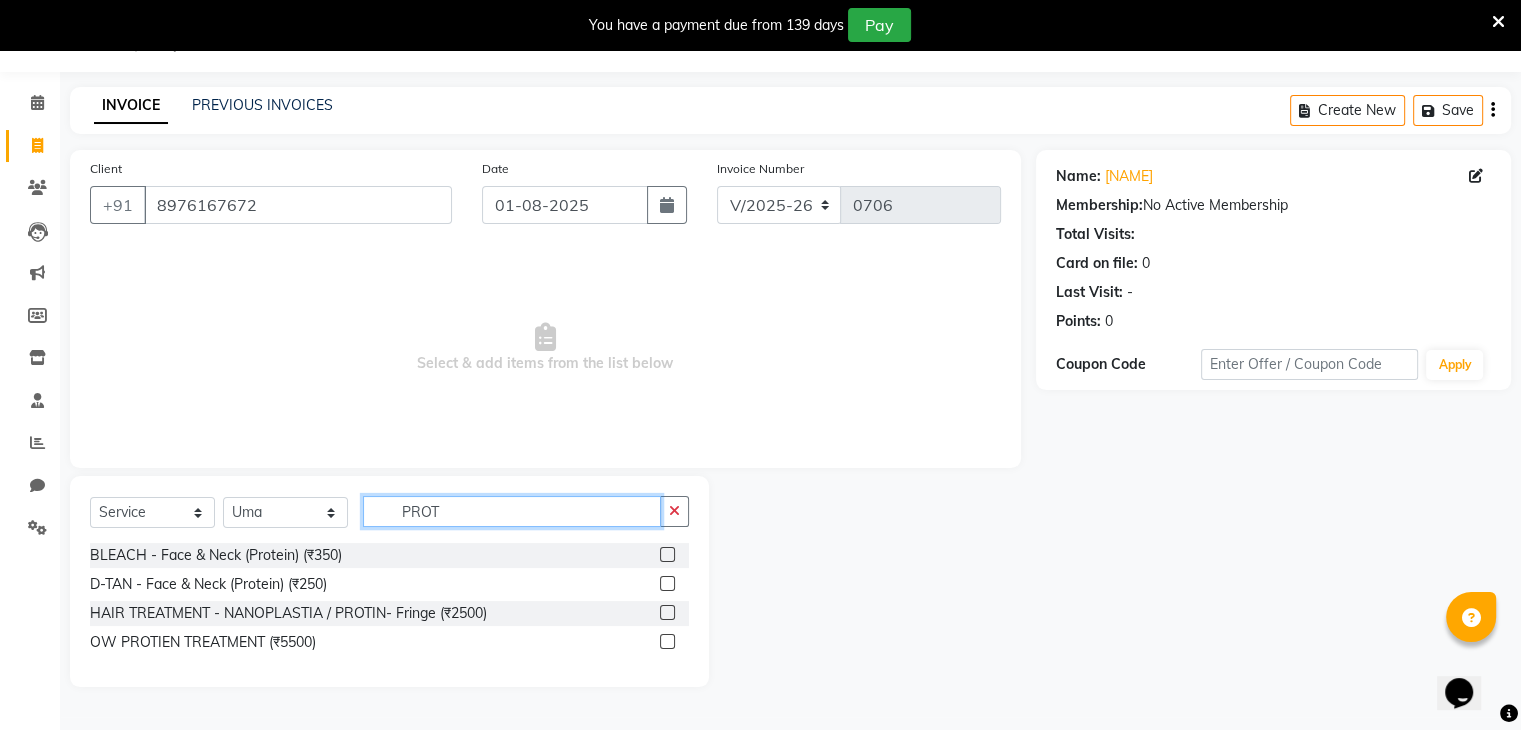 type on "PROT" 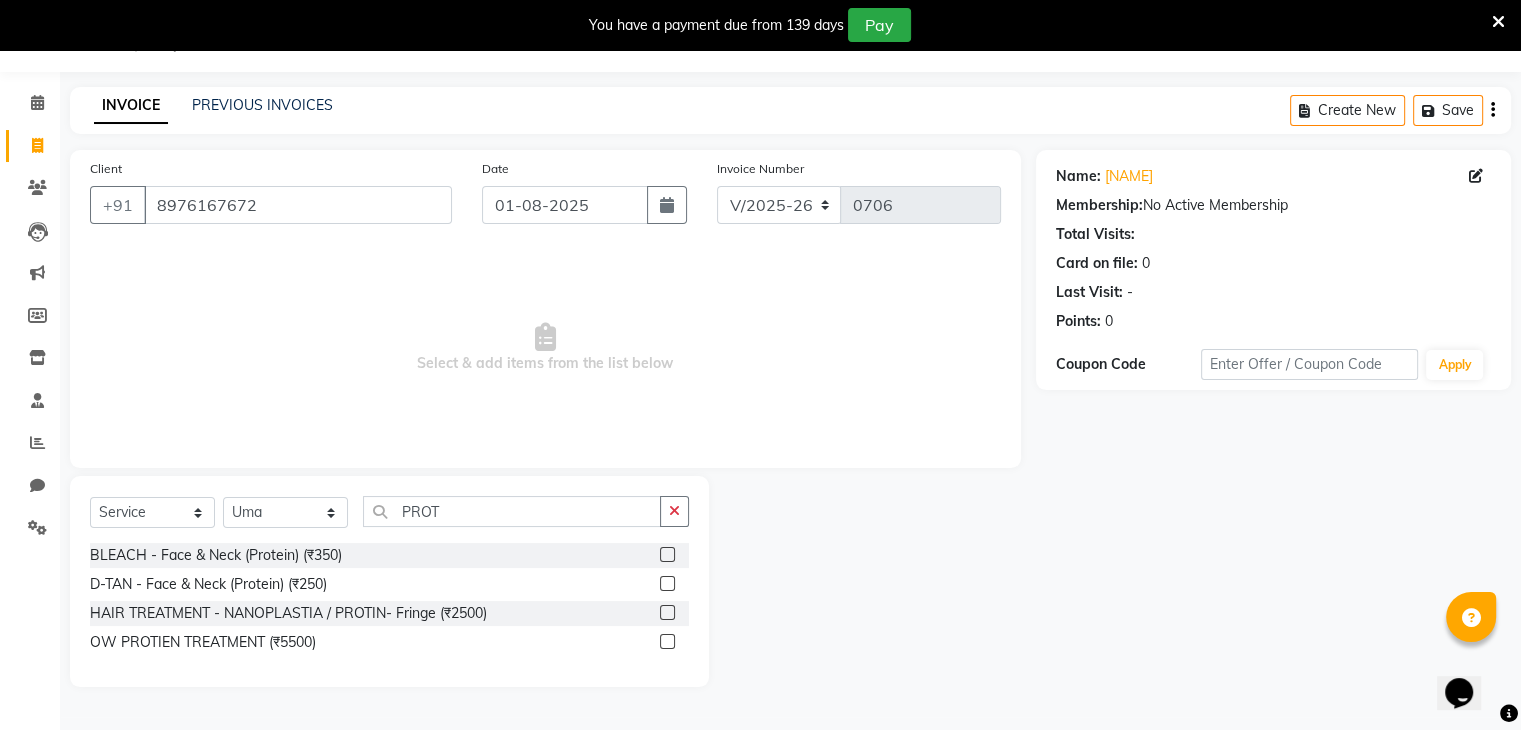 click 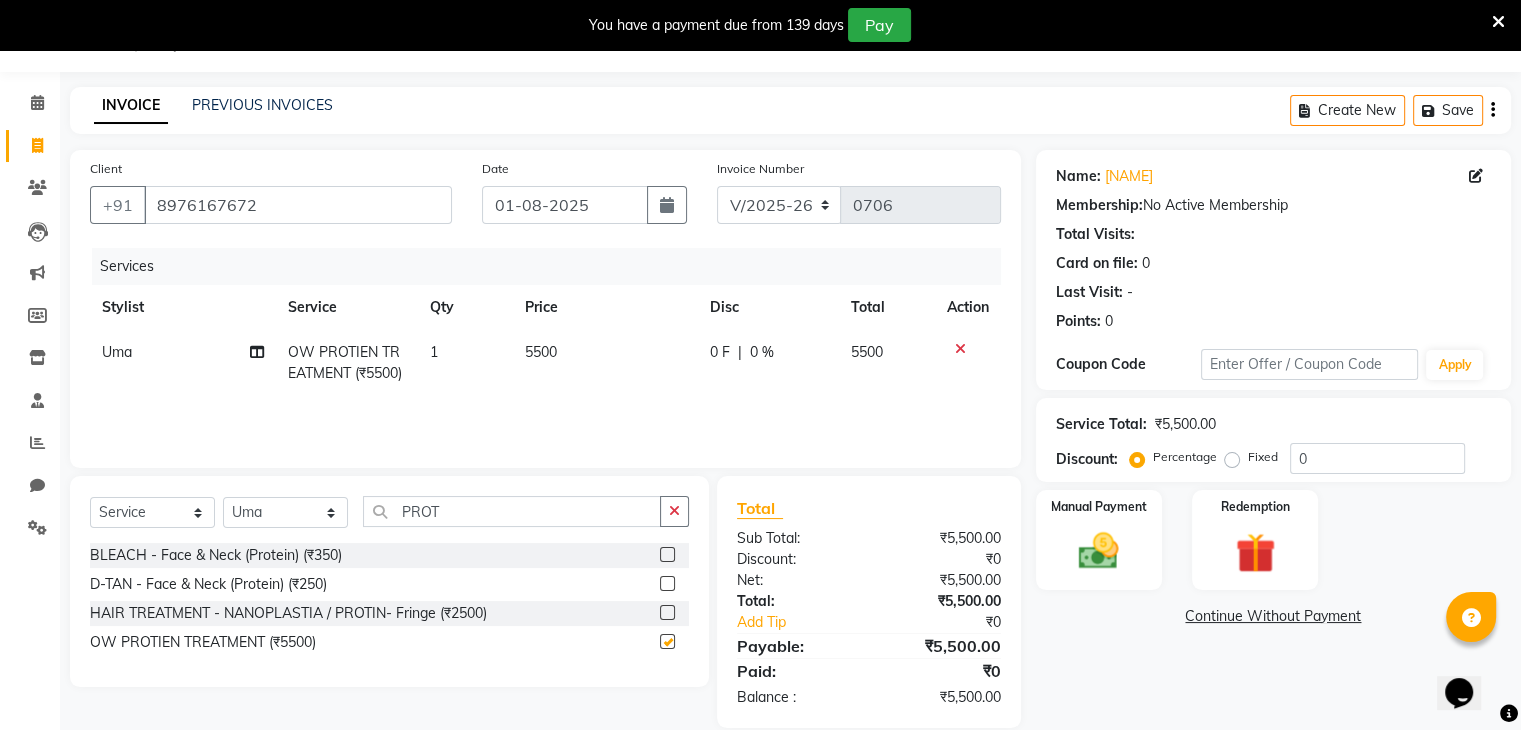 checkbox on "false" 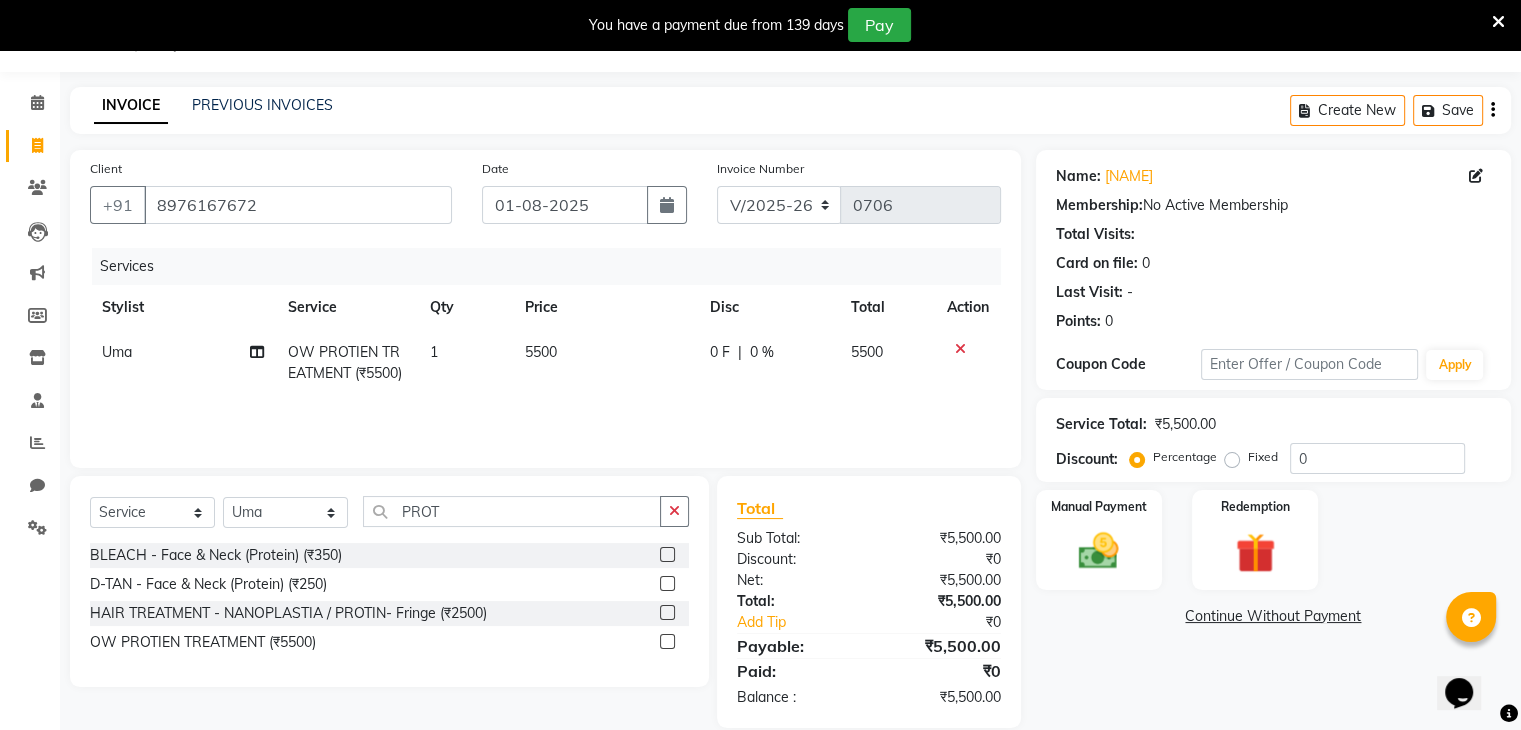 click on "5500" 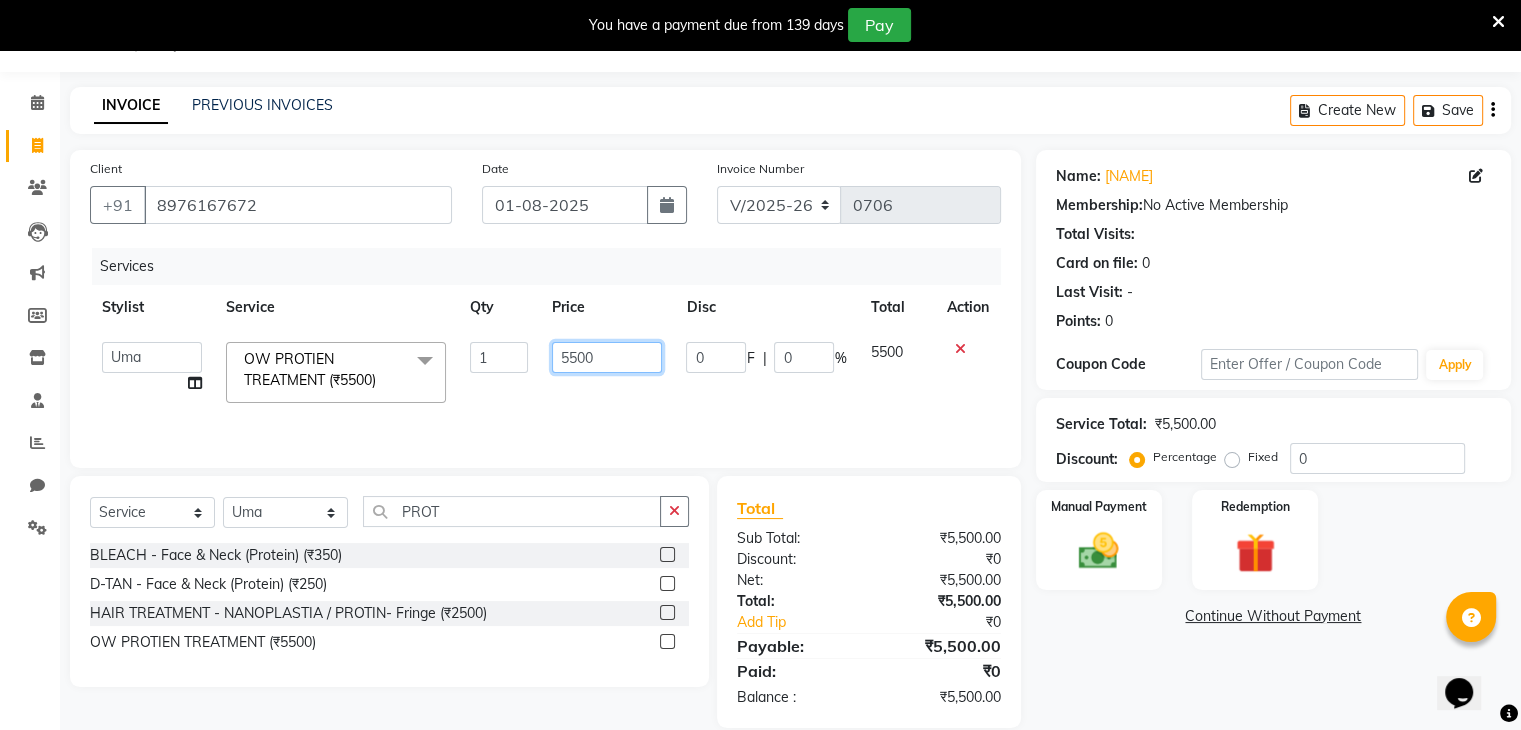 click on "5500" 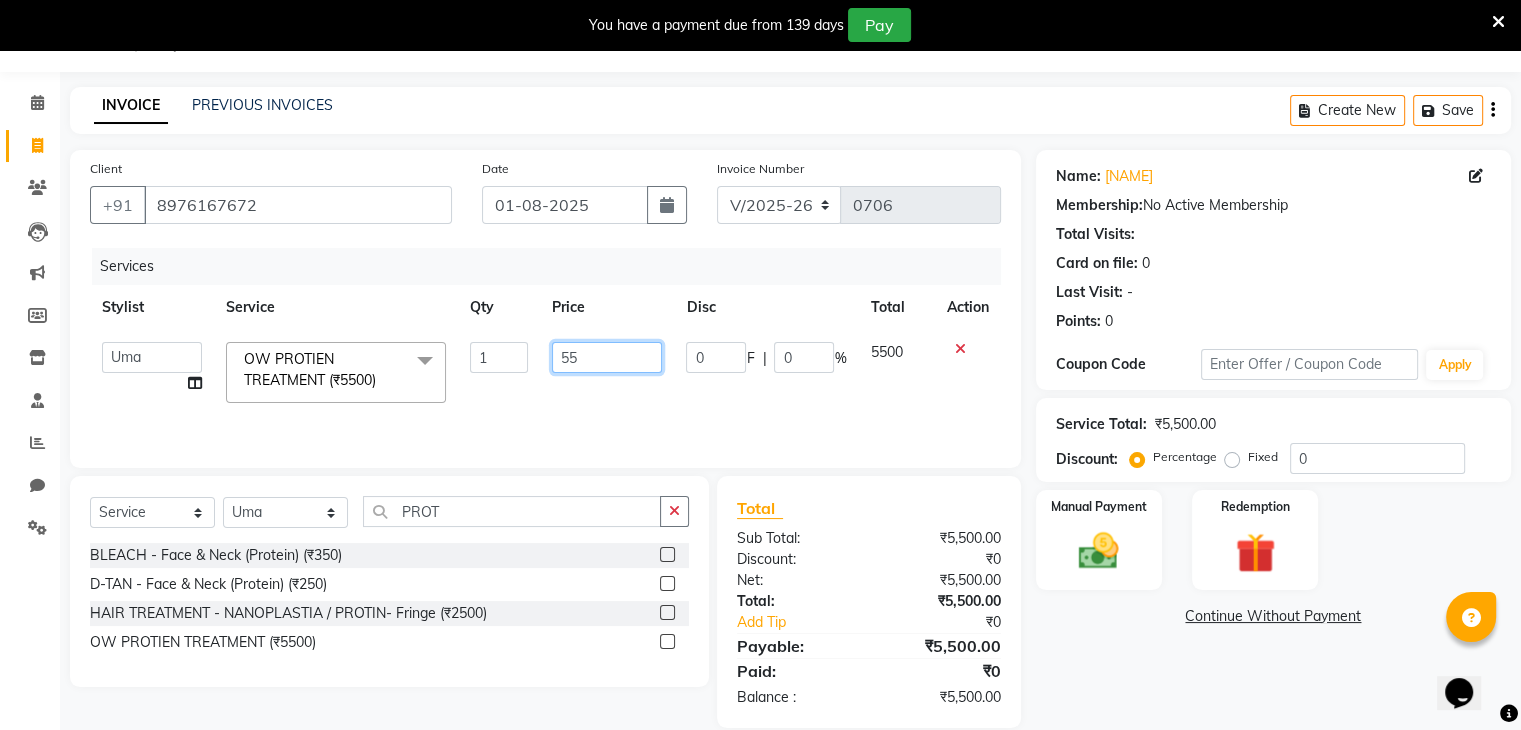 type on "5" 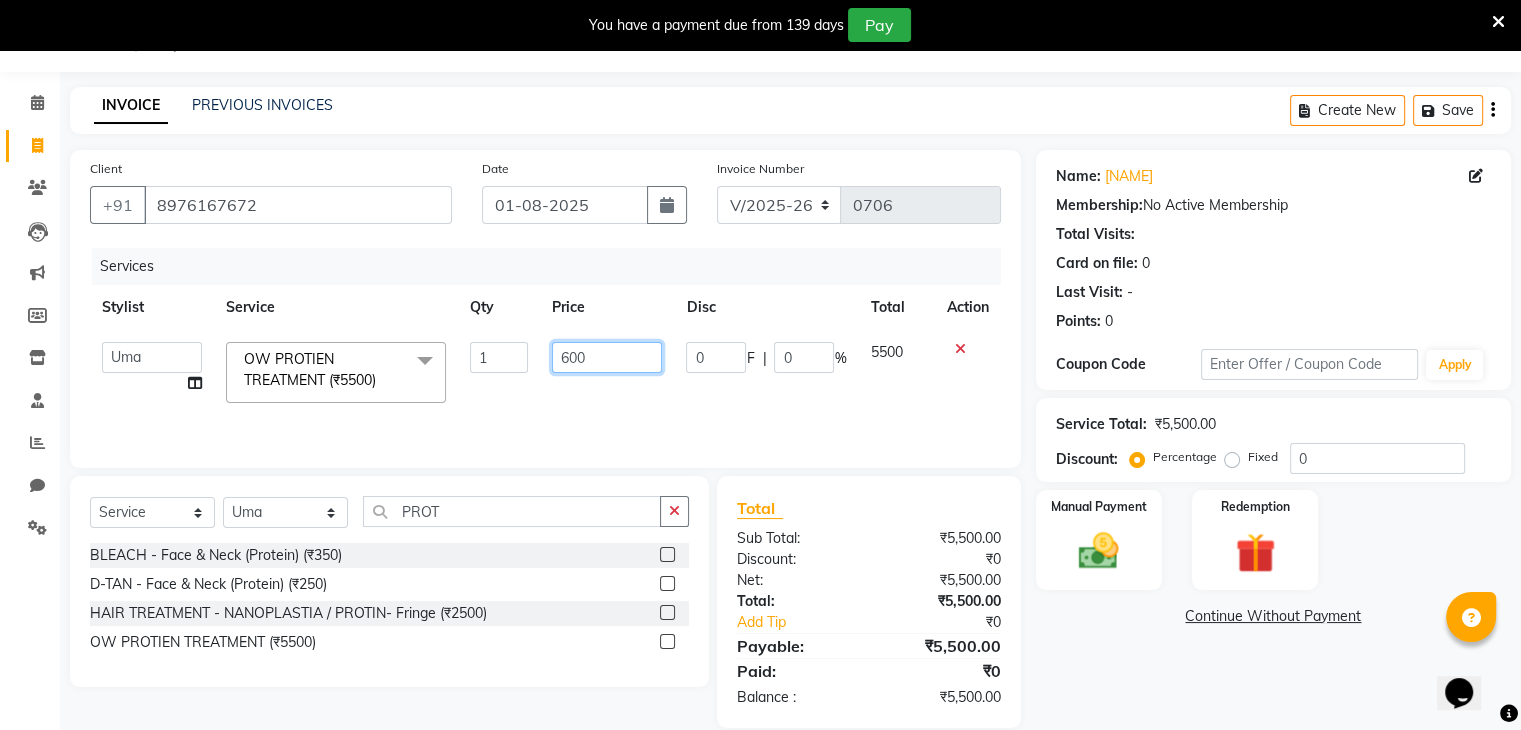 type on "6000" 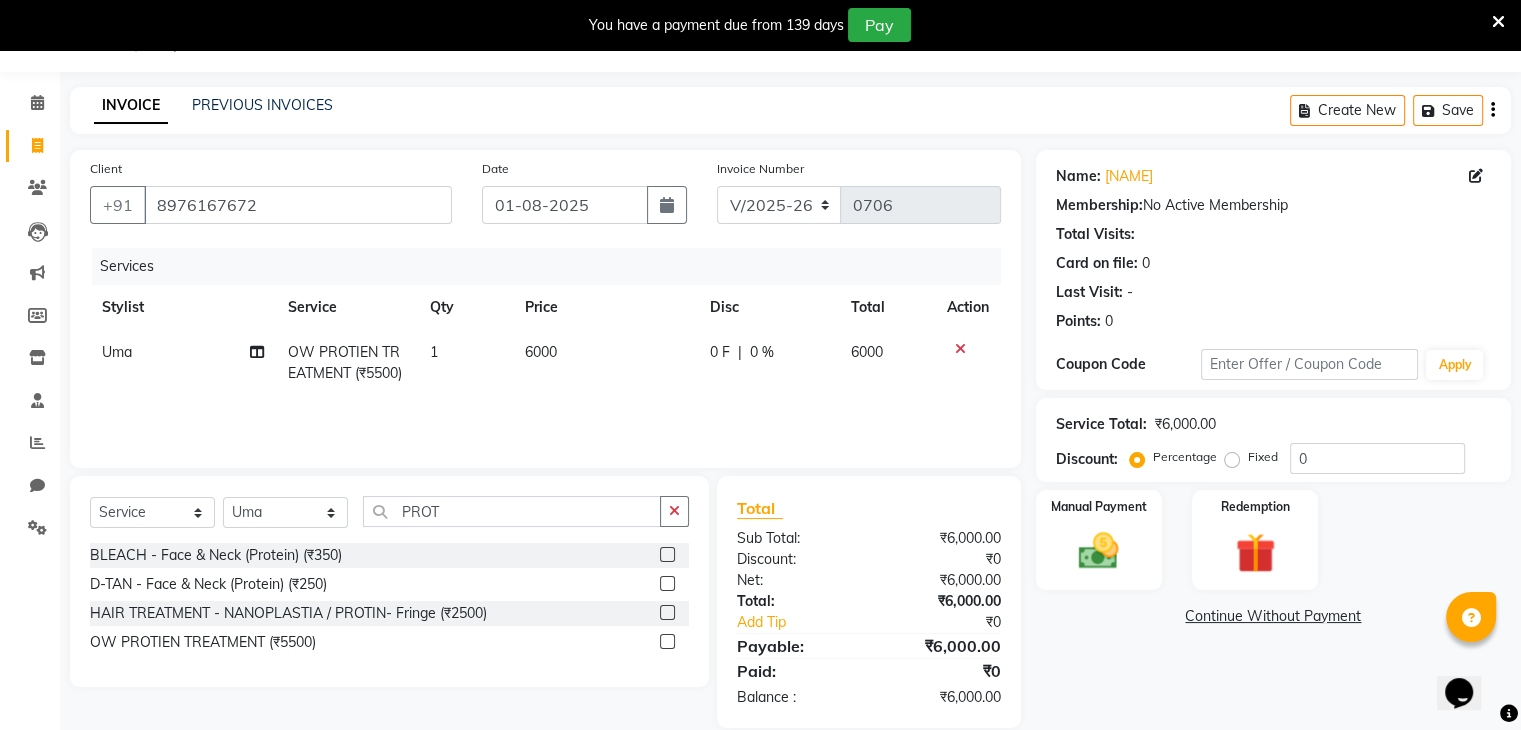 click on "0 F | 0 %" 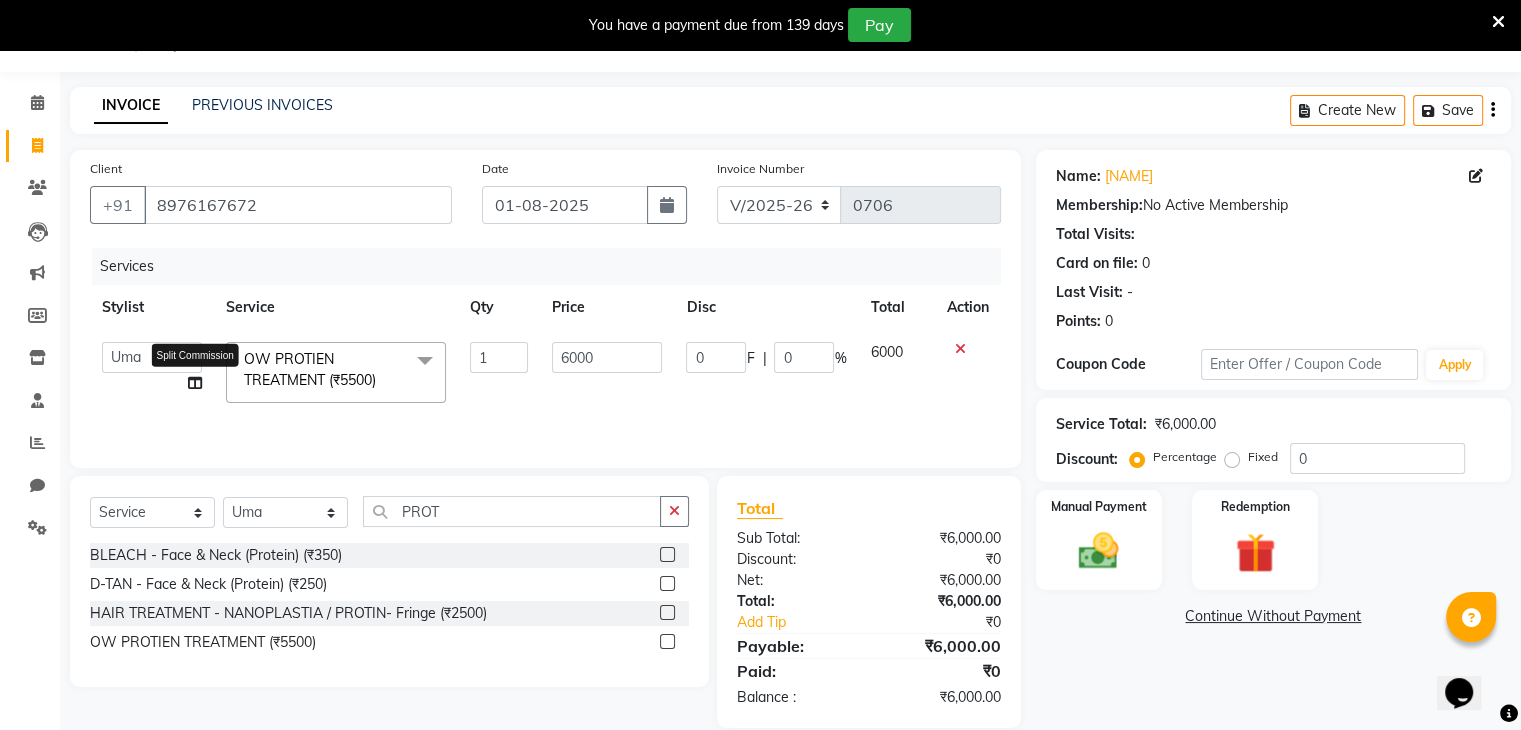 click 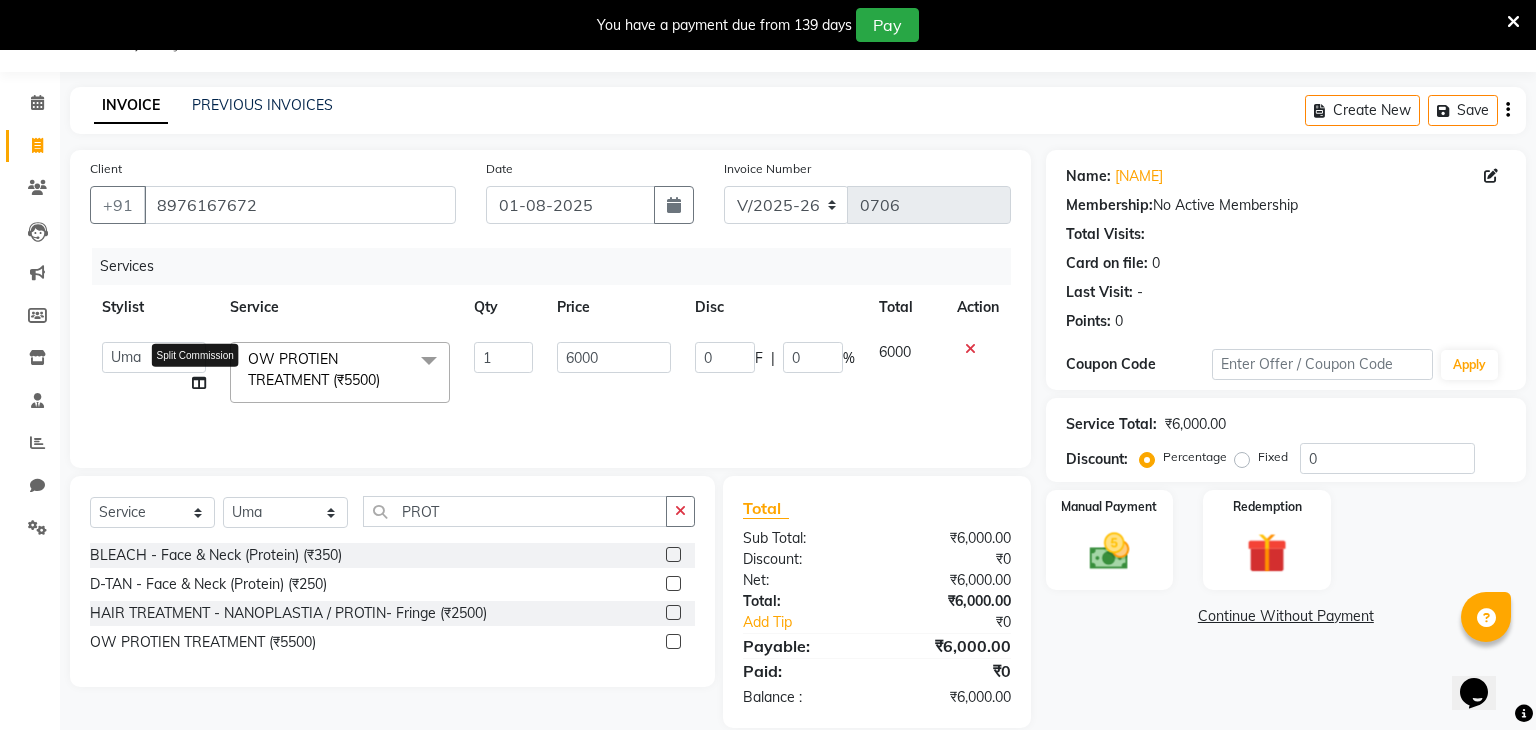 select on "70654" 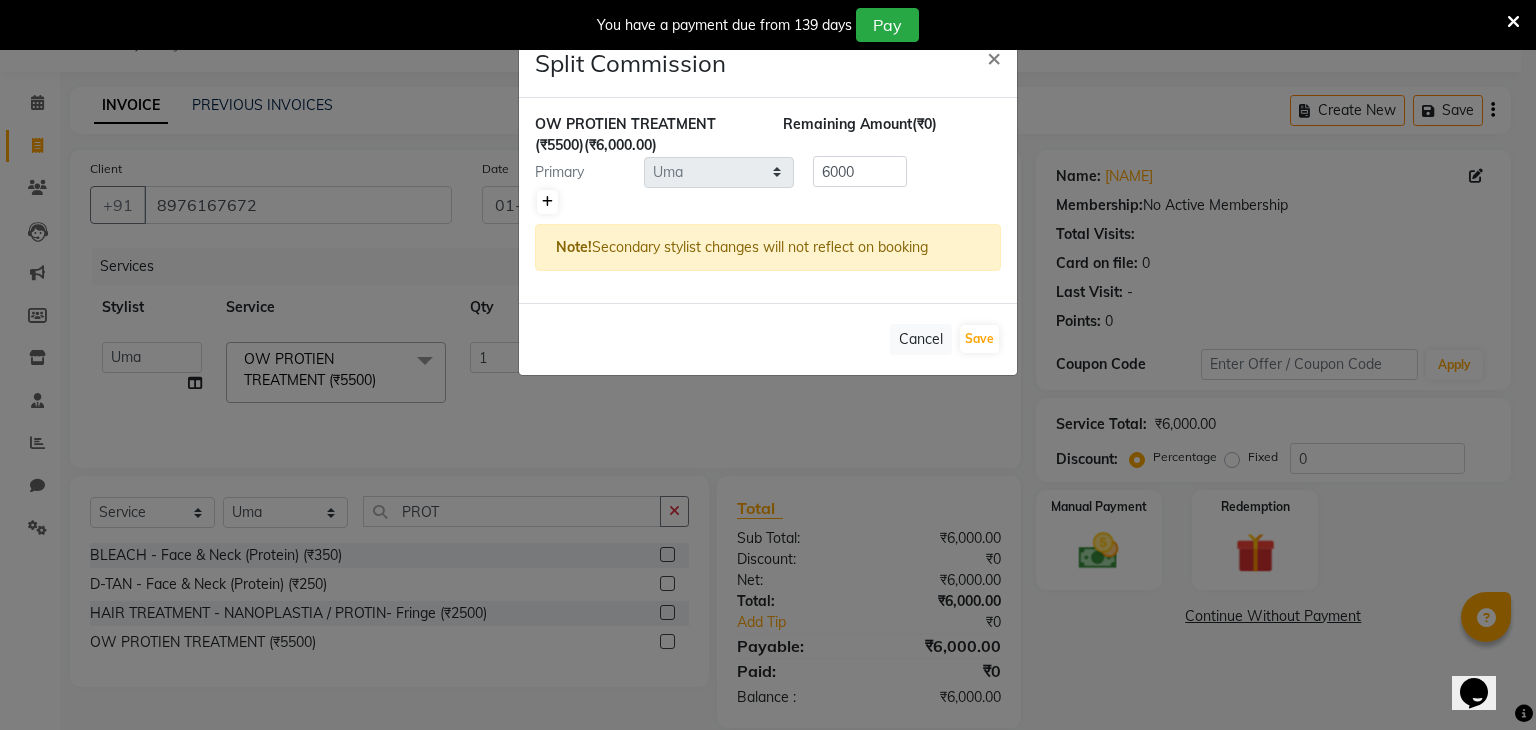 click 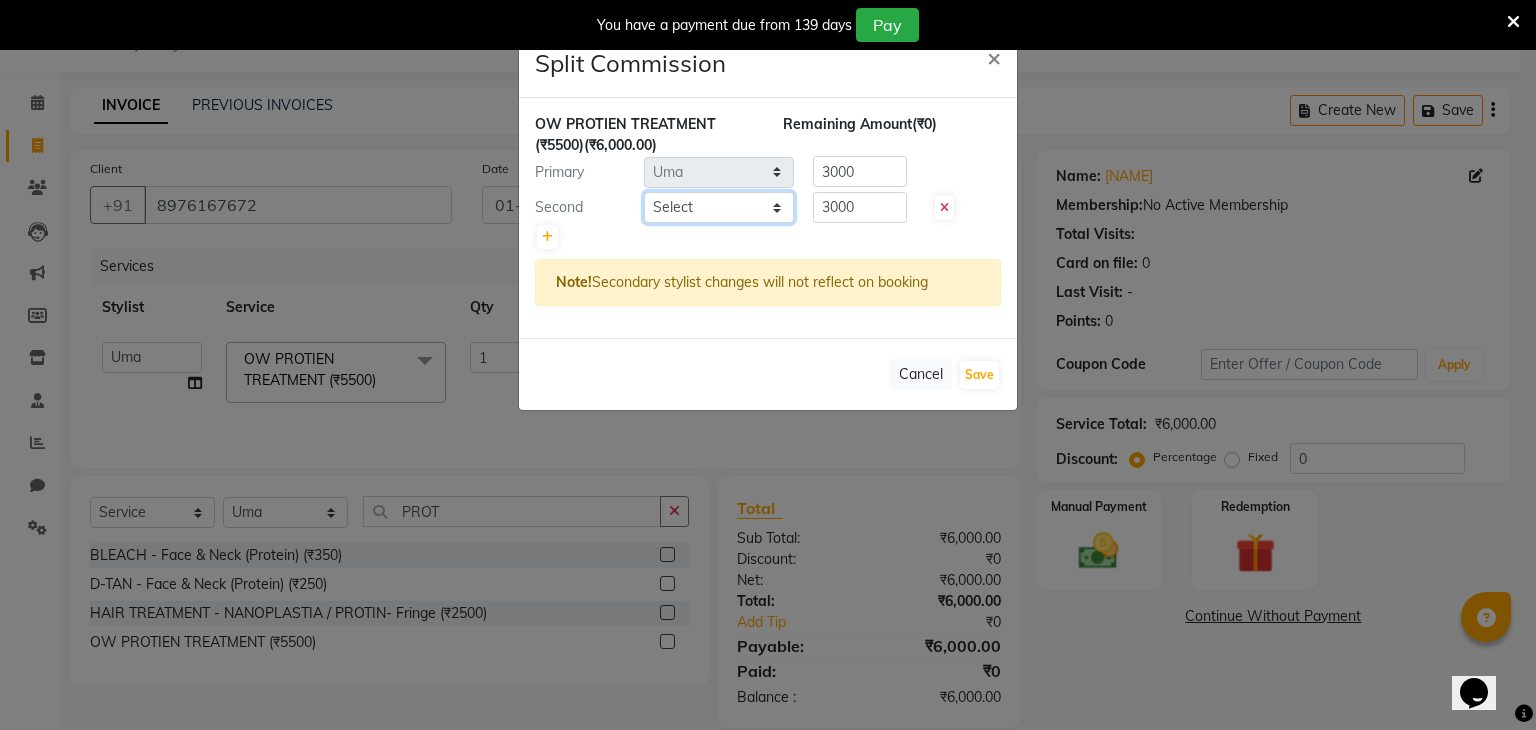 click on "Select  [NAME]   [NAME]   [NAME]   [NAME]   [NAME]   [NAME]   [NAME]   [NAME]   UNKNOWN" 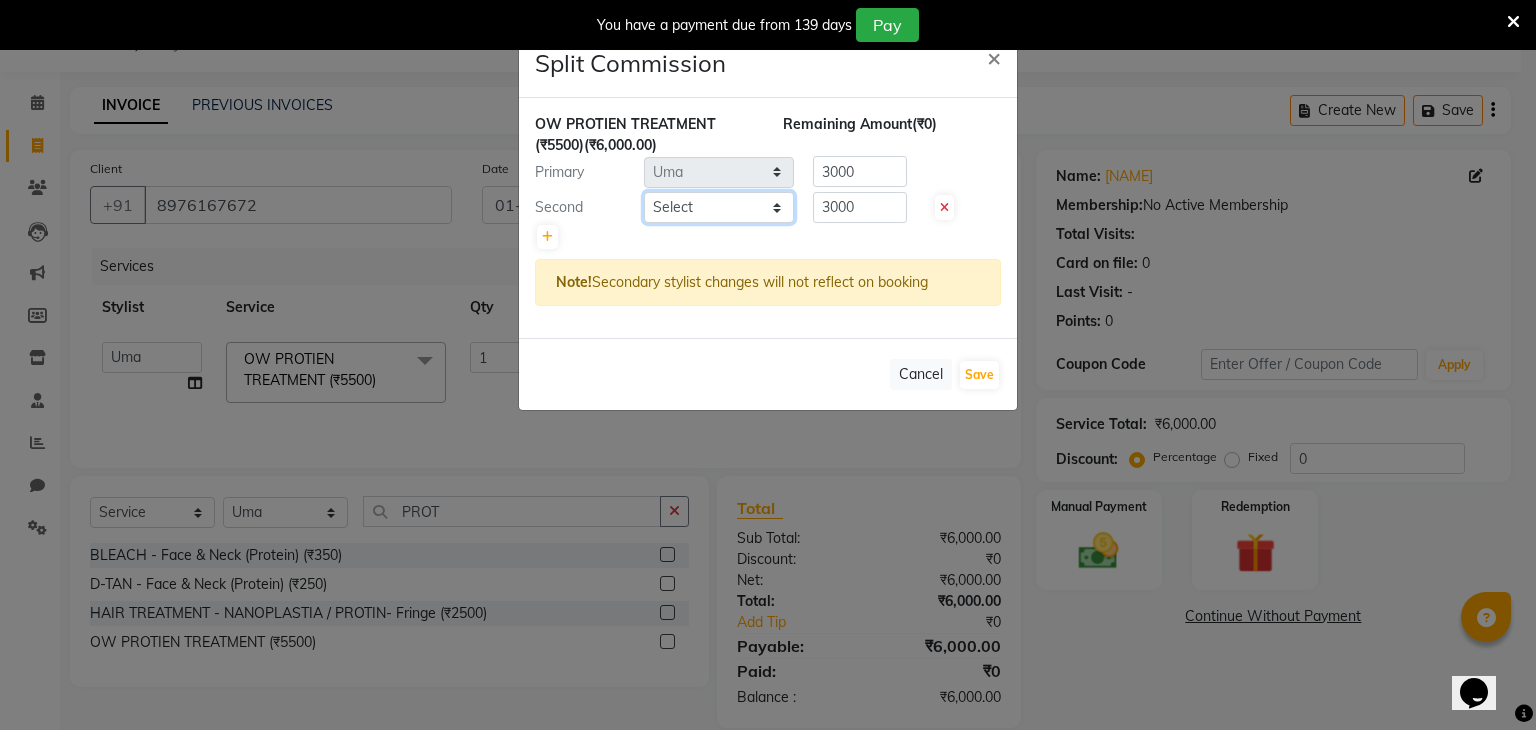 select on "69887" 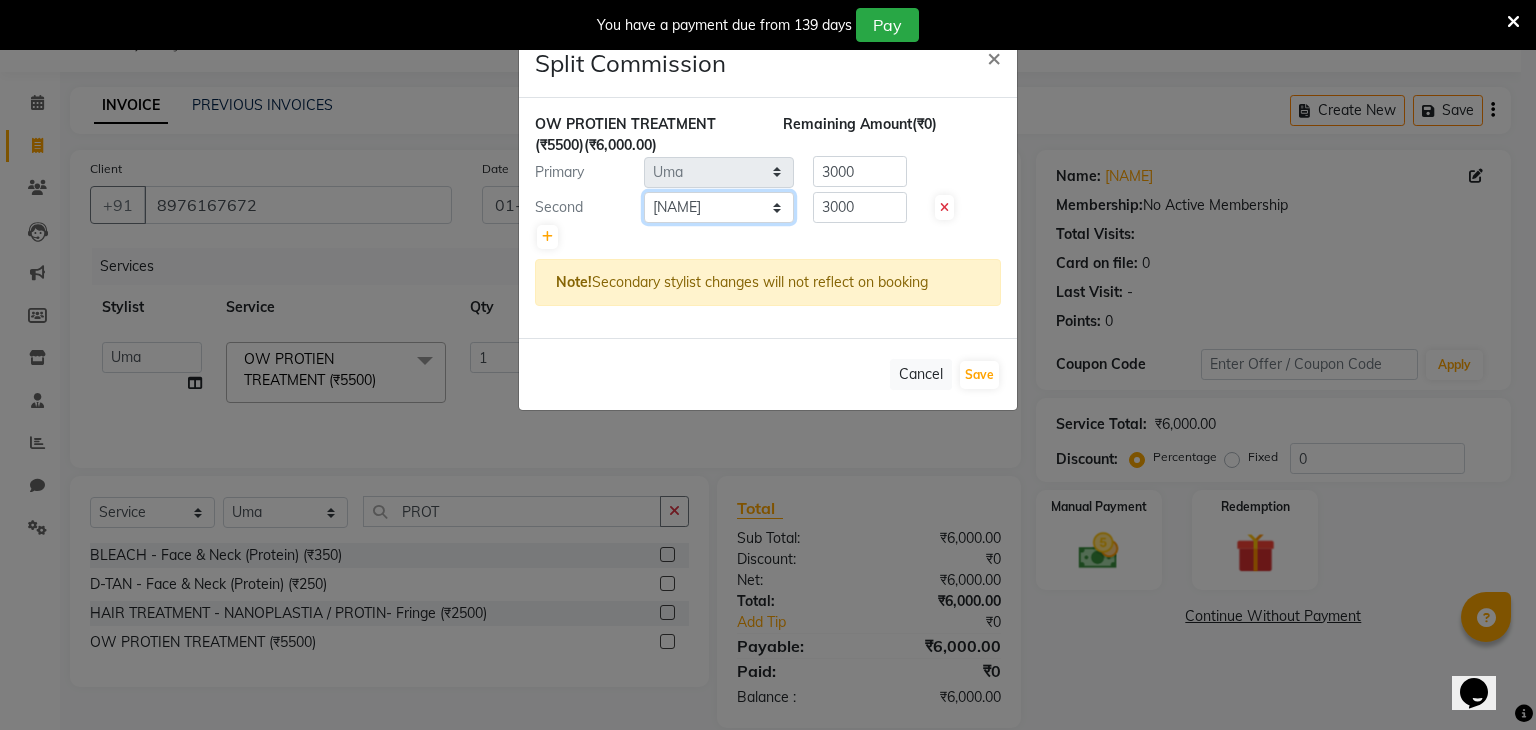 click on "Select  [NAME]   [NAME]   [NAME]   [NAME]   [NAME]   [NAME]   [NAME]   [NAME]   UNKNOWN" 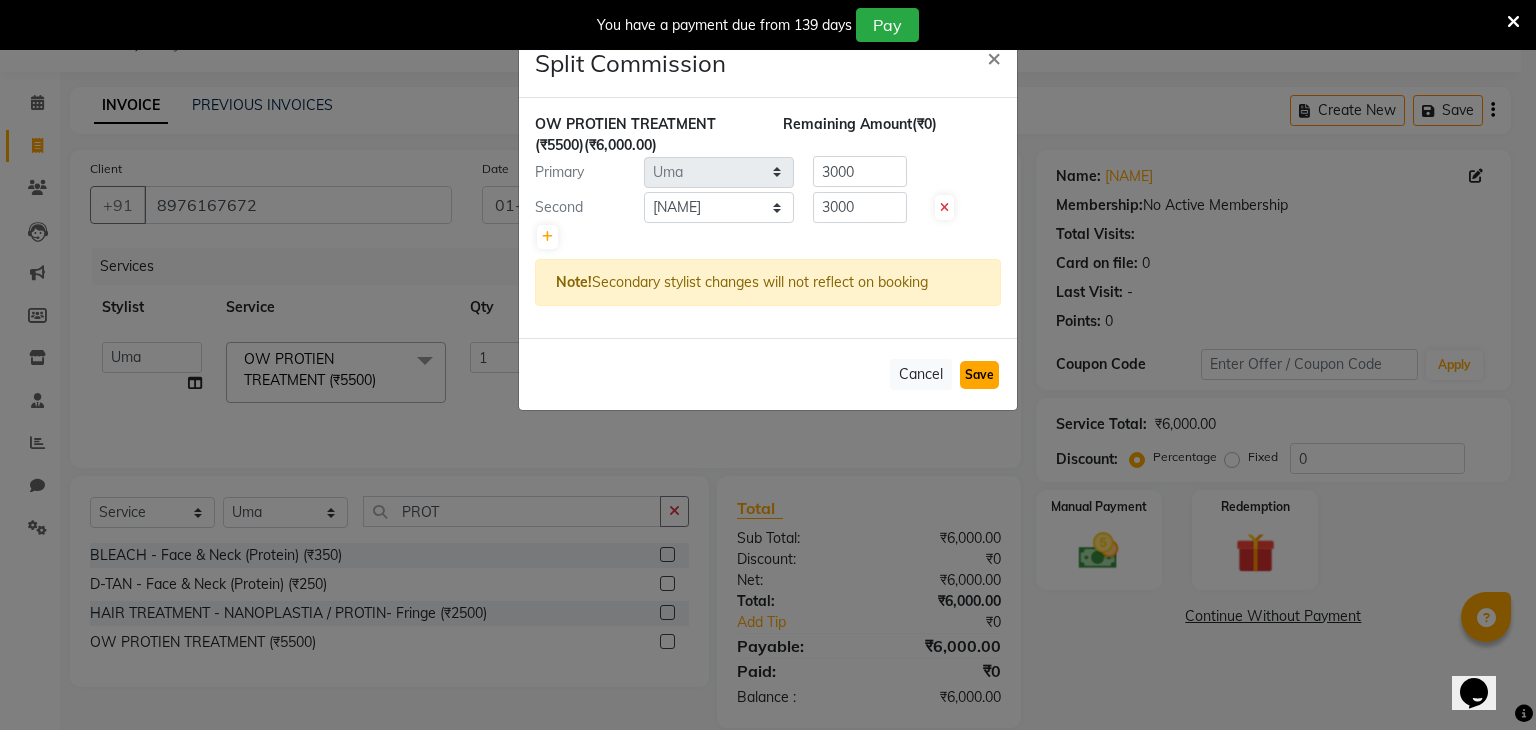 click on "Save" 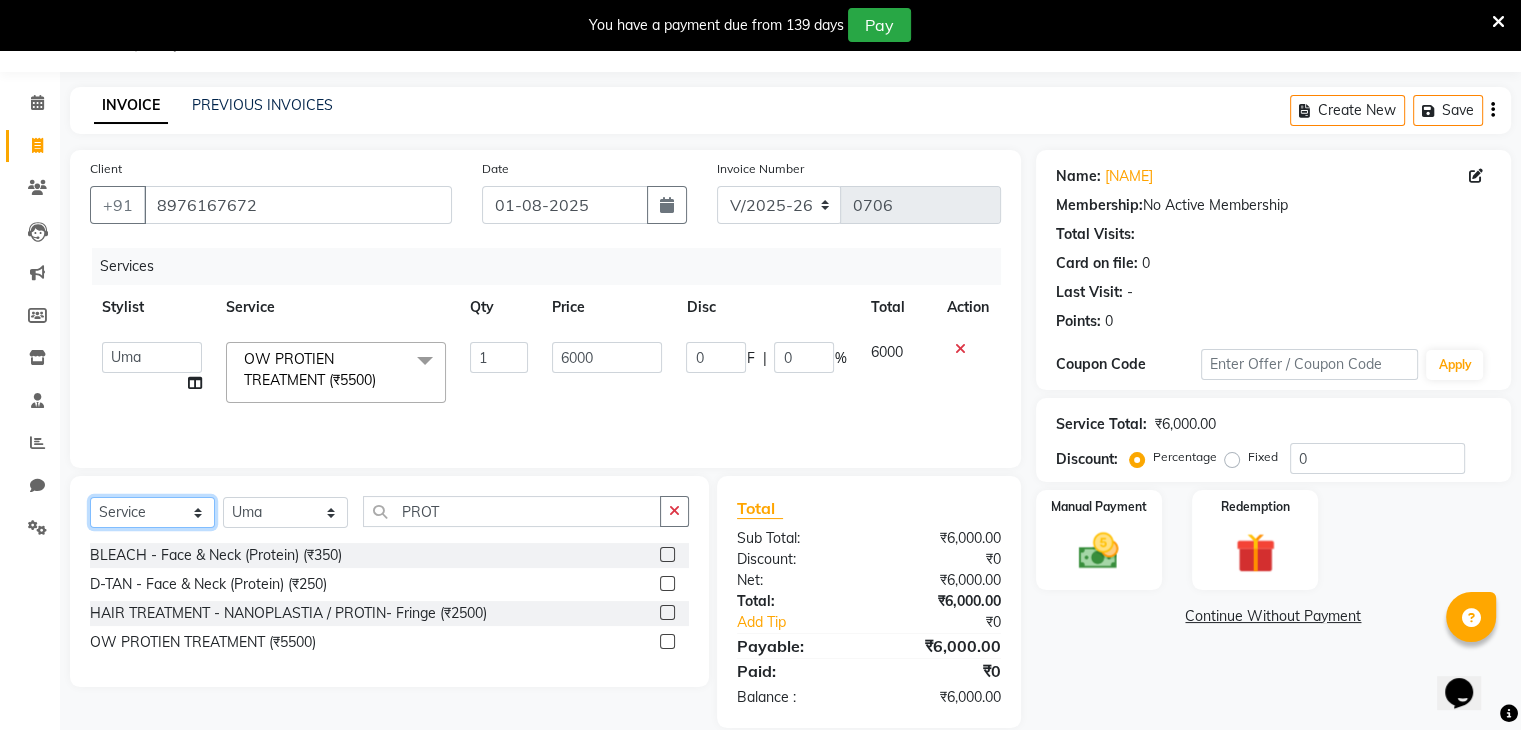 click on "Select  Service  Product  Membership  Package Voucher Prepaid Gift Card" 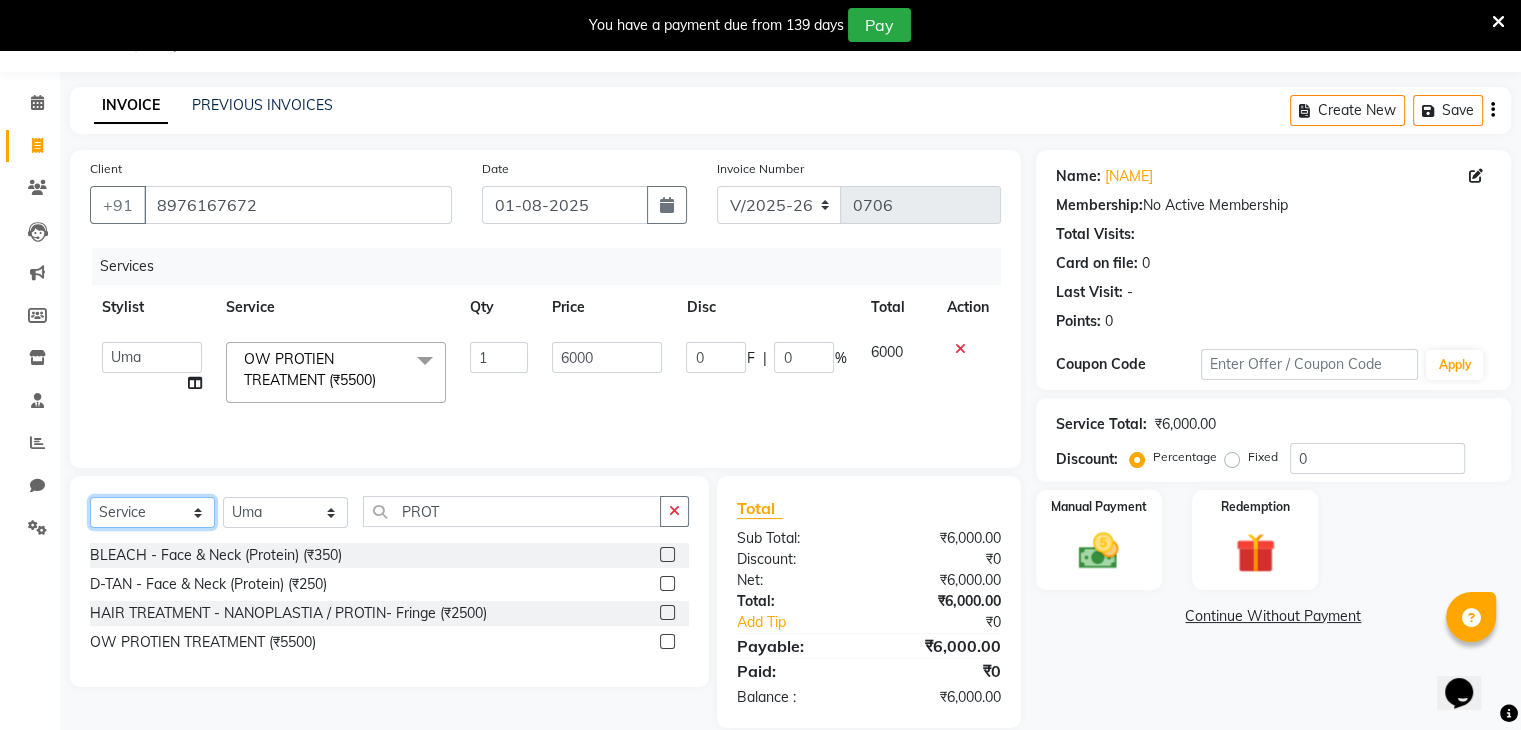 select on "product" 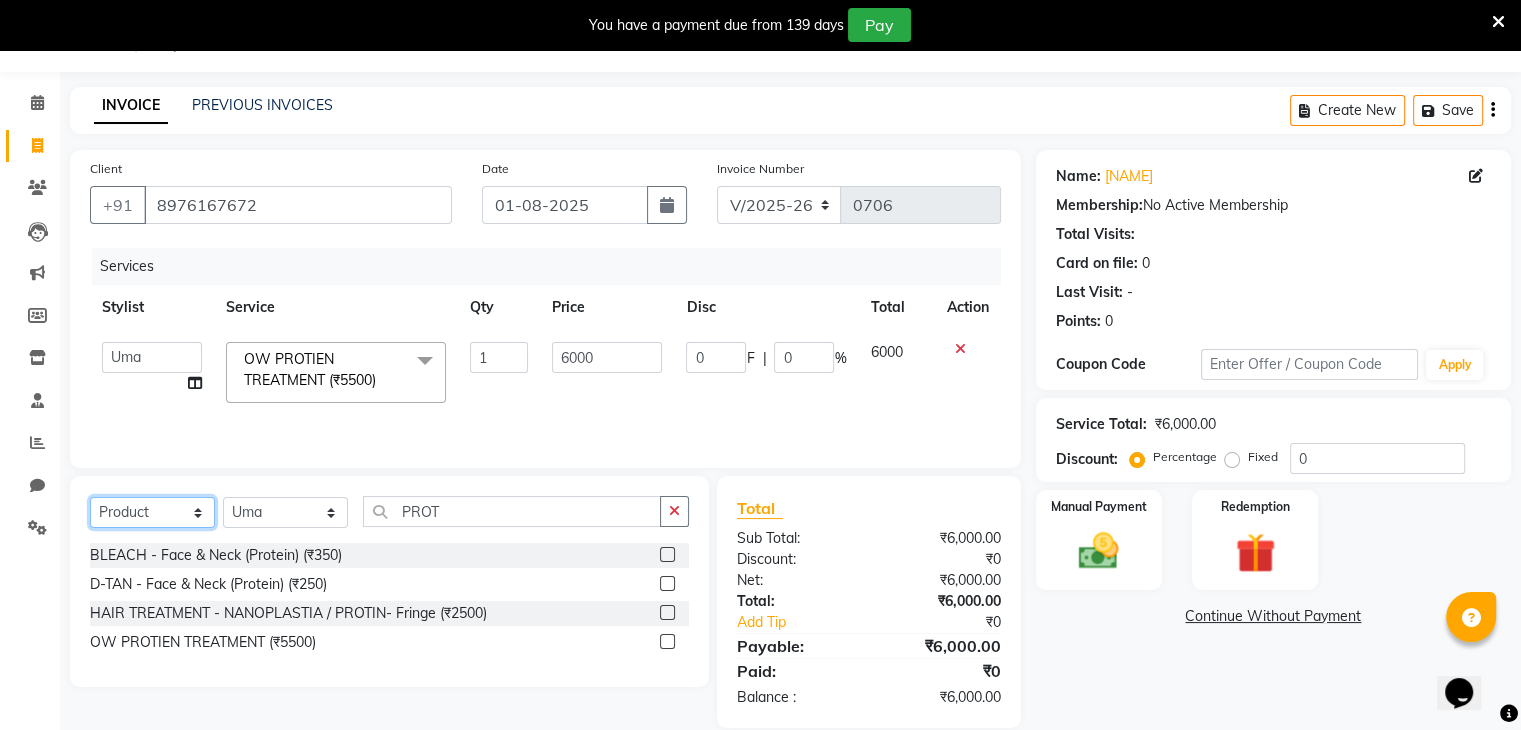 click on "Select  Service  Product  Membership  Package Voucher Prepaid Gift Card" 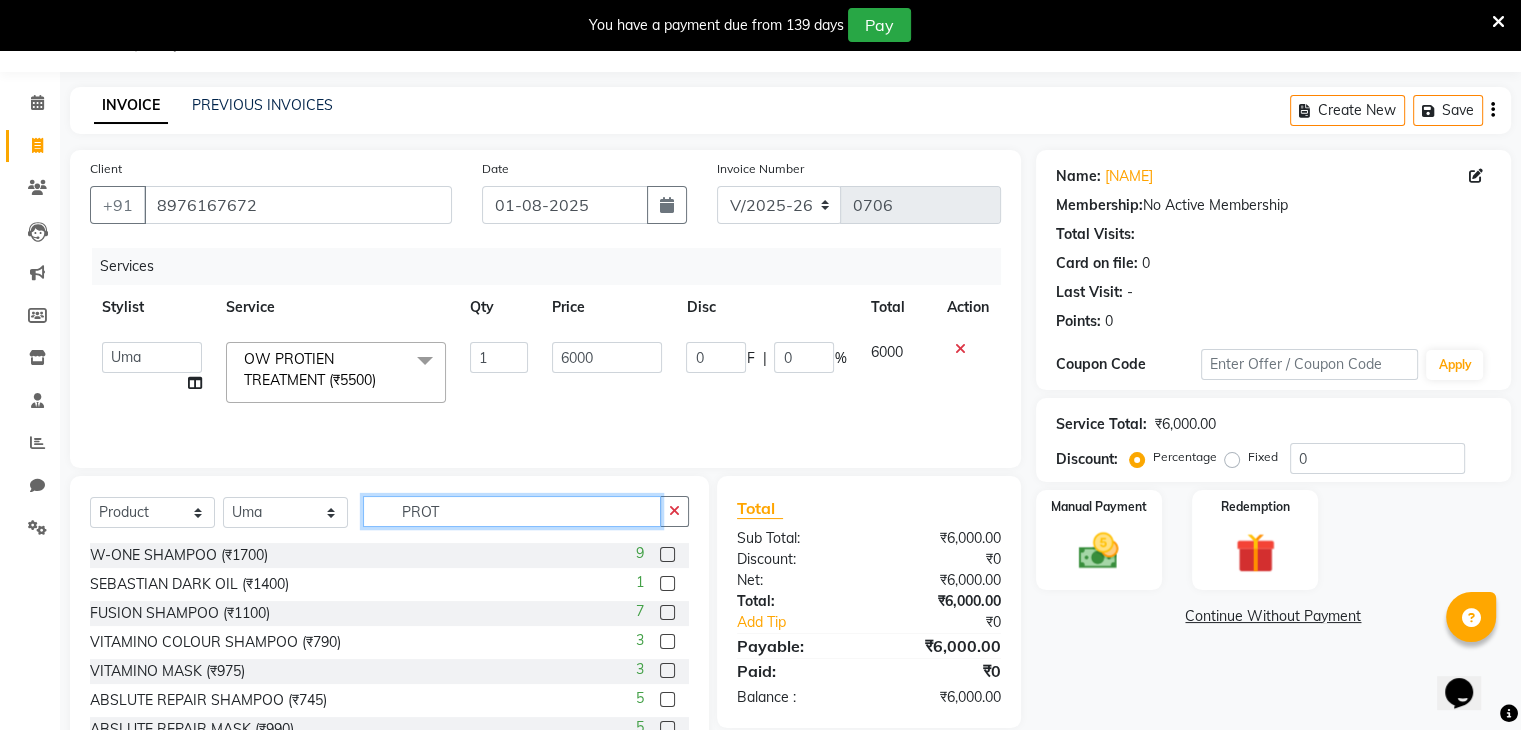 click on "PROT" 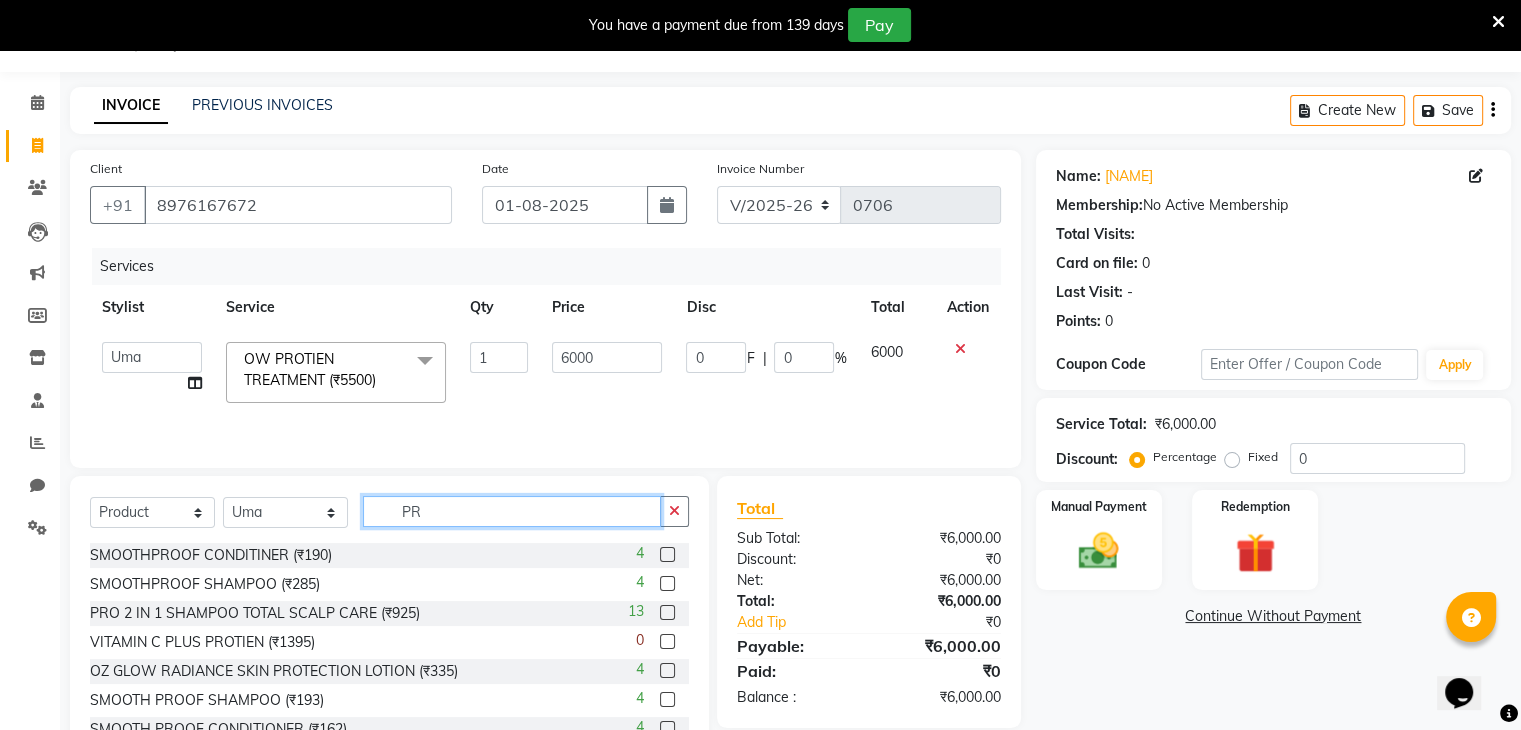 type on "P" 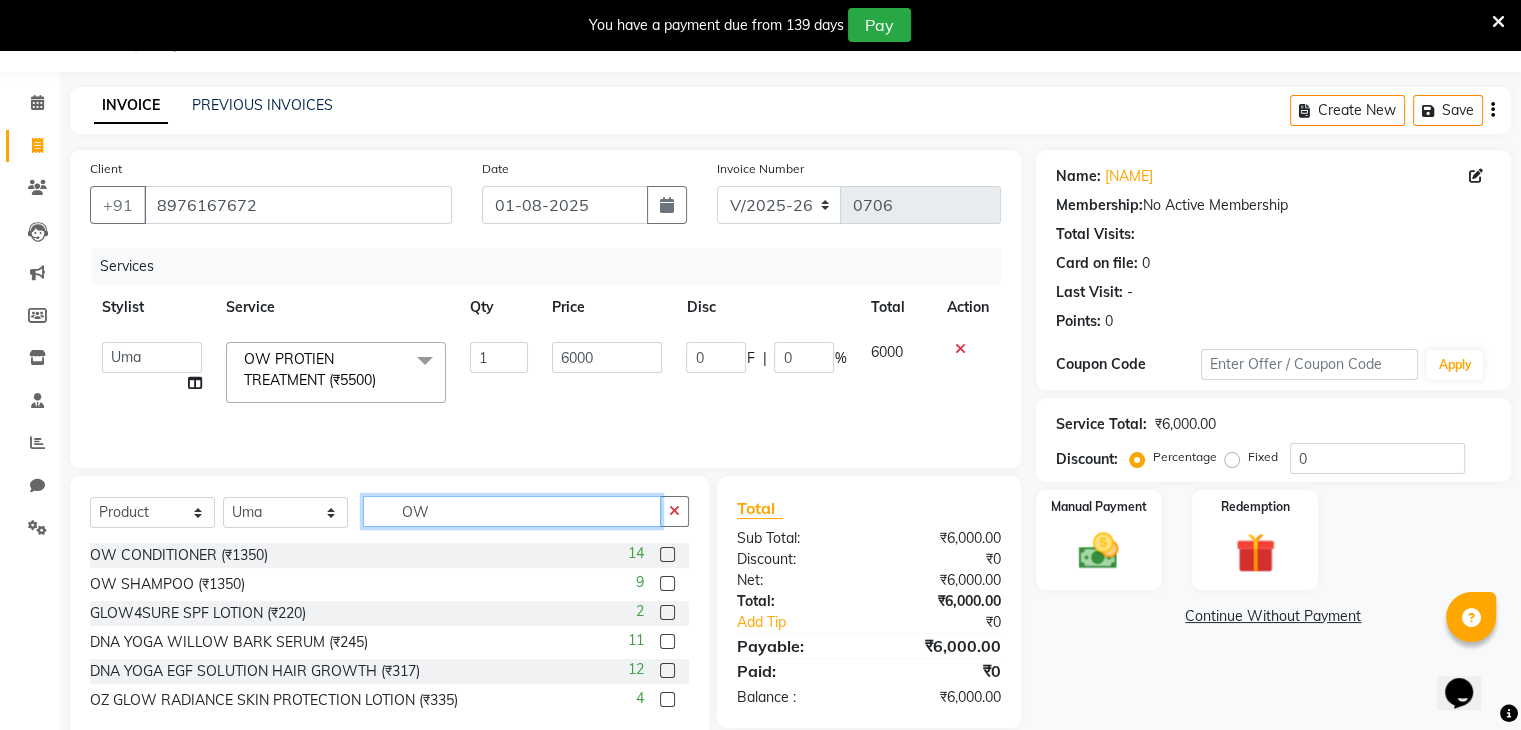 type on "OW" 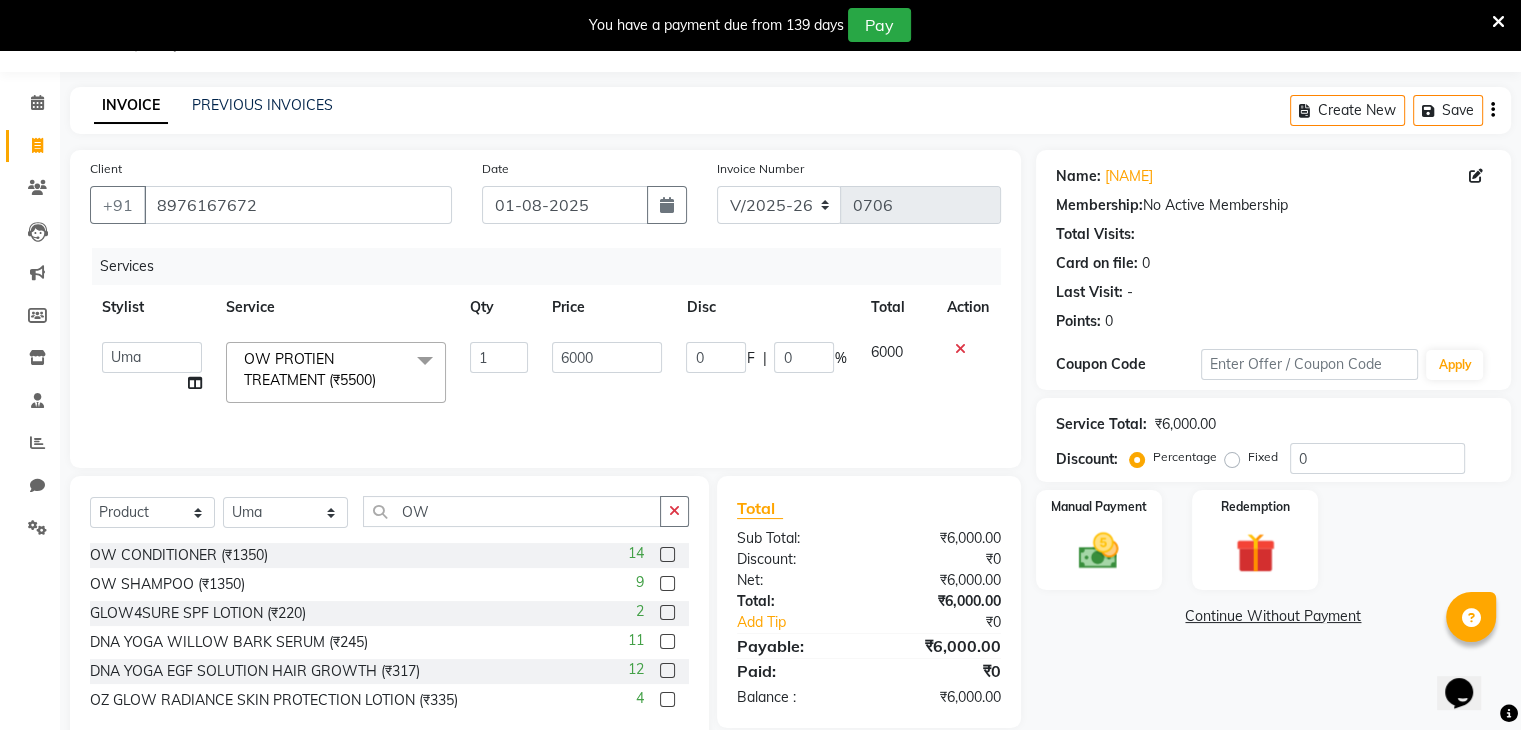 click 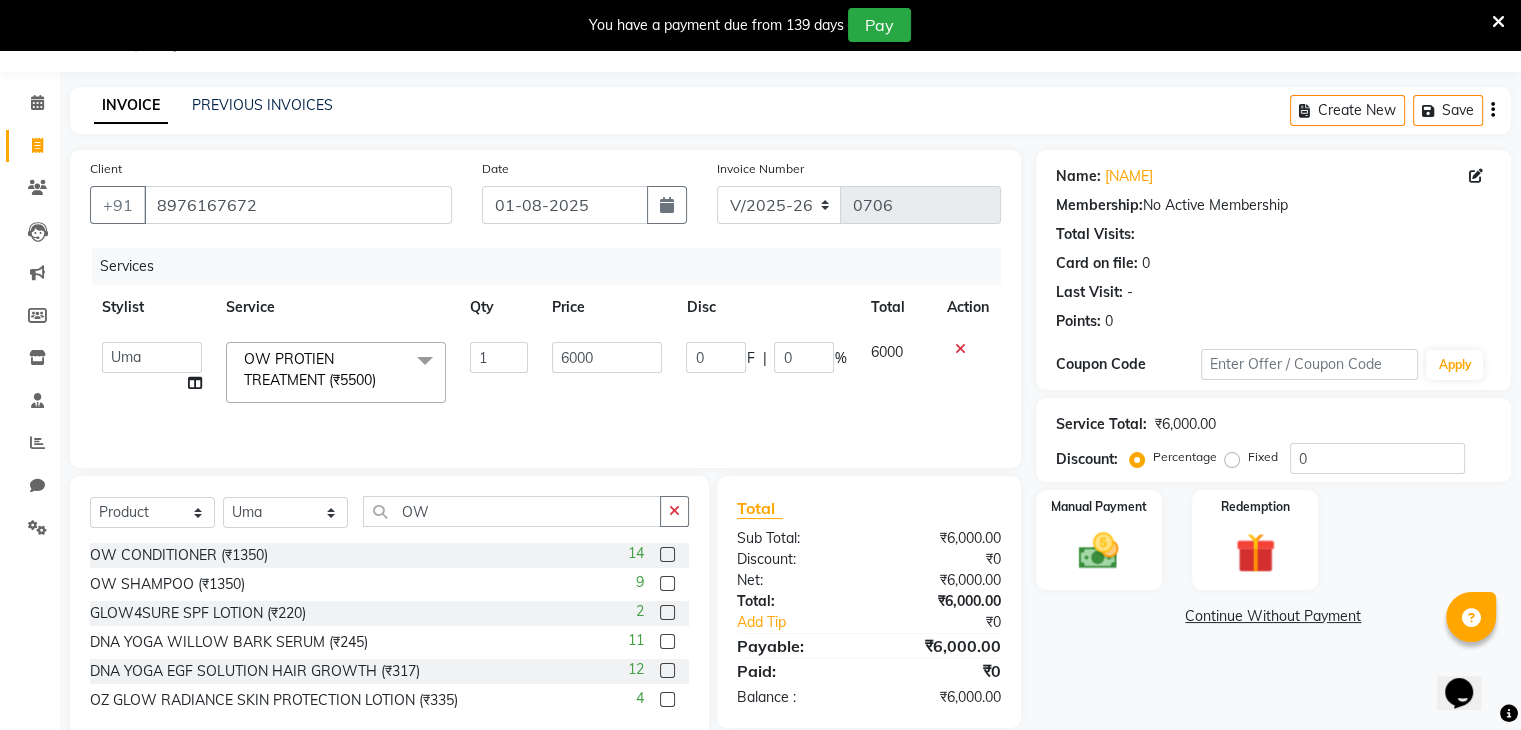 click at bounding box center [666, 584] 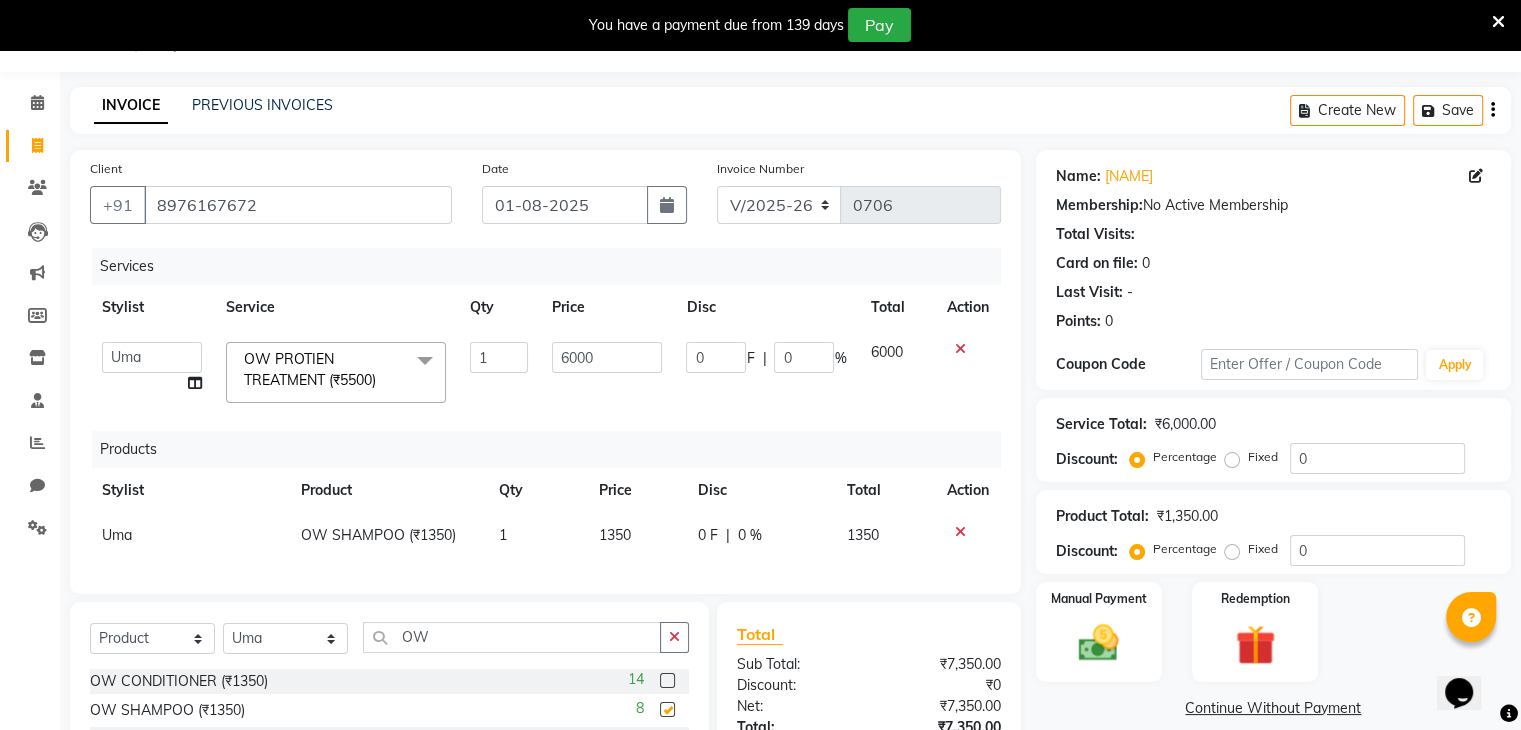 checkbox on "false" 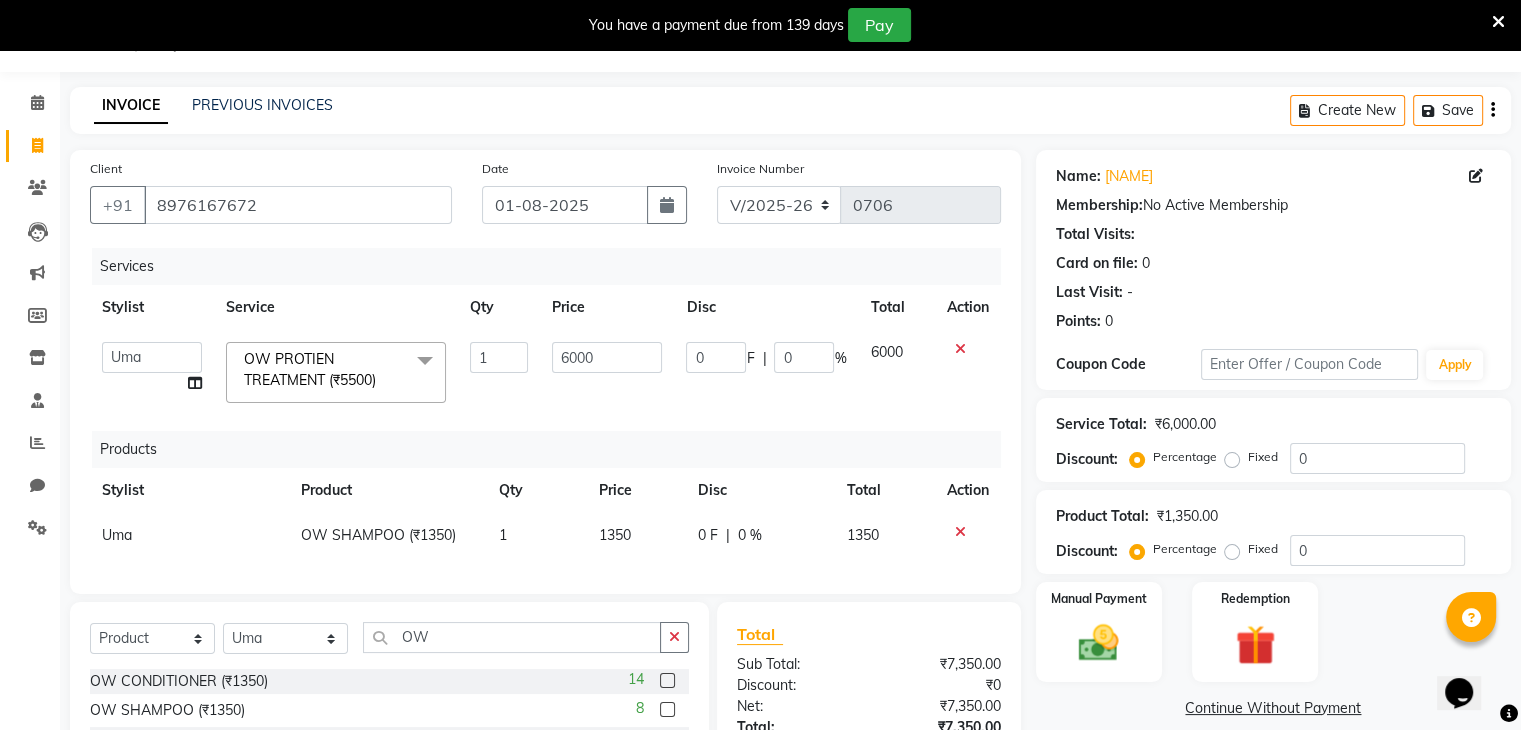 click 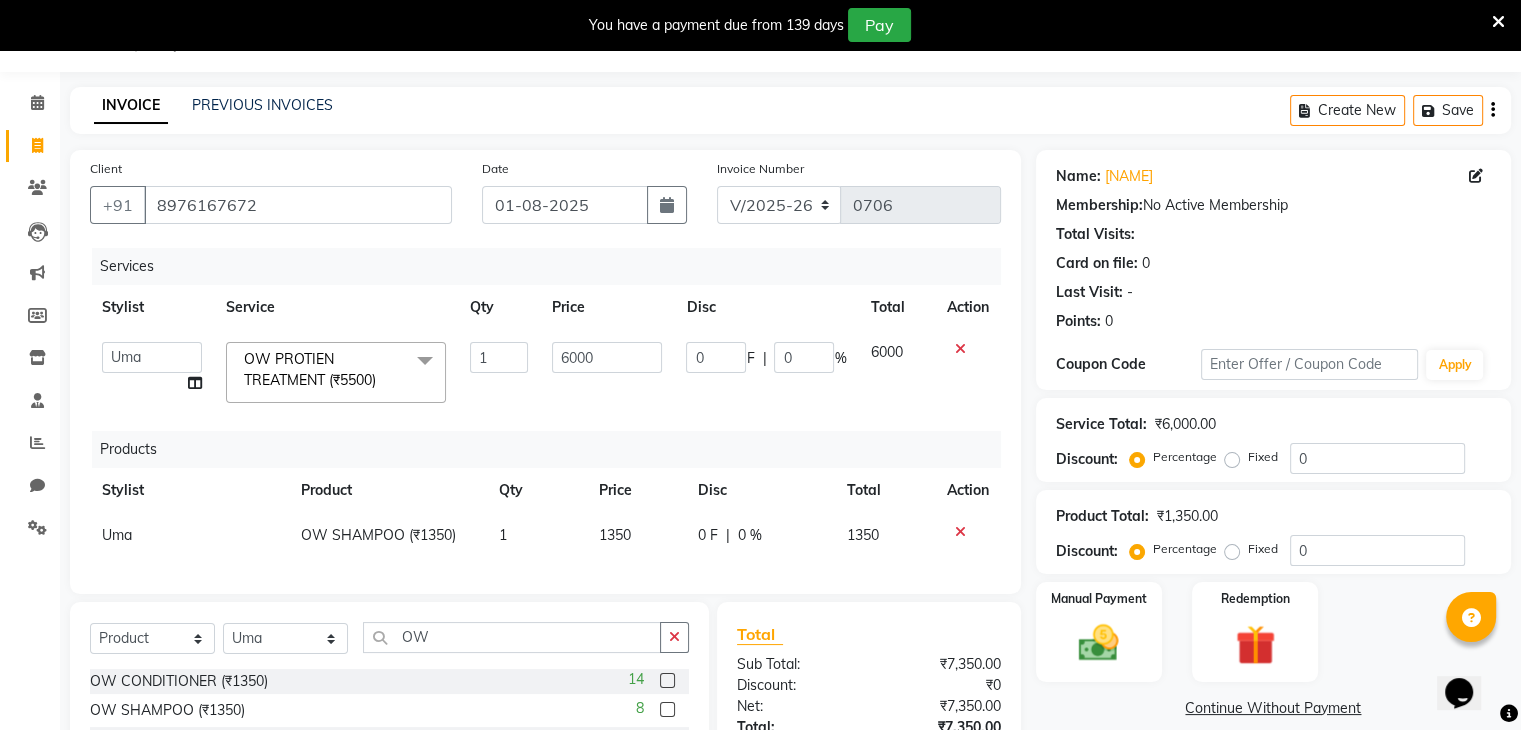 click at bounding box center [666, 681] 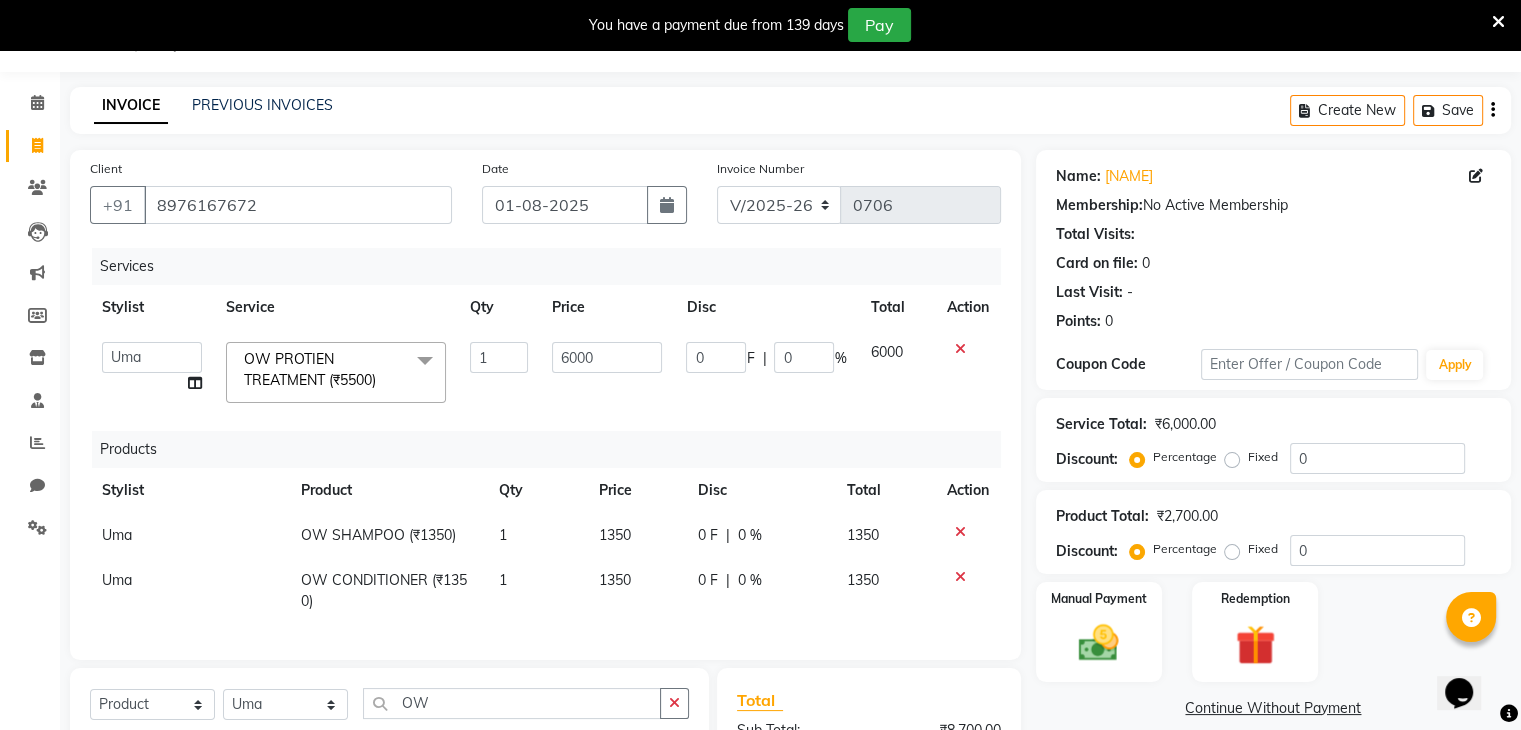 checkbox on "false" 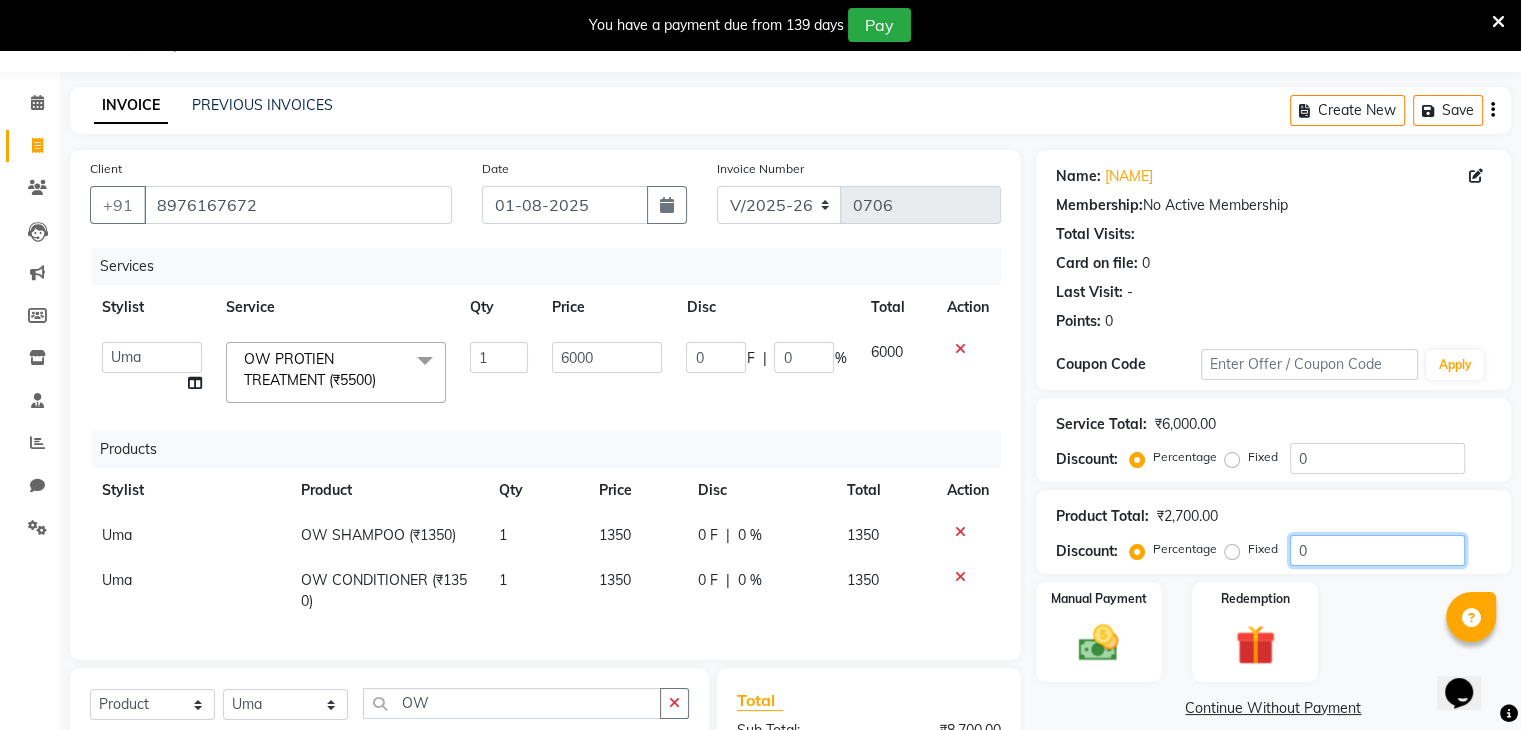 click on "0" 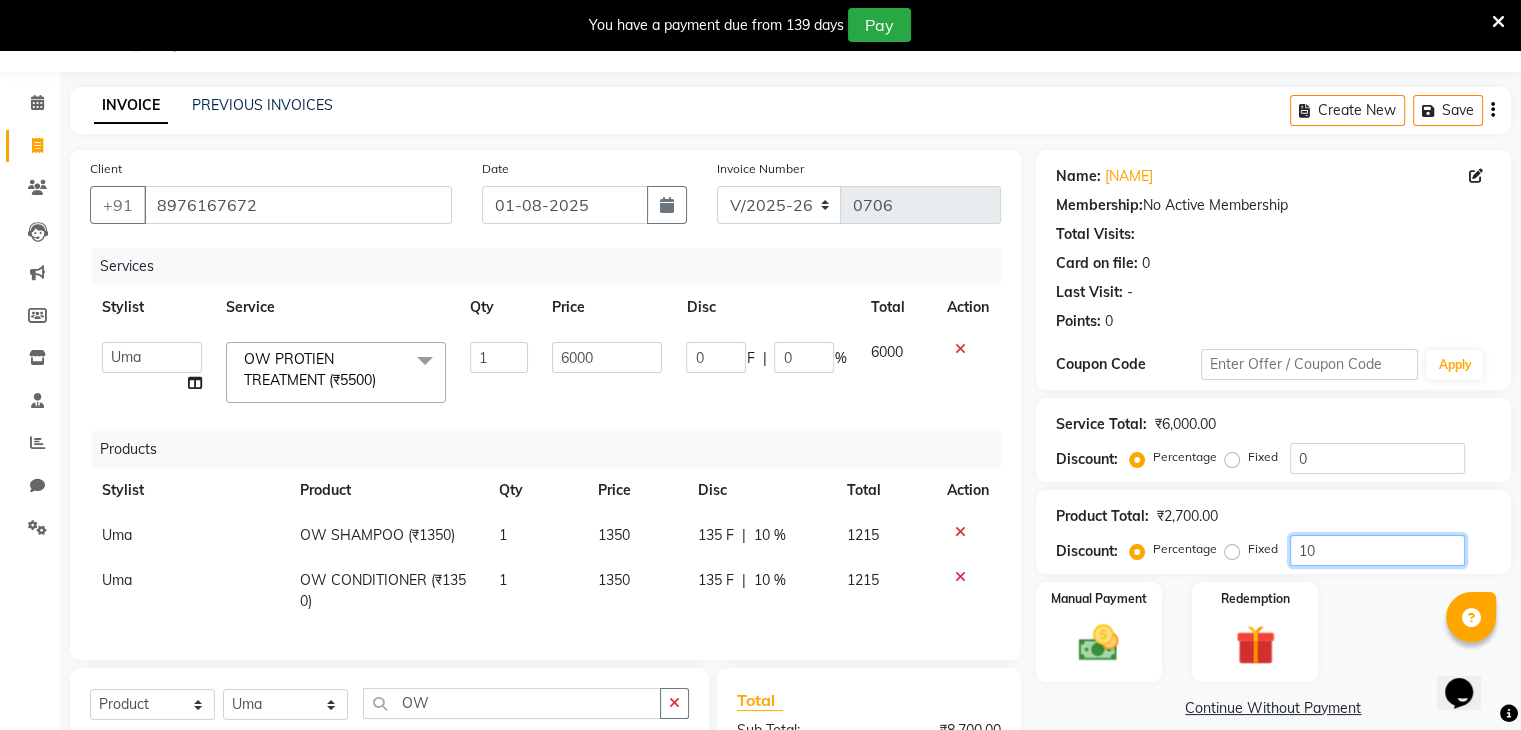 scroll, scrollTop: 303, scrollLeft: 0, axis: vertical 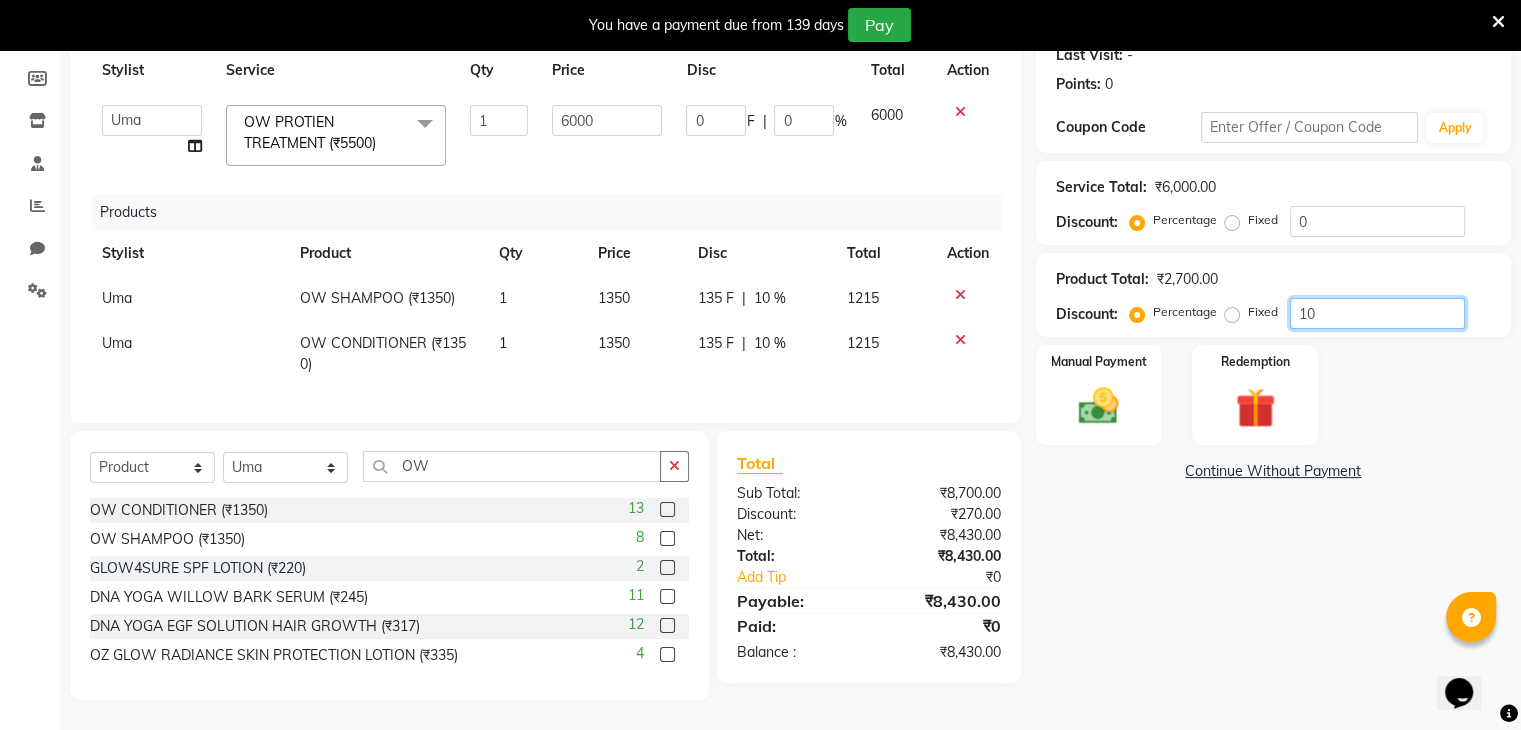 type on "10" 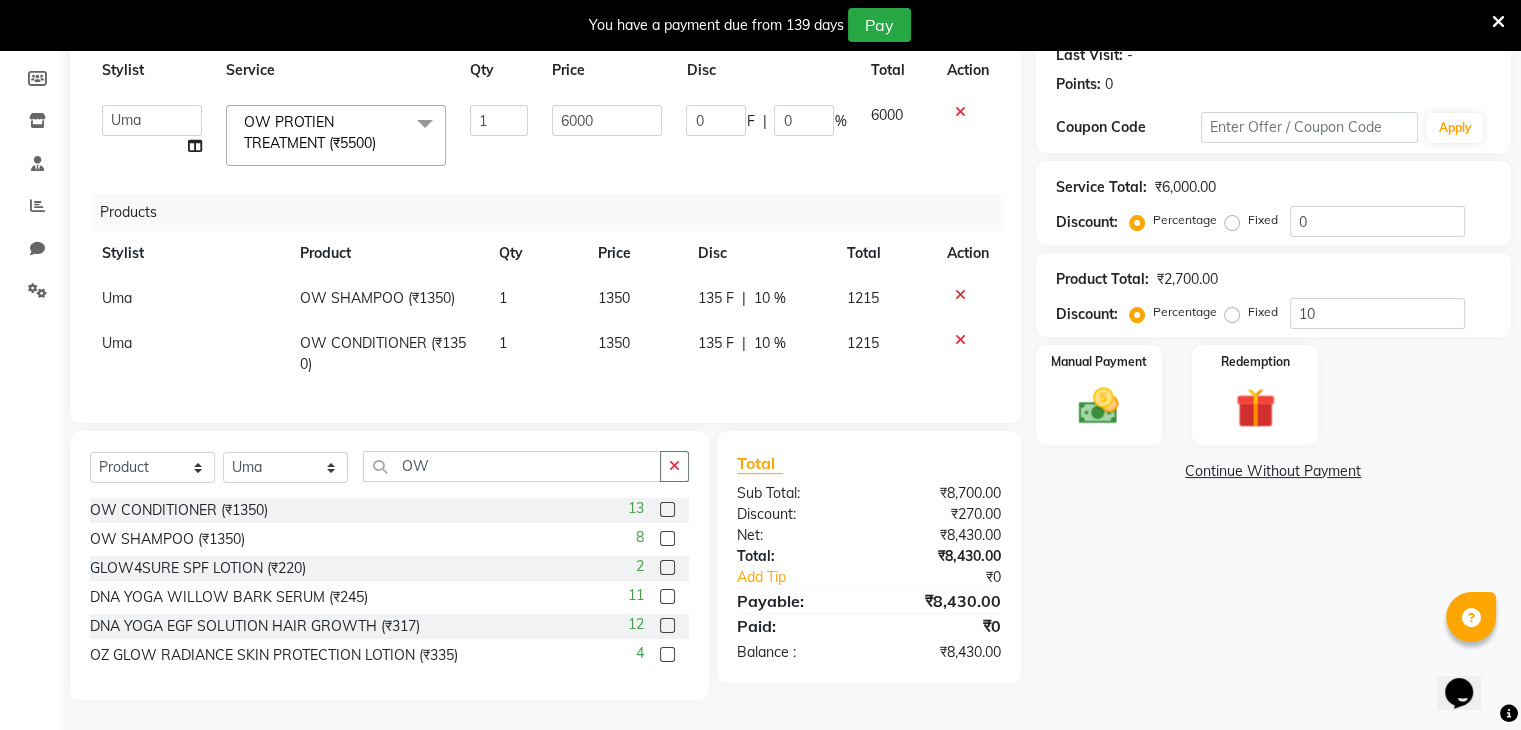 click on "Select  [NAME]   [NAME]   [NAME]   [NAME]   [NAME]   [NAME]   [NAME]   [NAME]   UNKNOWN" 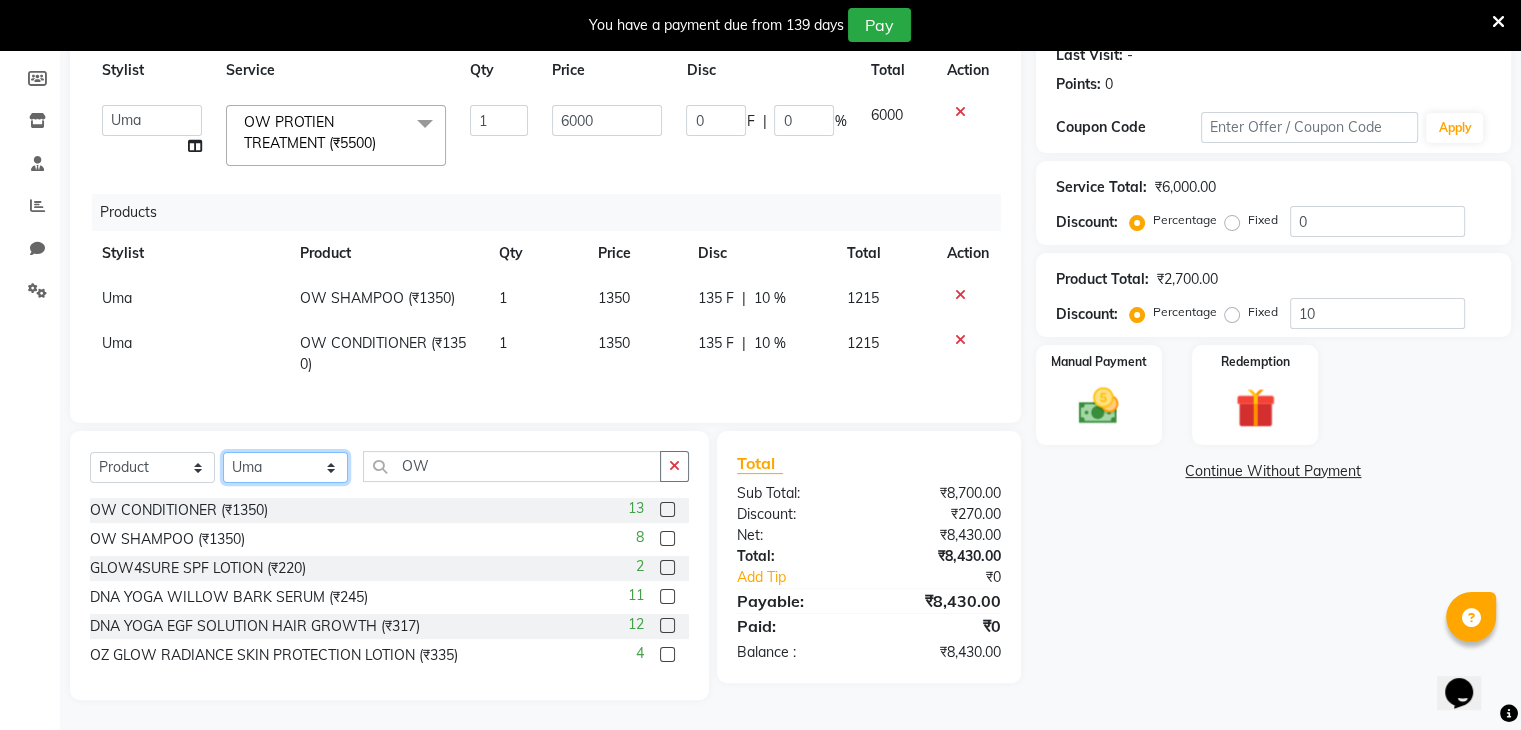 click on "Select Stylist Devi DIS Mamta Pinki Rajiya Rupal Shweta Uma UNKNOWN" 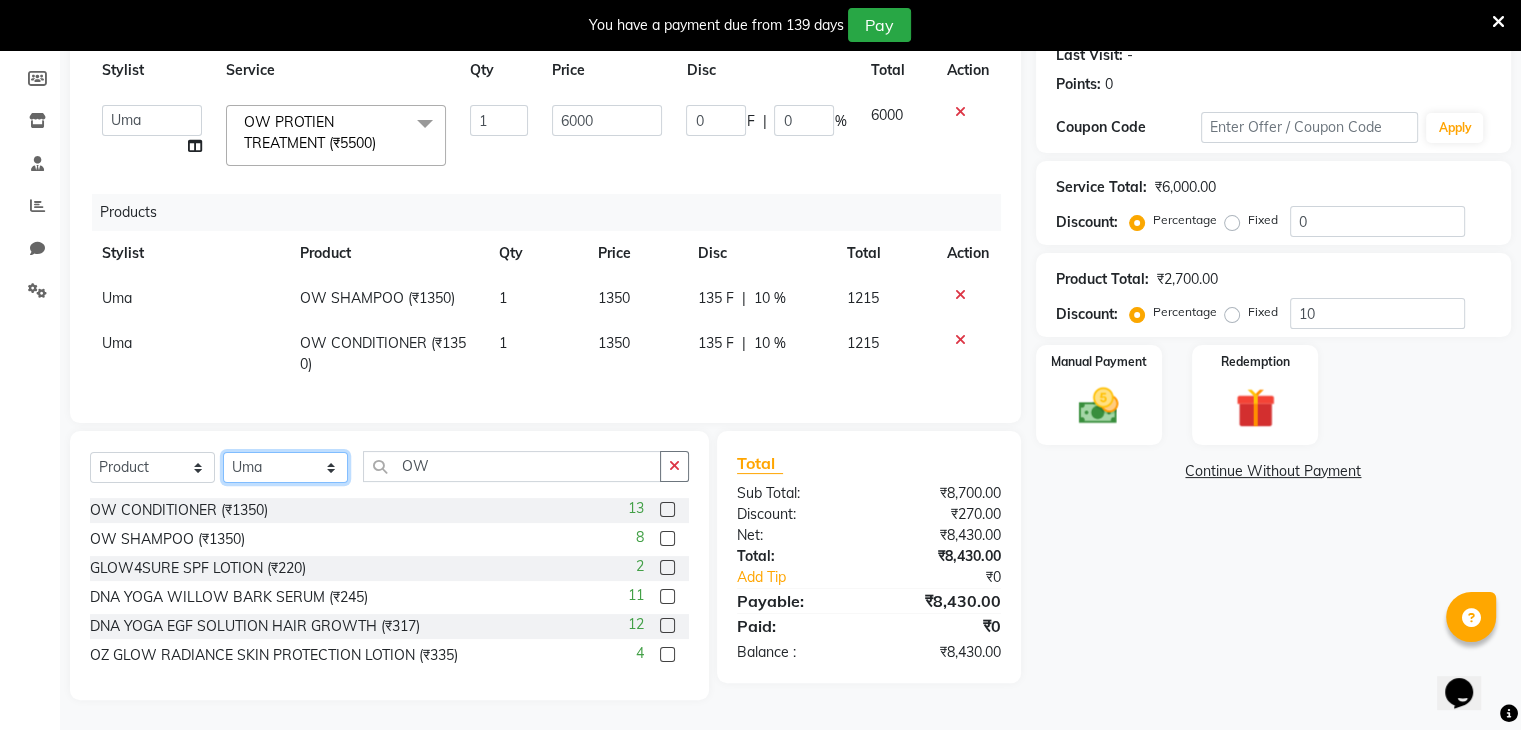 select on "69887" 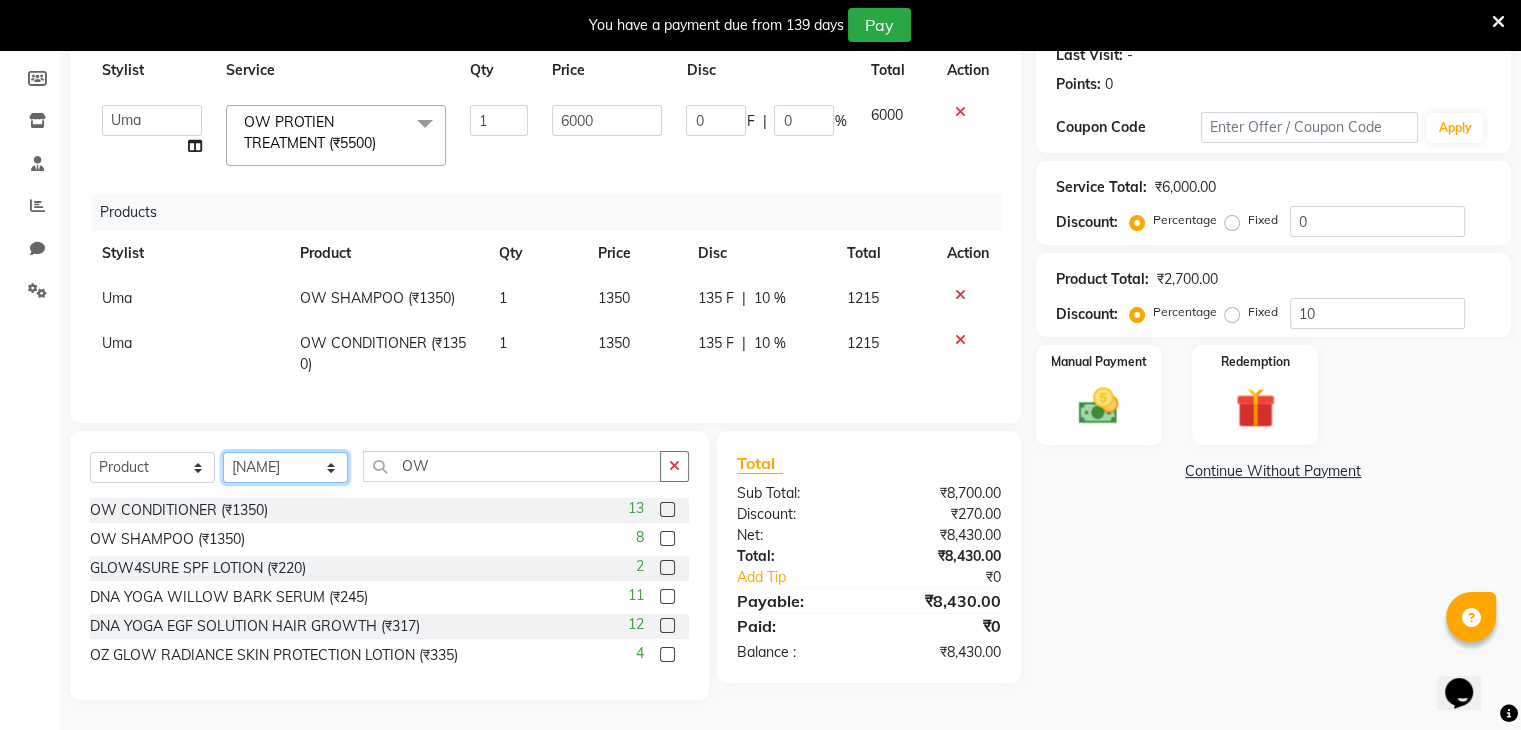 click on "Select Stylist Devi DIS Mamta Pinki Rajiya Rupal Shweta Uma UNKNOWN" 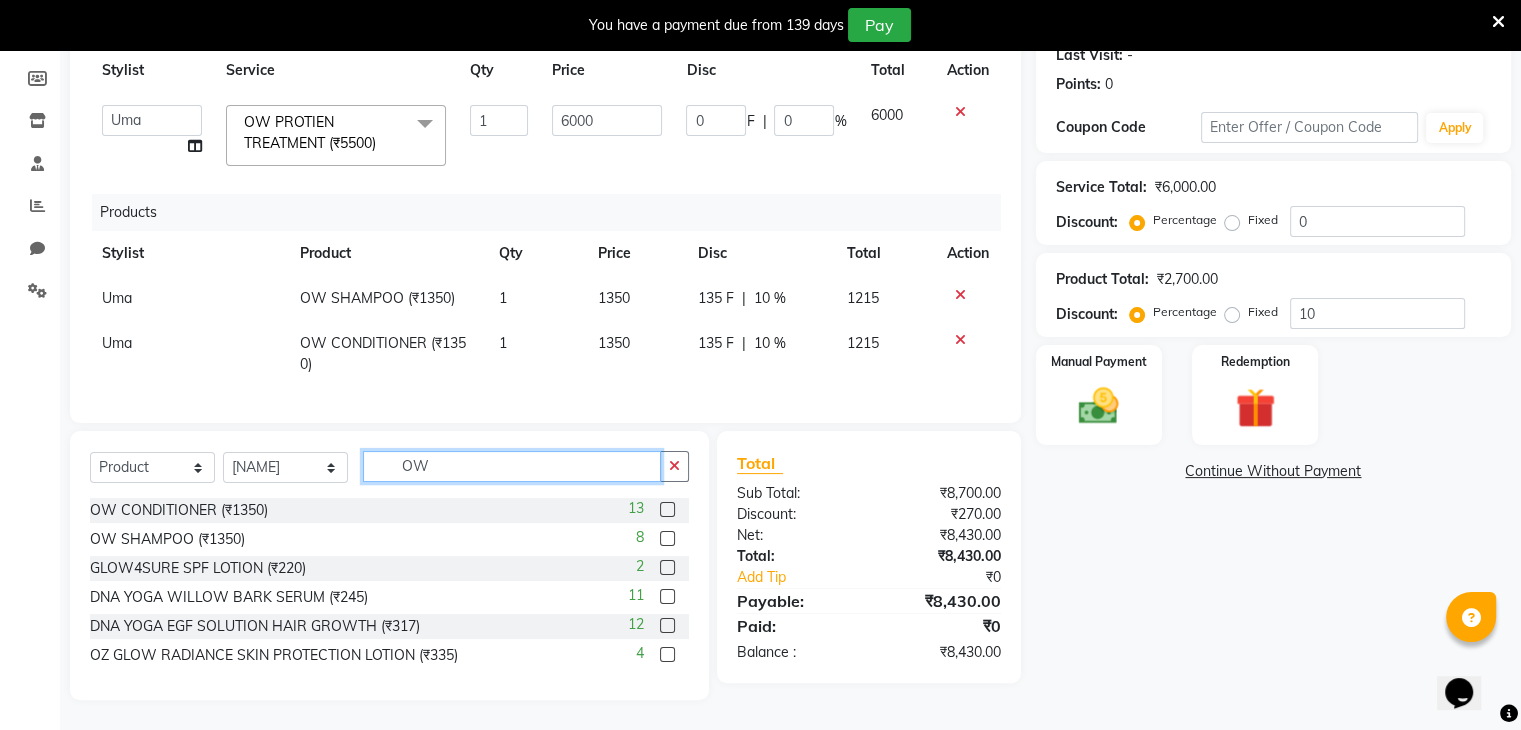 click on "OW" 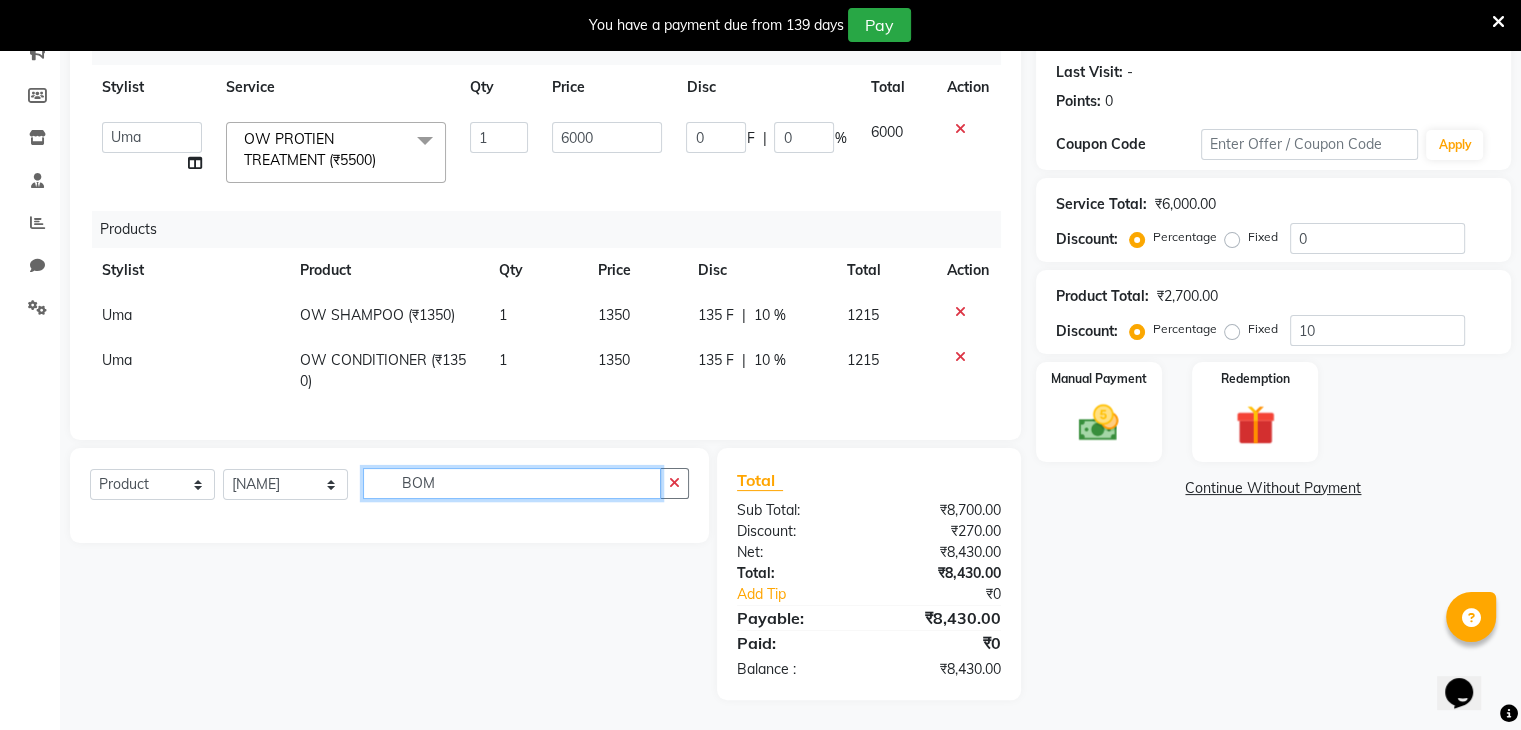 scroll, scrollTop: 285, scrollLeft: 0, axis: vertical 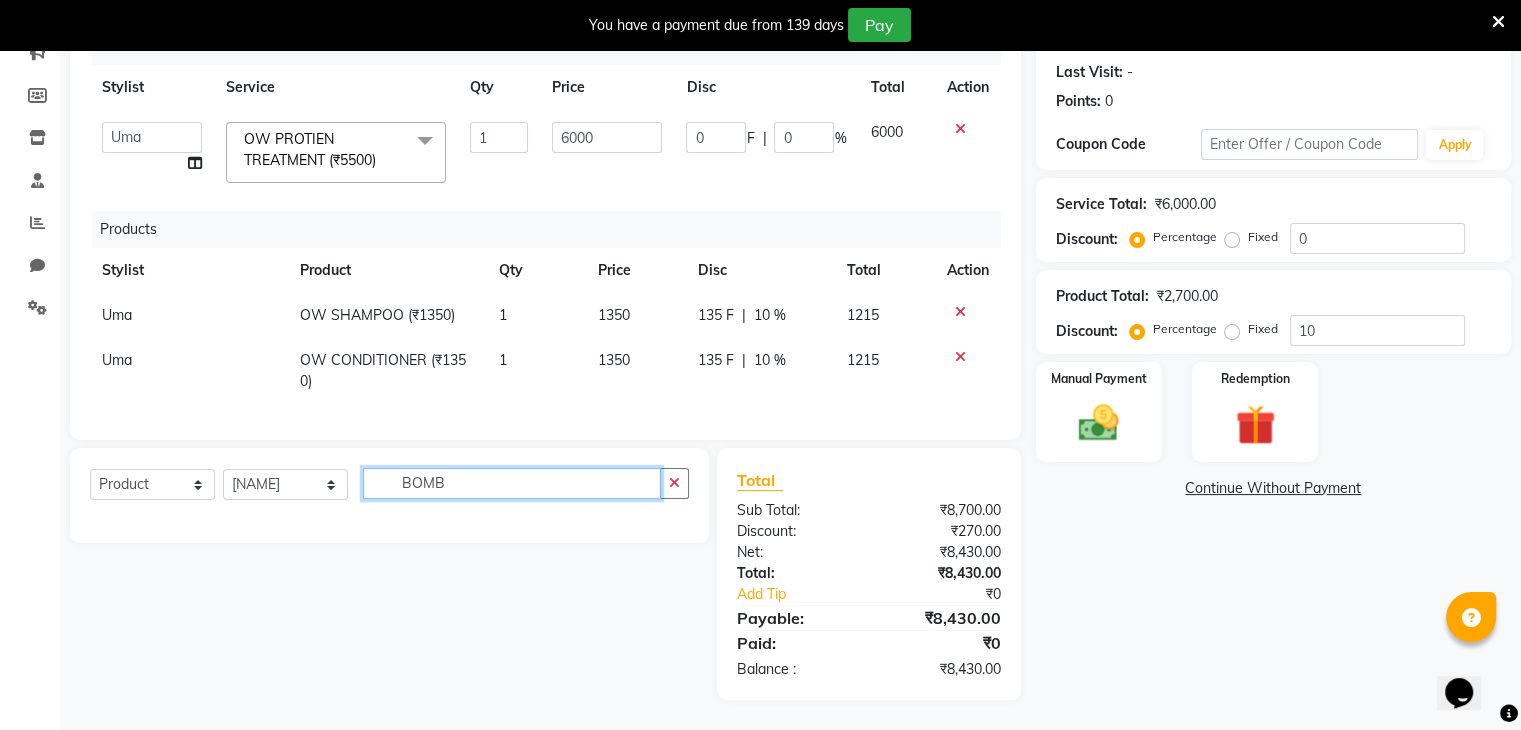 type on "BOMB" 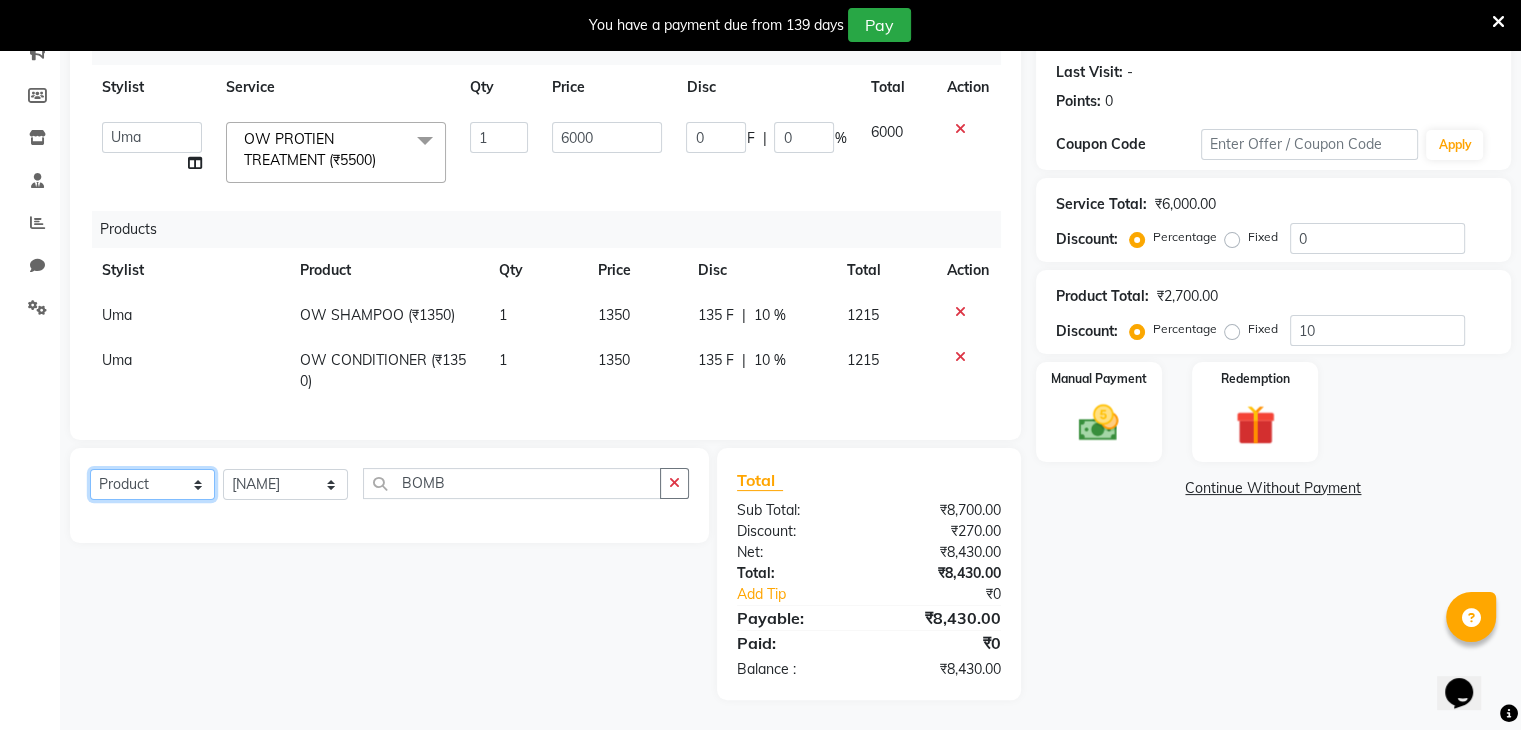 click on "Select  Service  Product  Membership  Package Voucher Prepaid Gift Card" 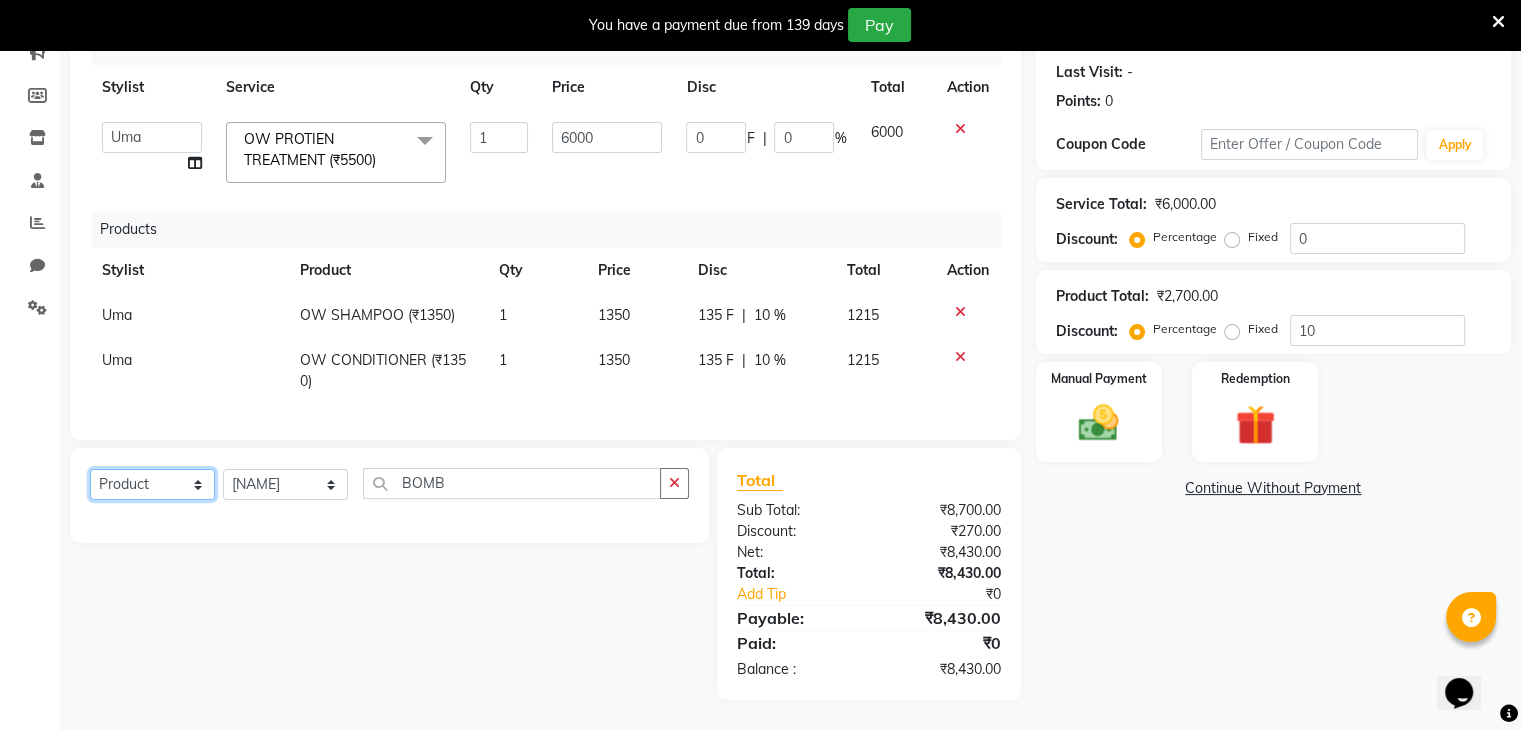 select on "service" 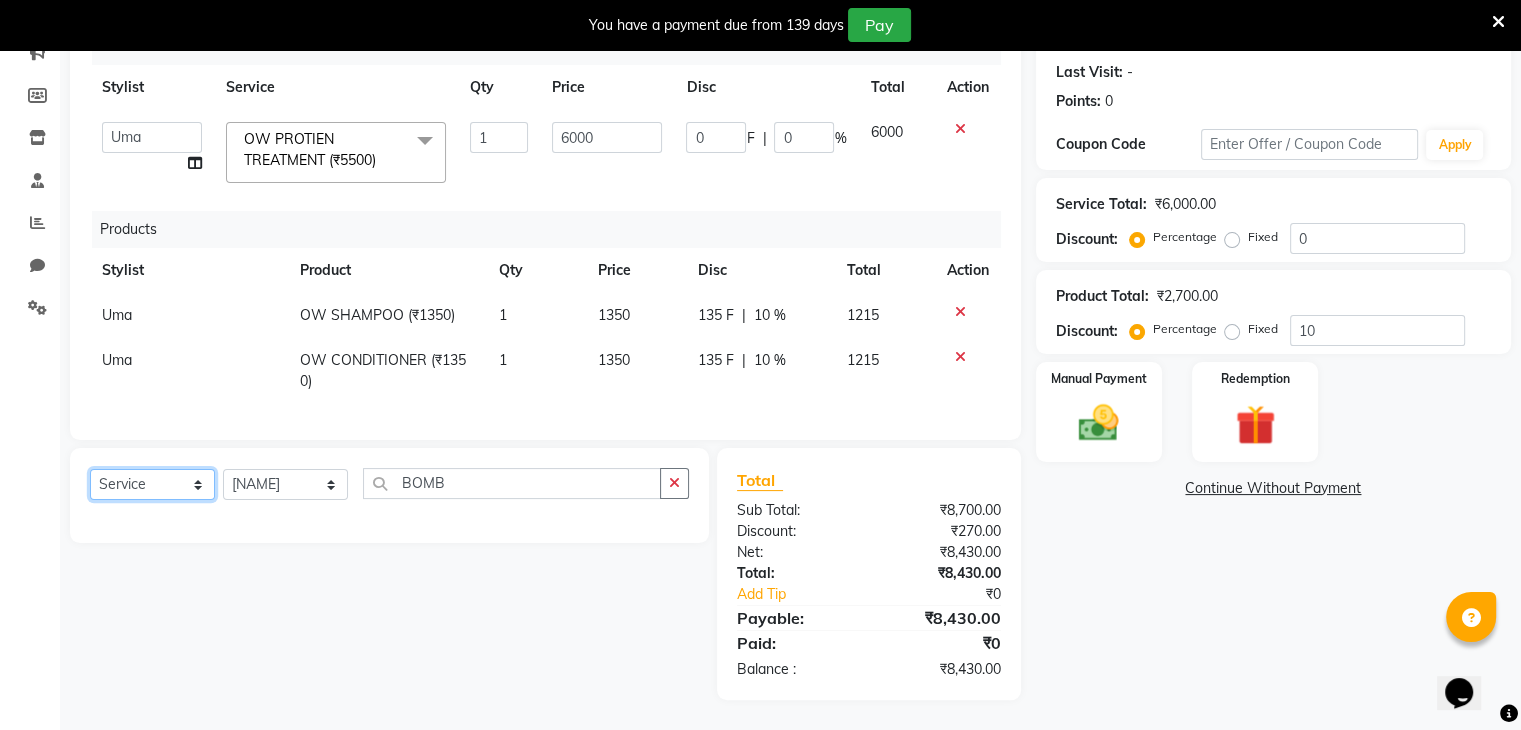 click on "Select  Service  Product  Membership  Package Voucher Prepaid Gift Card" 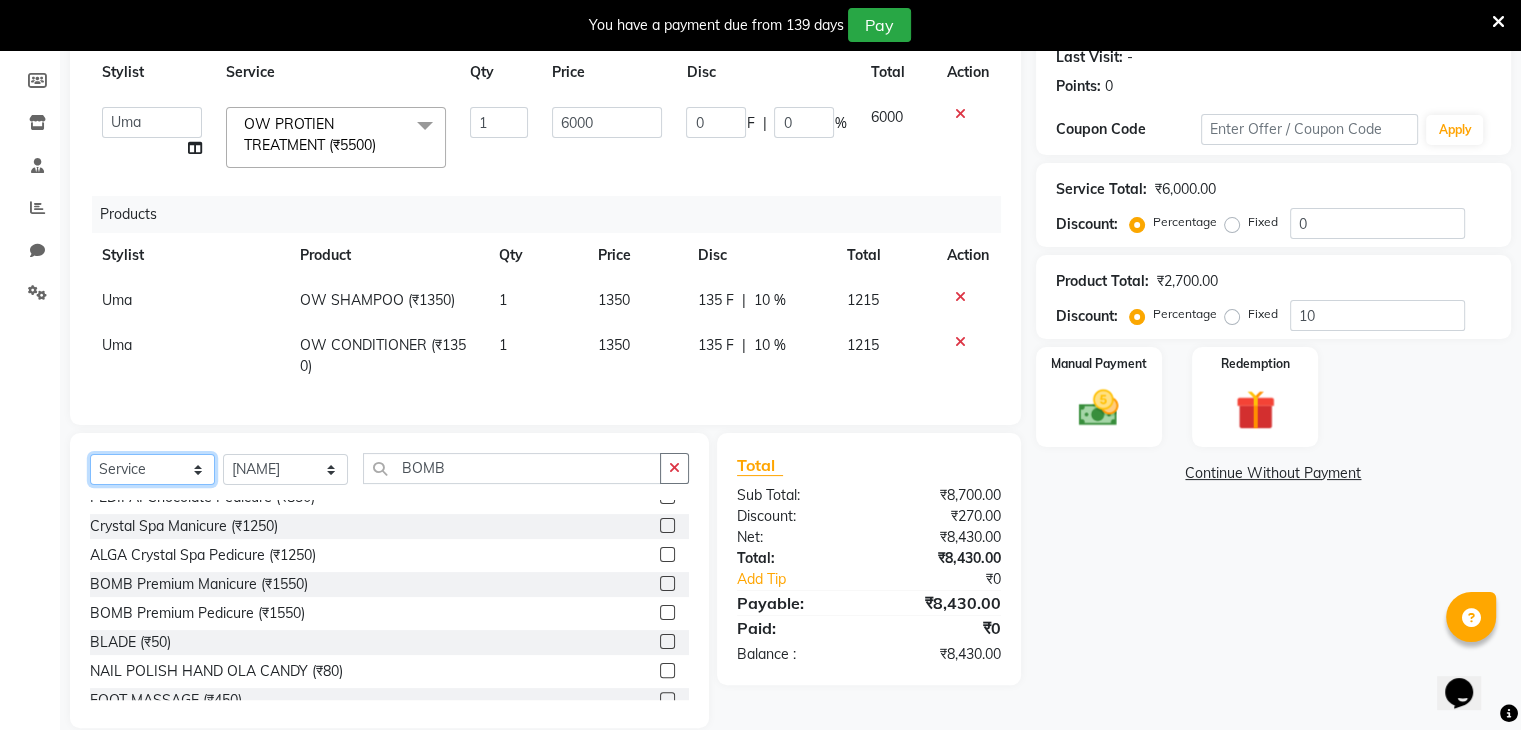 scroll, scrollTop: 200, scrollLeft: 0, axis: vertical 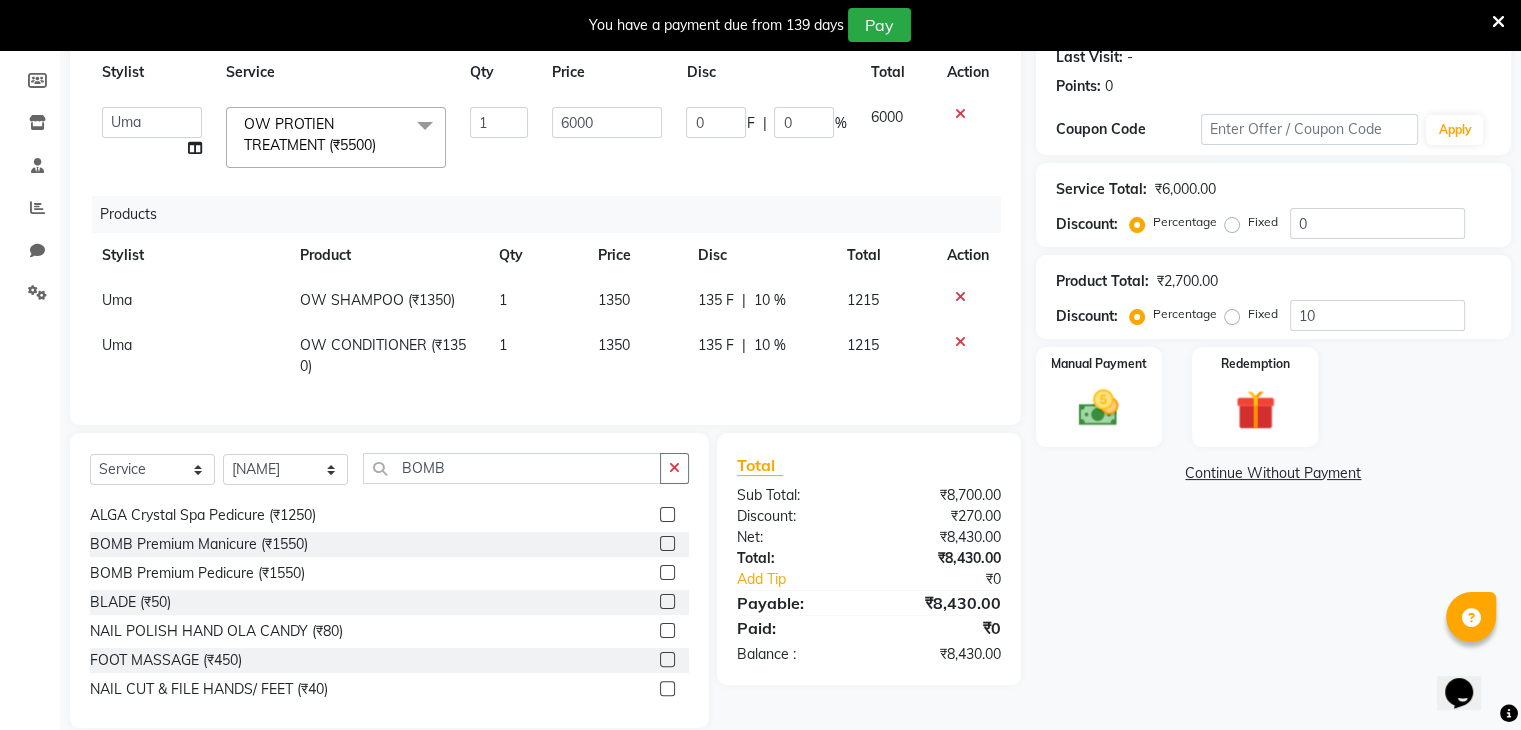 click 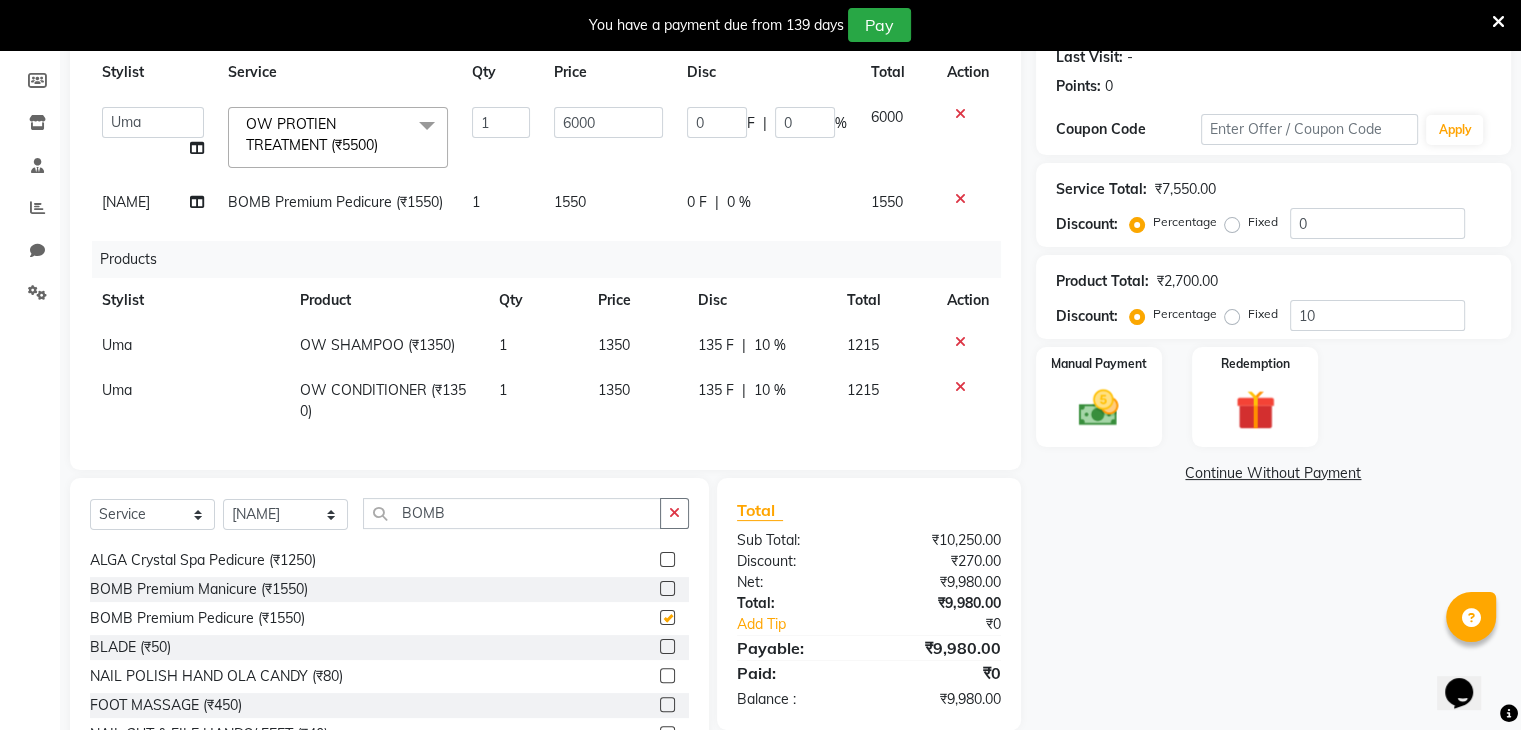 checkbox on "false" 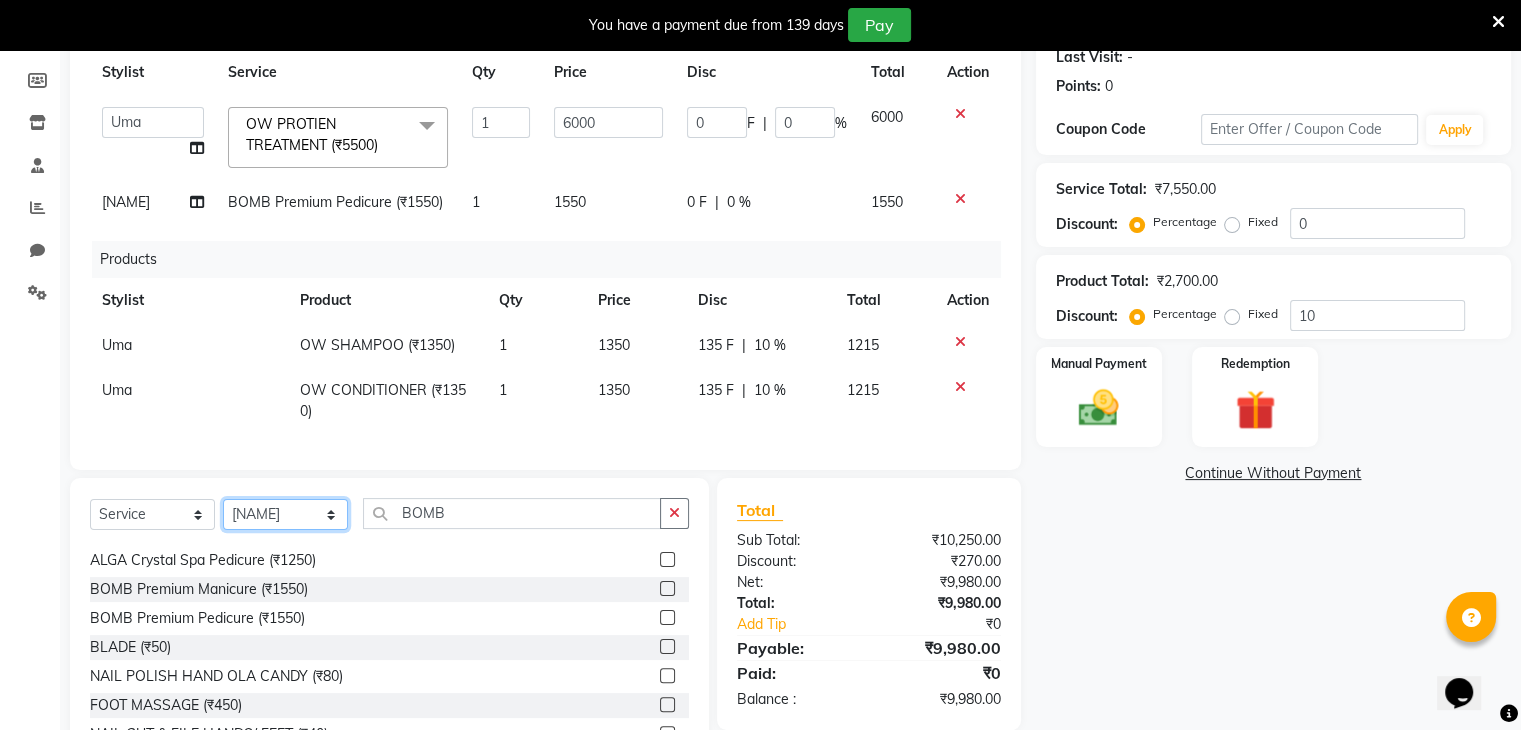 click on "Select Stylist Devi DIS Mamta Pinki Rajiya Rupal Shweta Uma UNKNOWN" 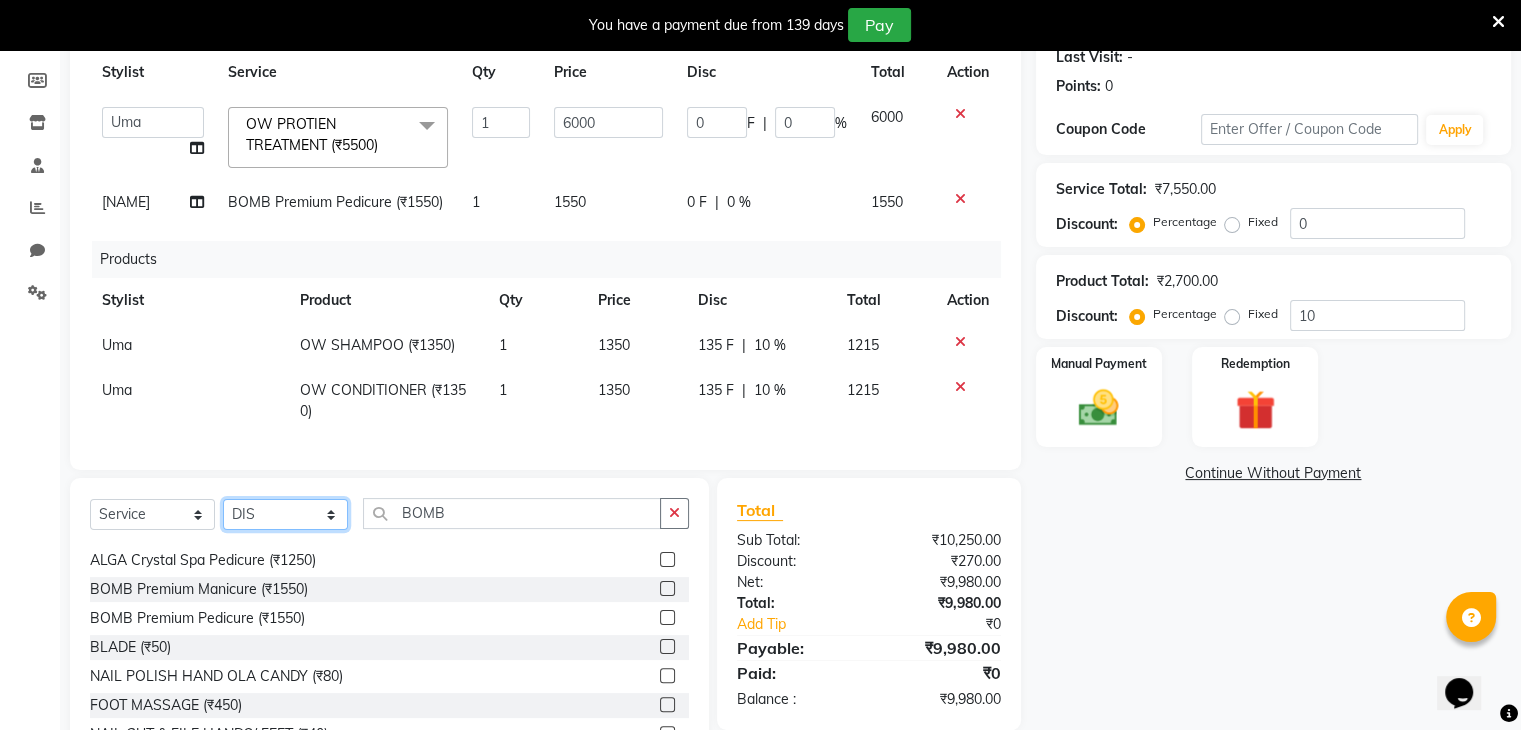 click on "Select Stylist Devi DIS Mamta Pinki Rajiya Rupal Shweta Uma UNKNOWN" 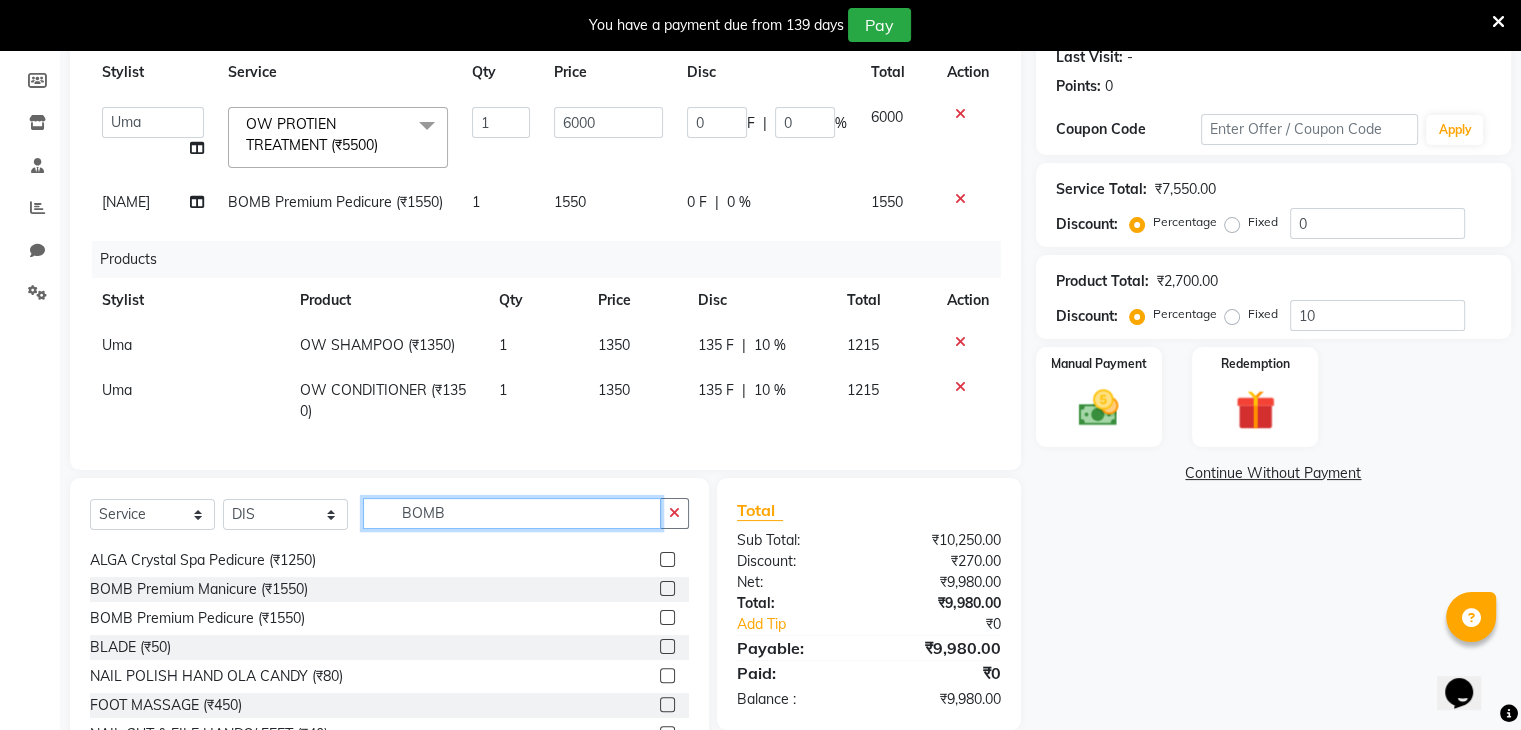 click on "BOMB" 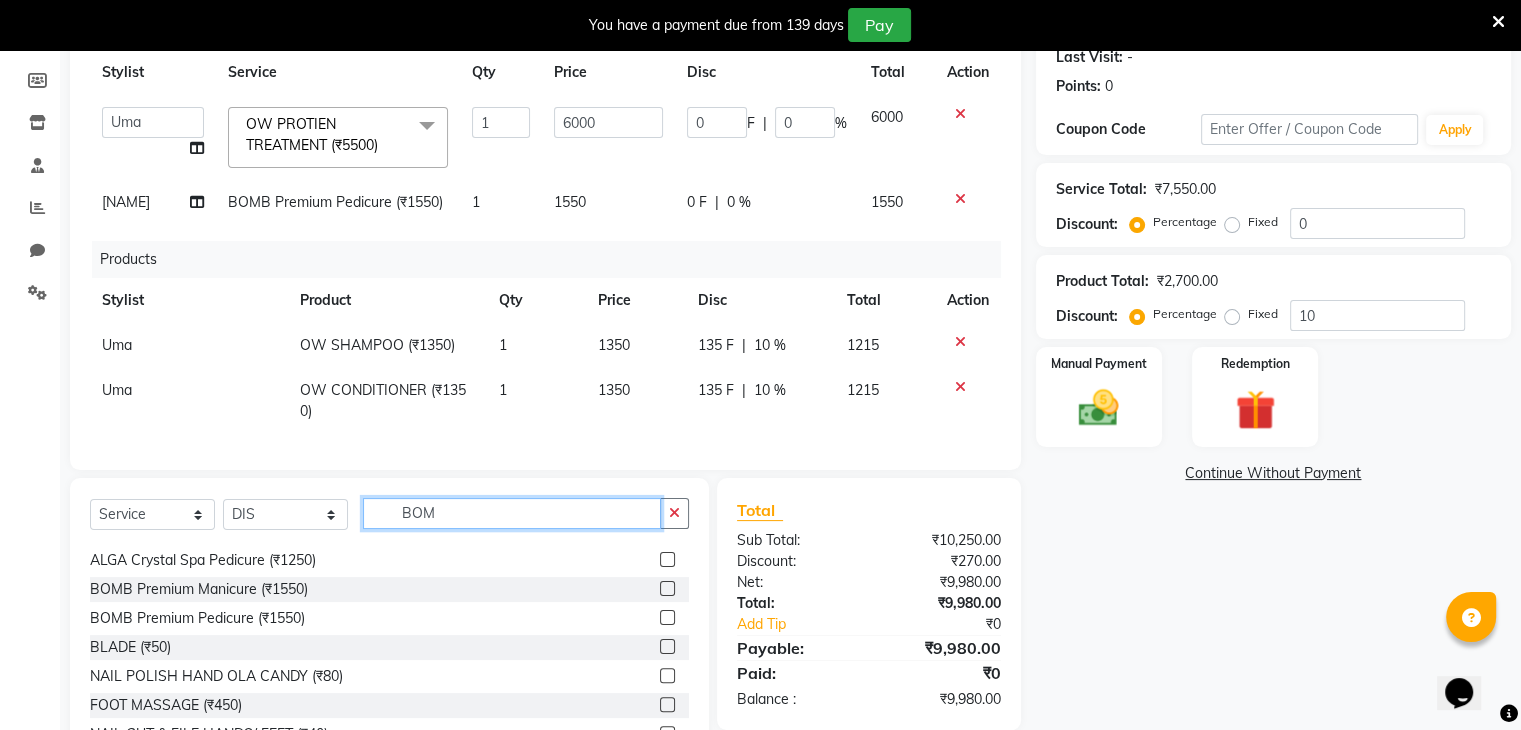 scroll, scrollTop: 0, scrollLeft: 0, axis: both 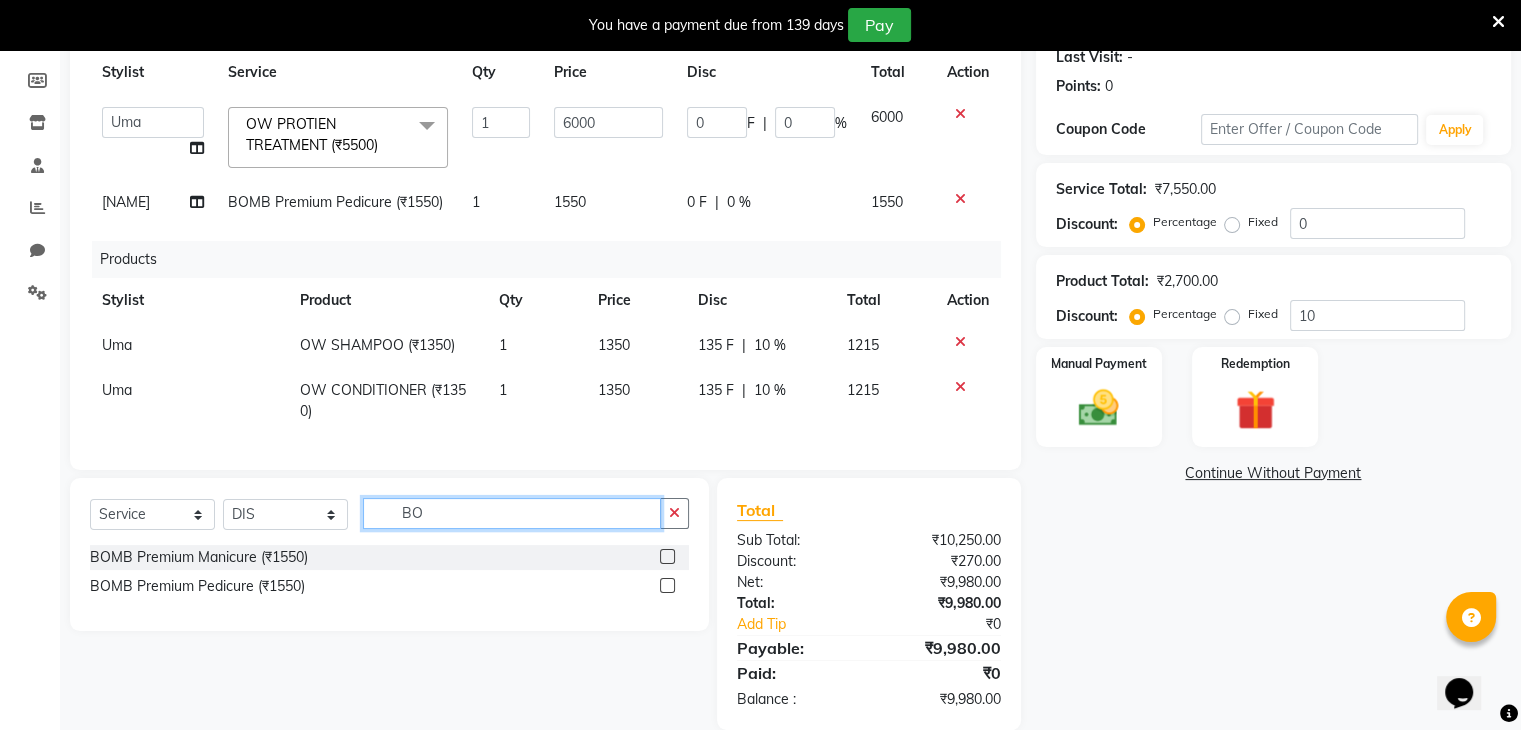 type on "B" 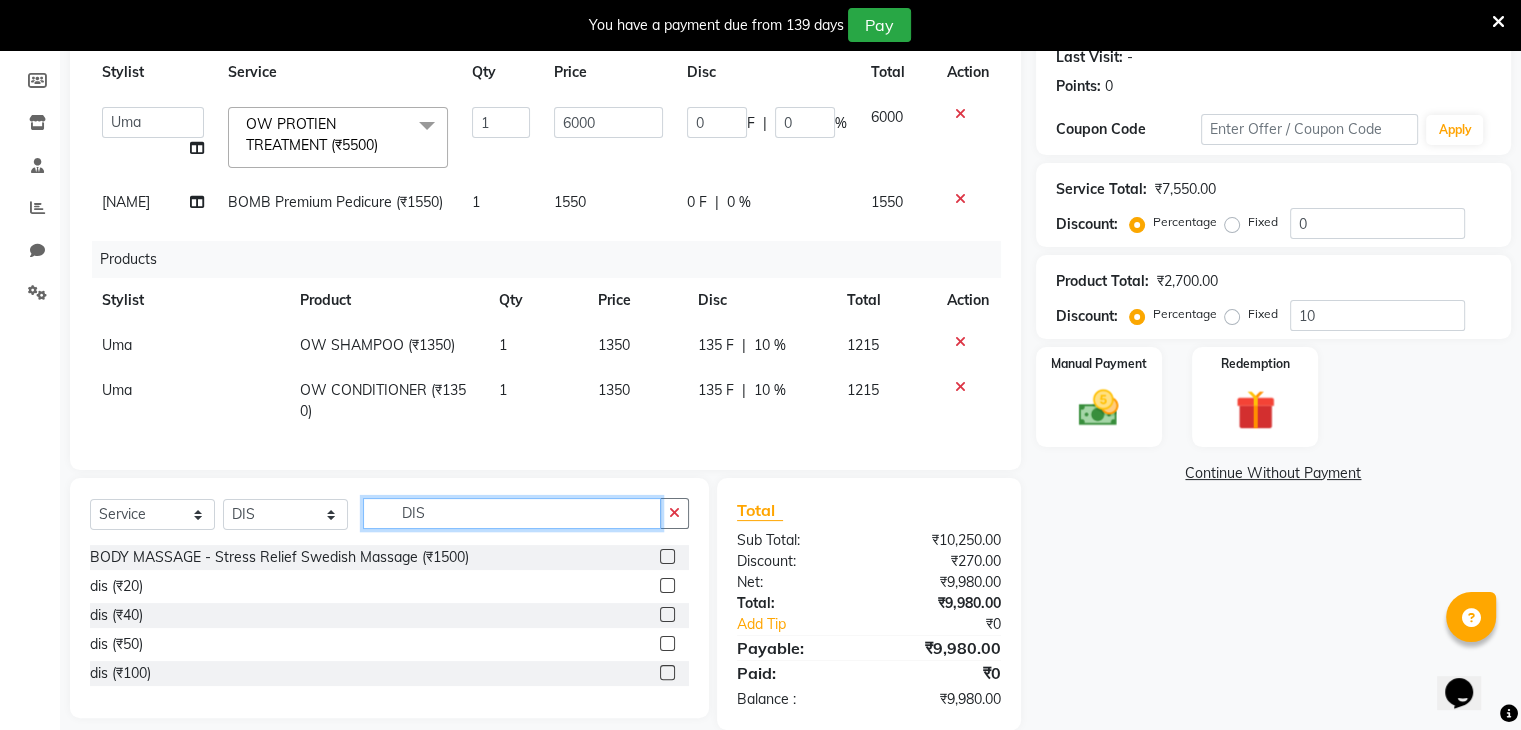 type on "DIS" 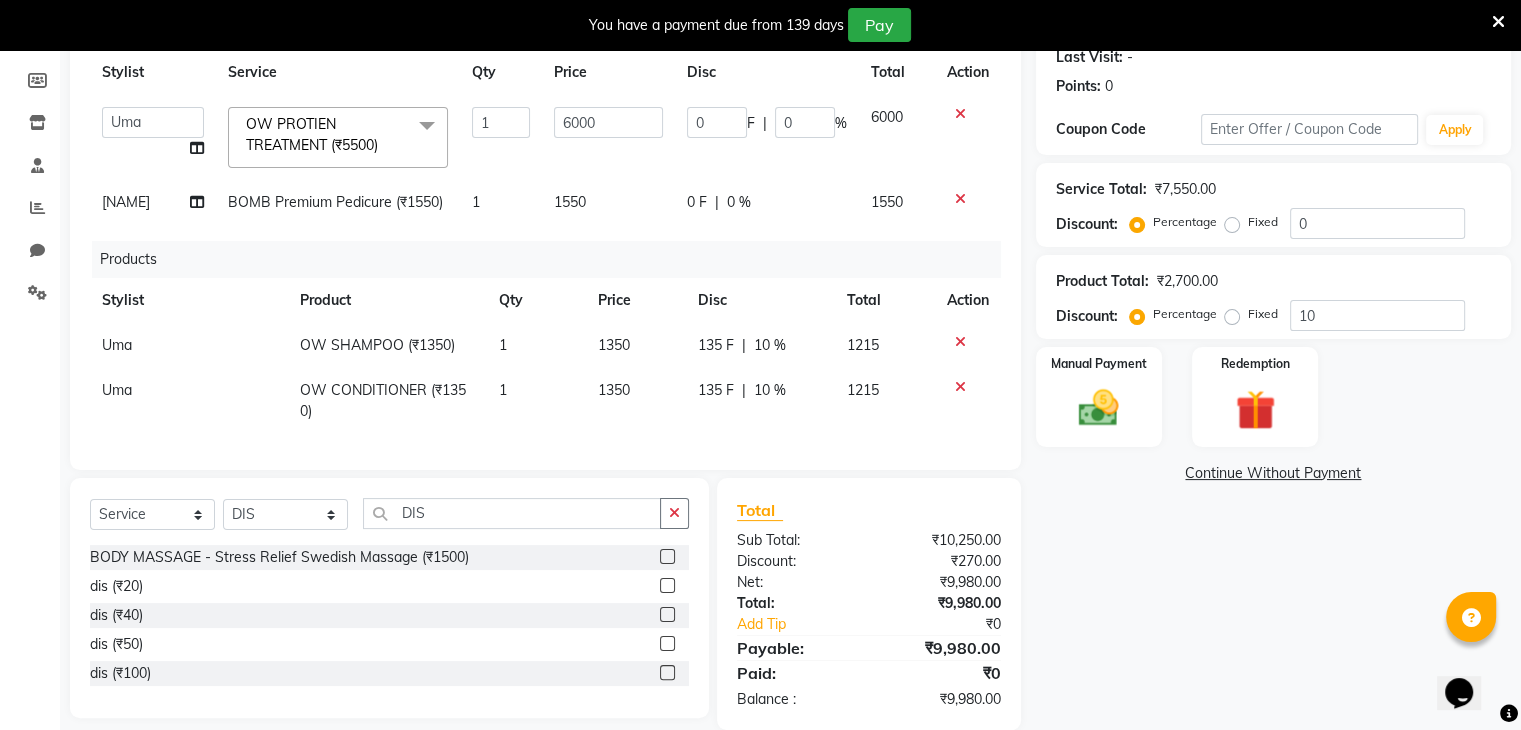 click 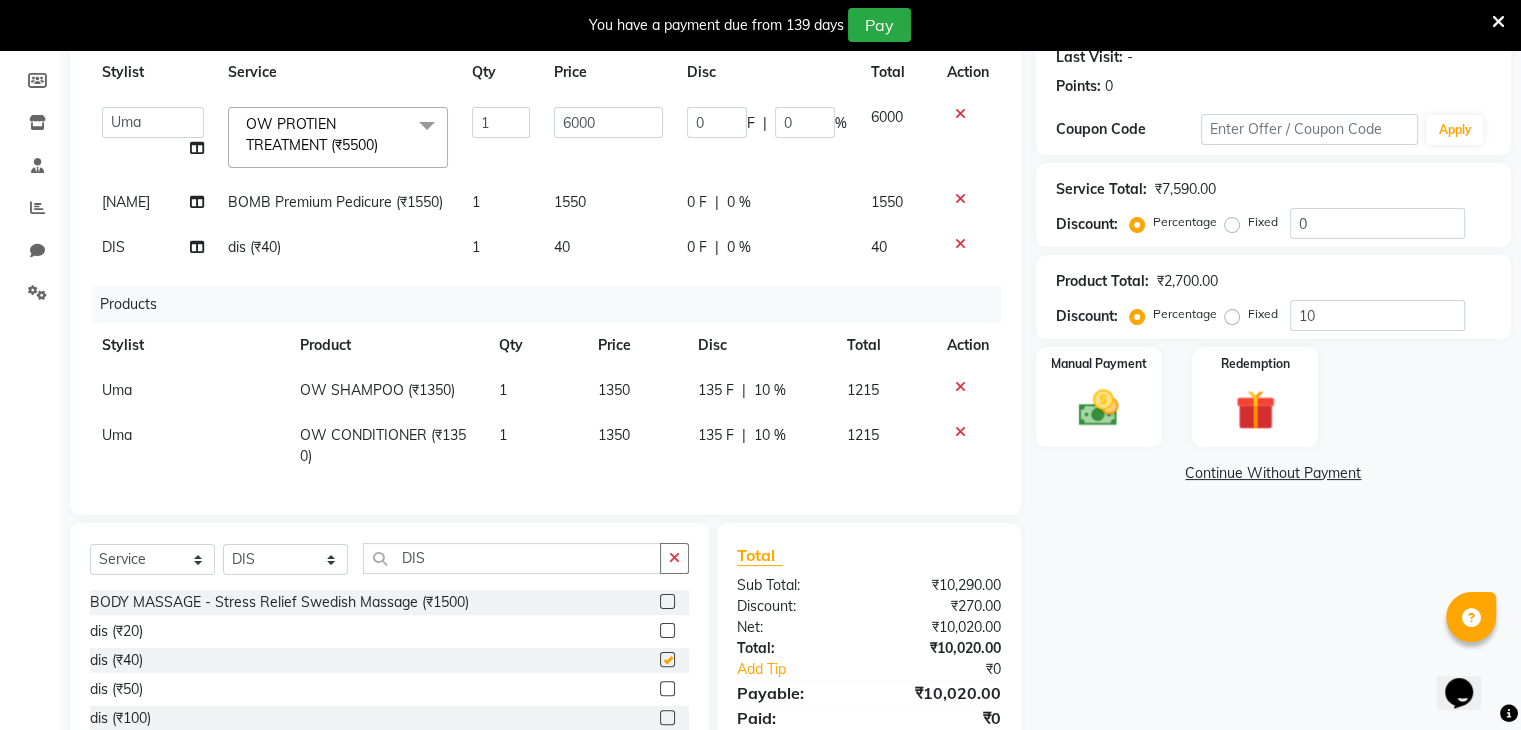checkbox on "false" 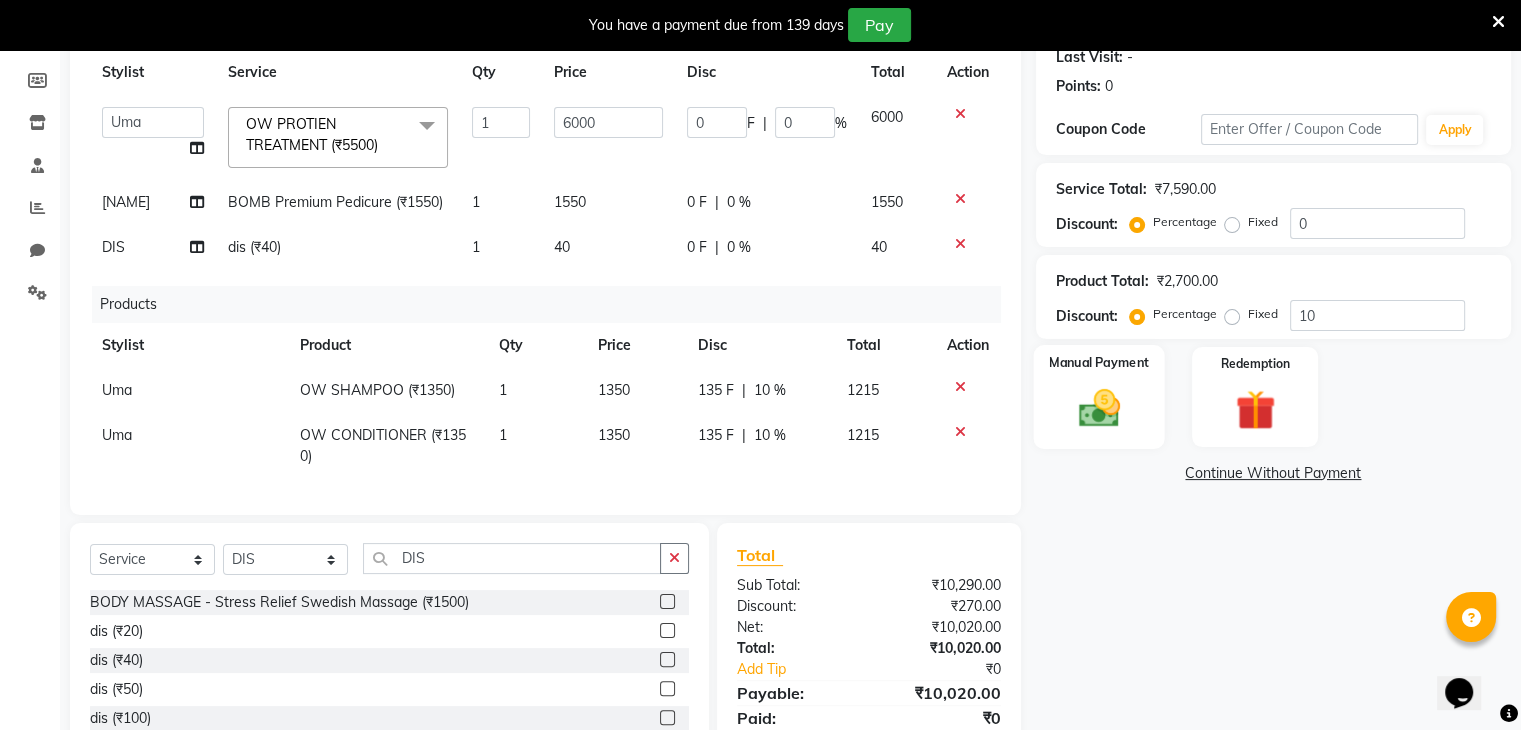 click on "Manual Payment" 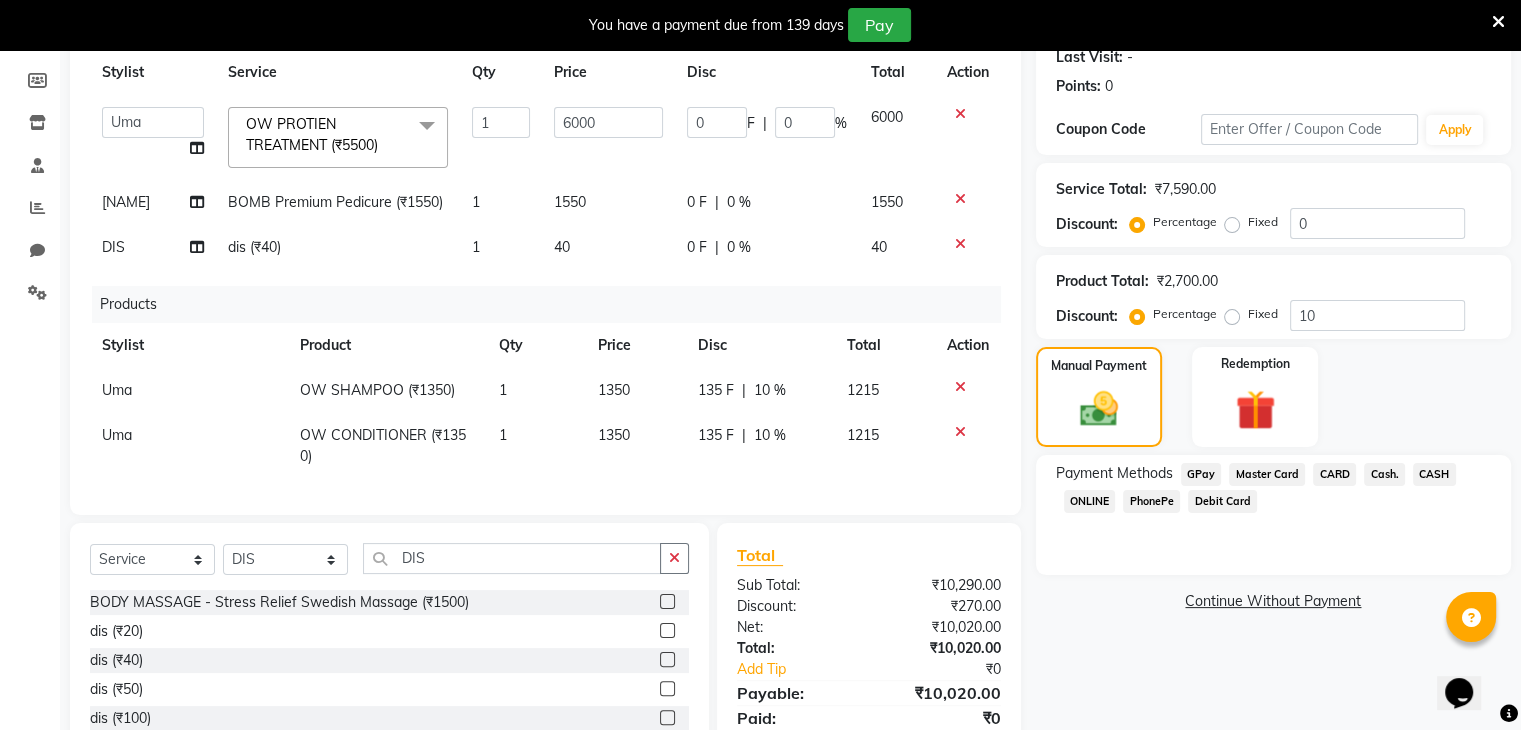 scroll, scrollTop: 0, scrollLeft: 0, axis: both 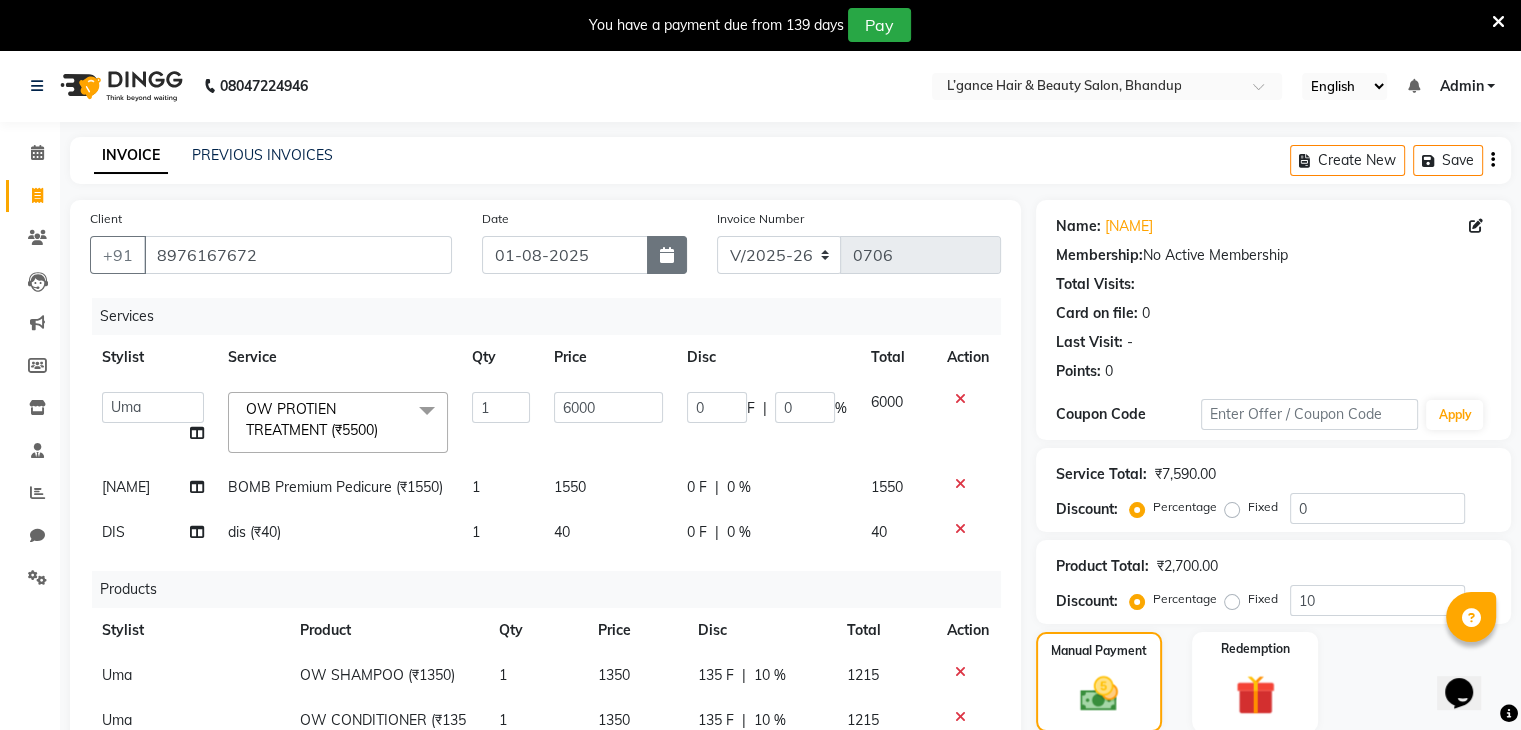 click 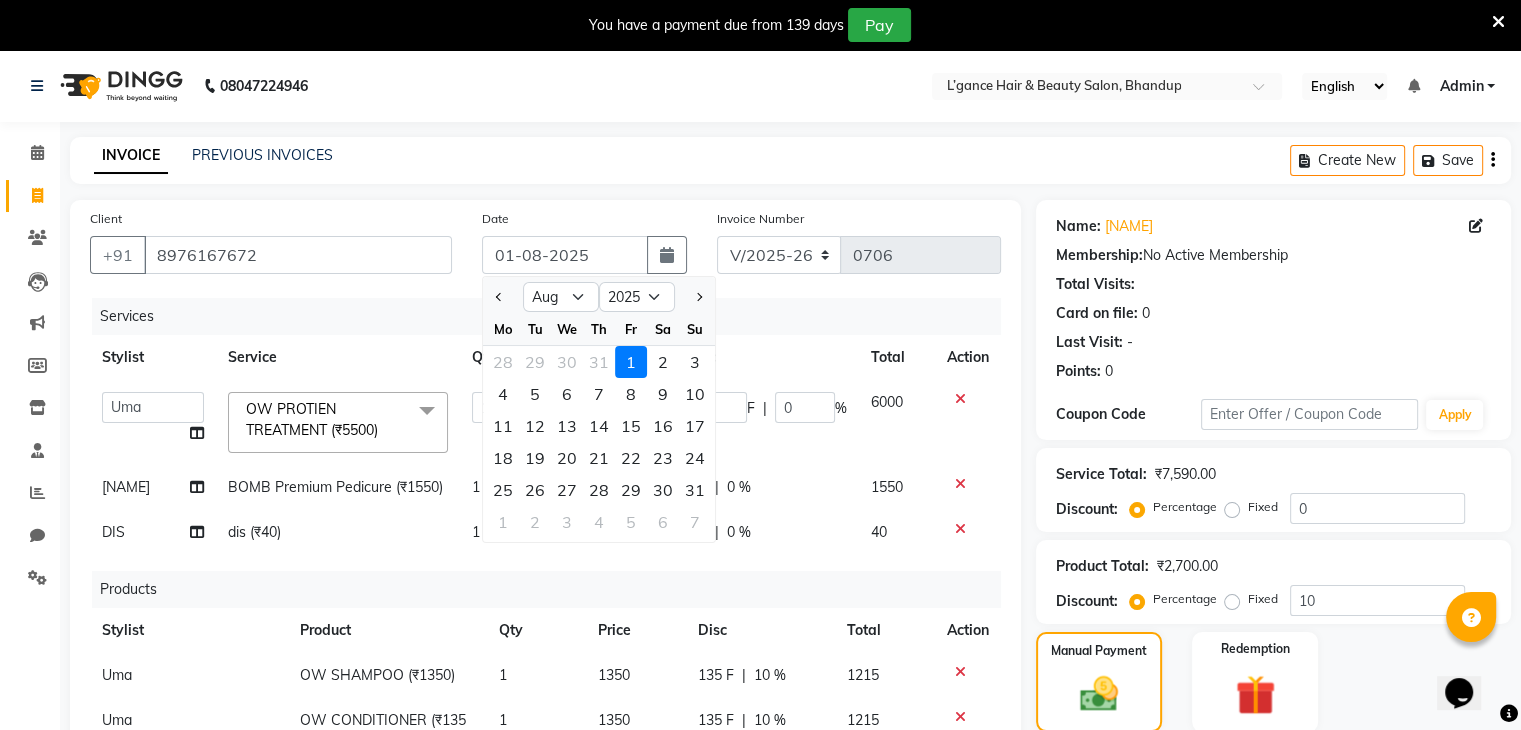 click on "1" 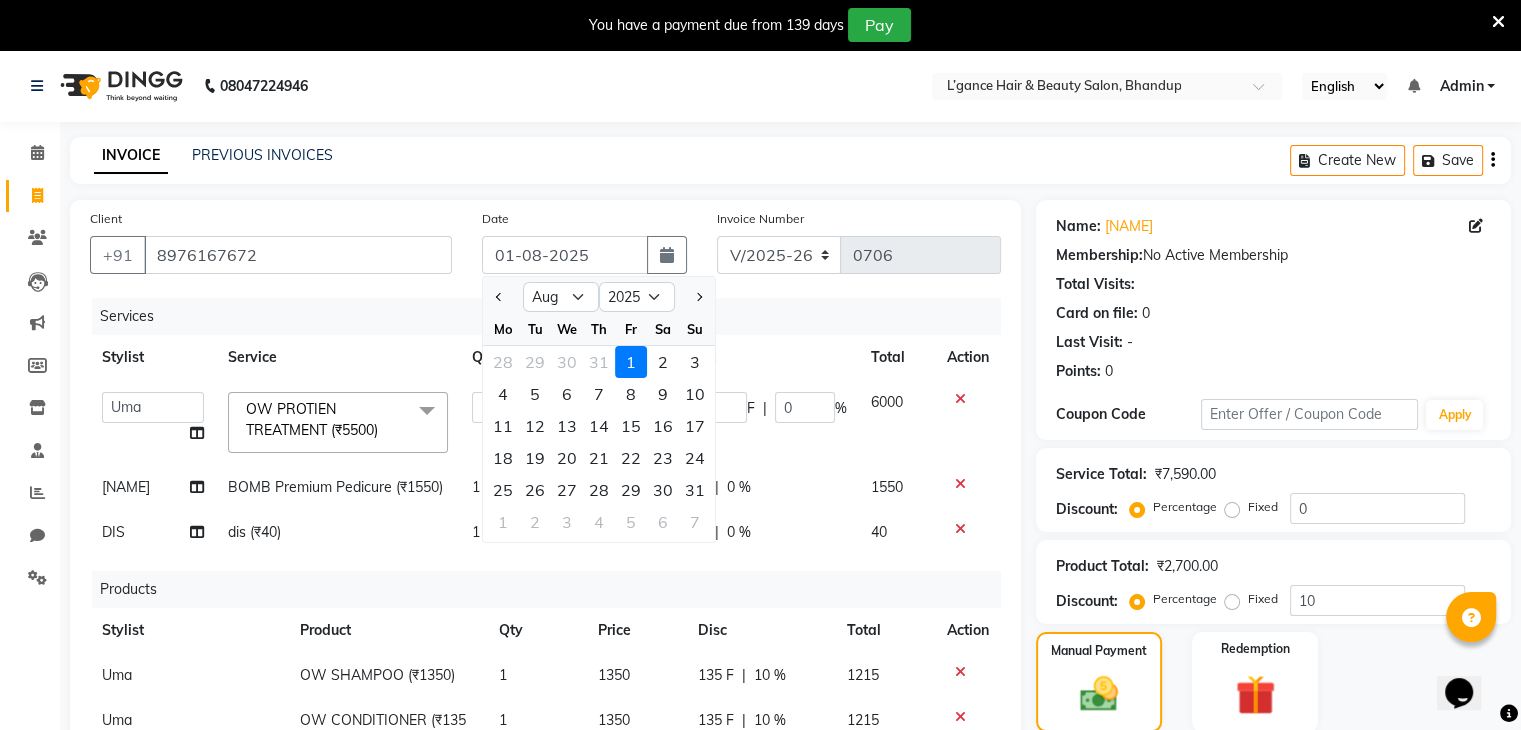 type on "0" 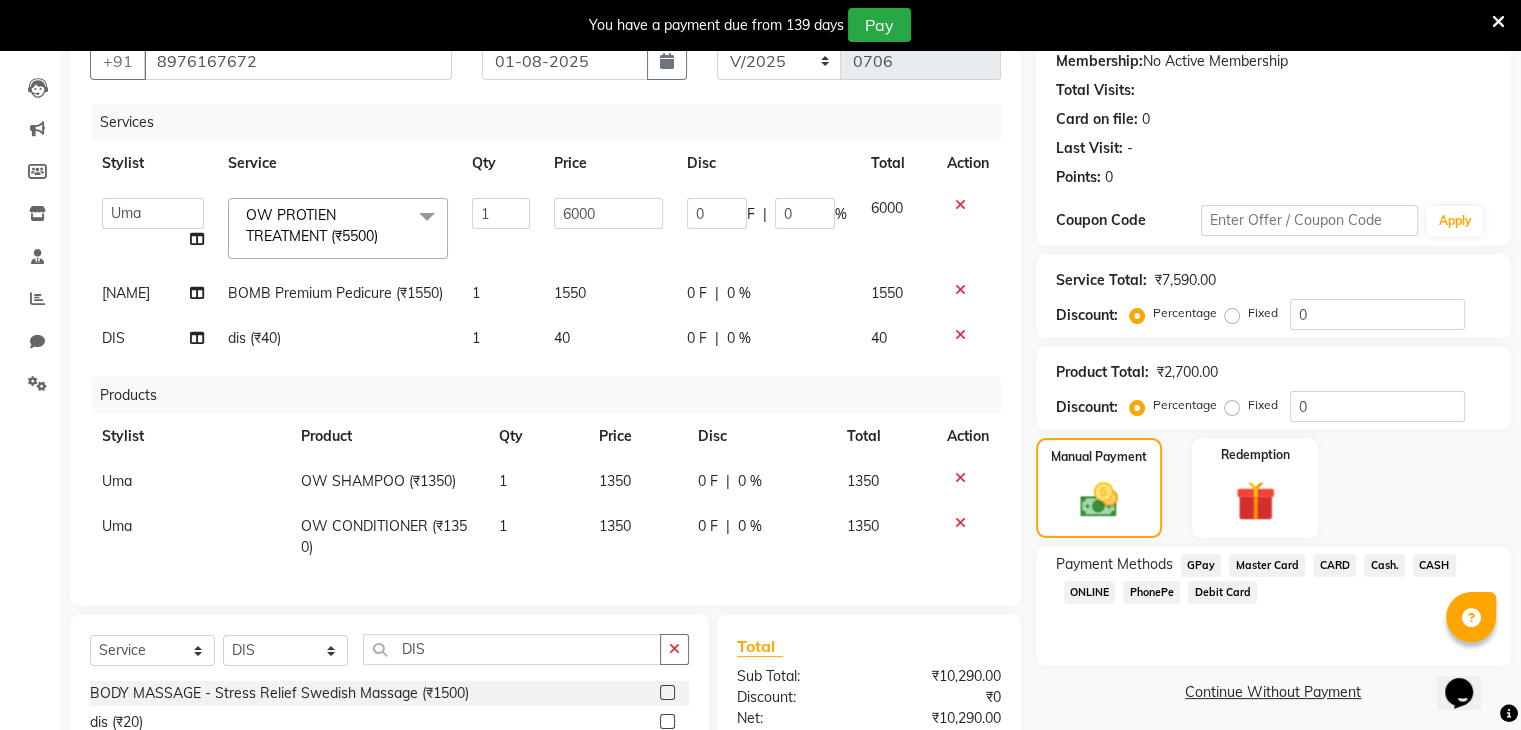 scroll, scrollTop: 200, scrollLeft: 0, axis: vertical 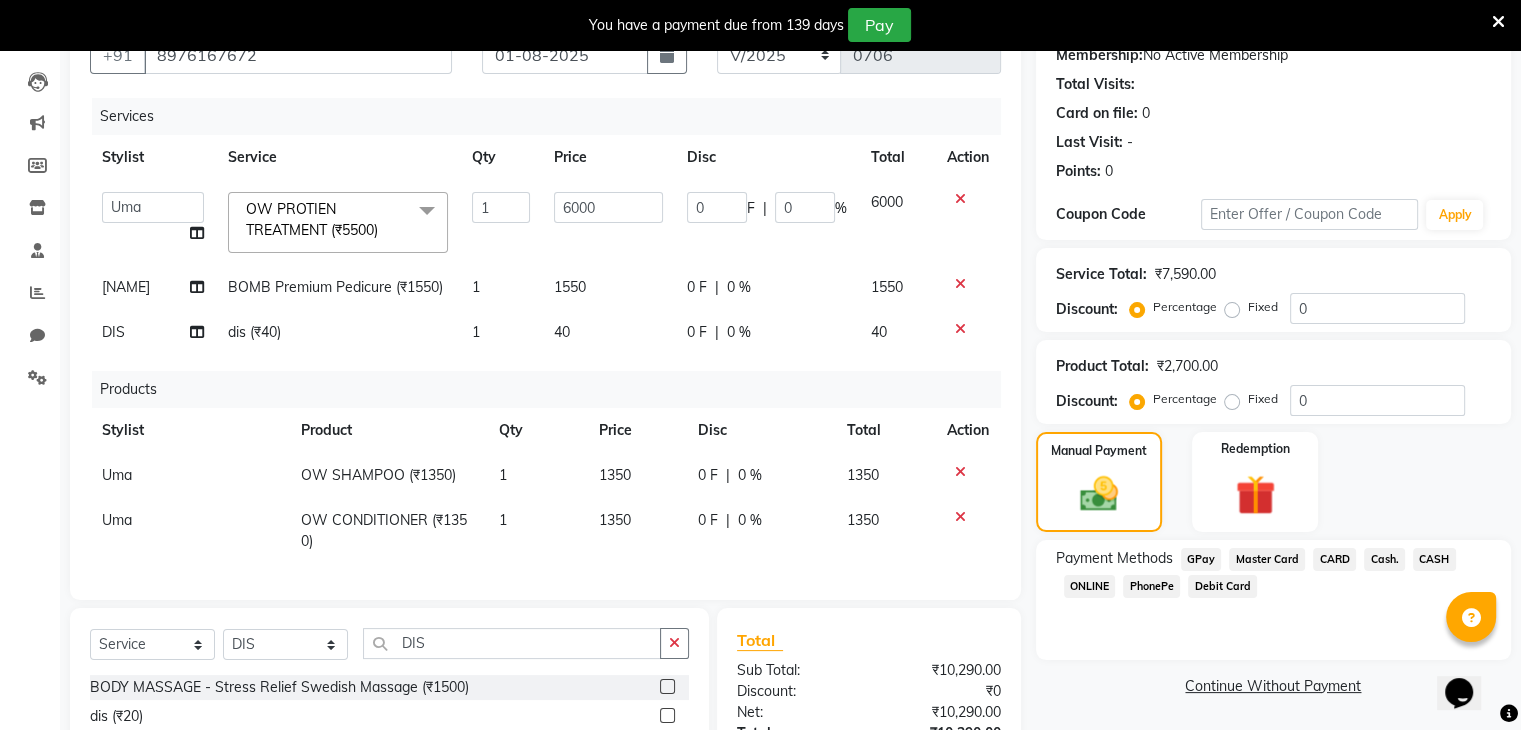 click on "PhonePe" 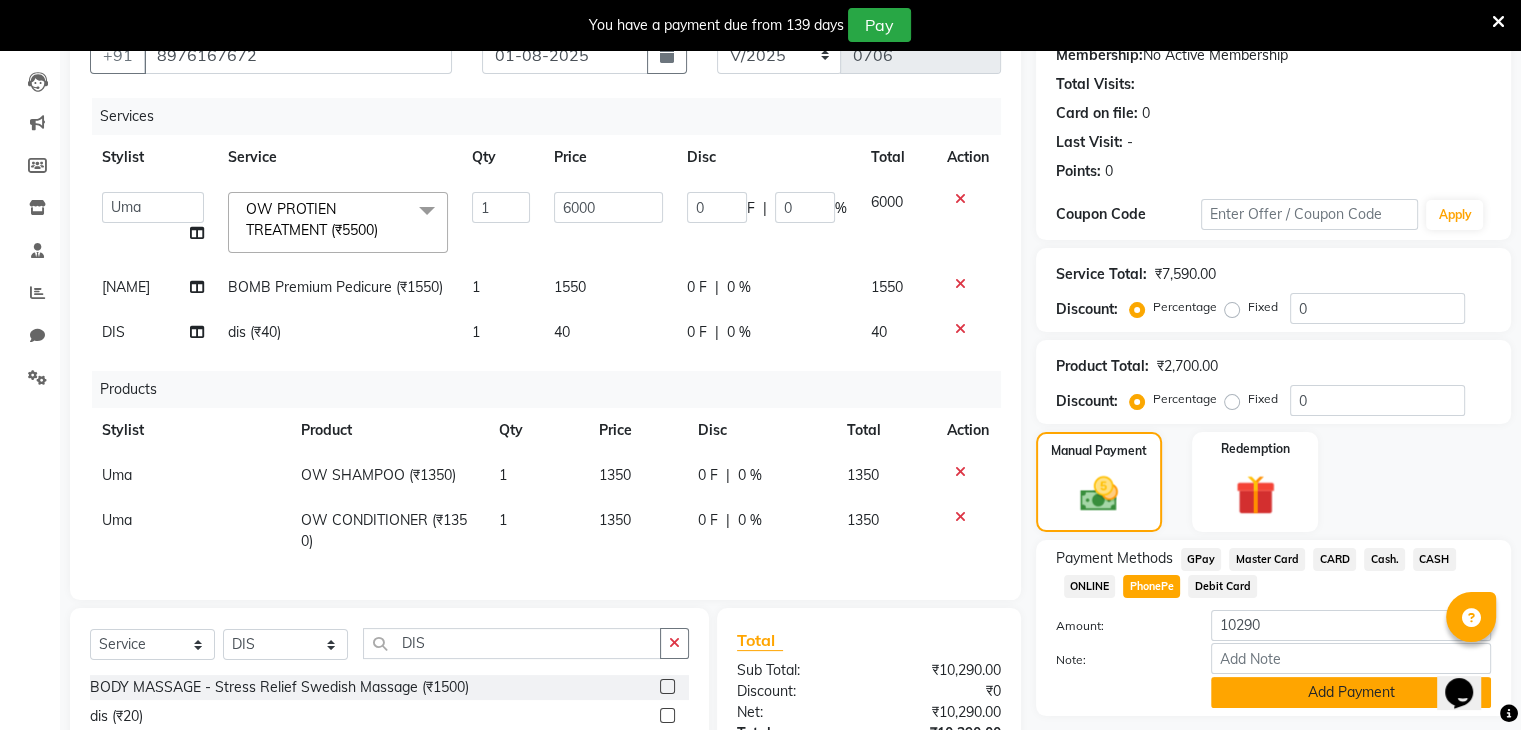 click on "Add Payment" 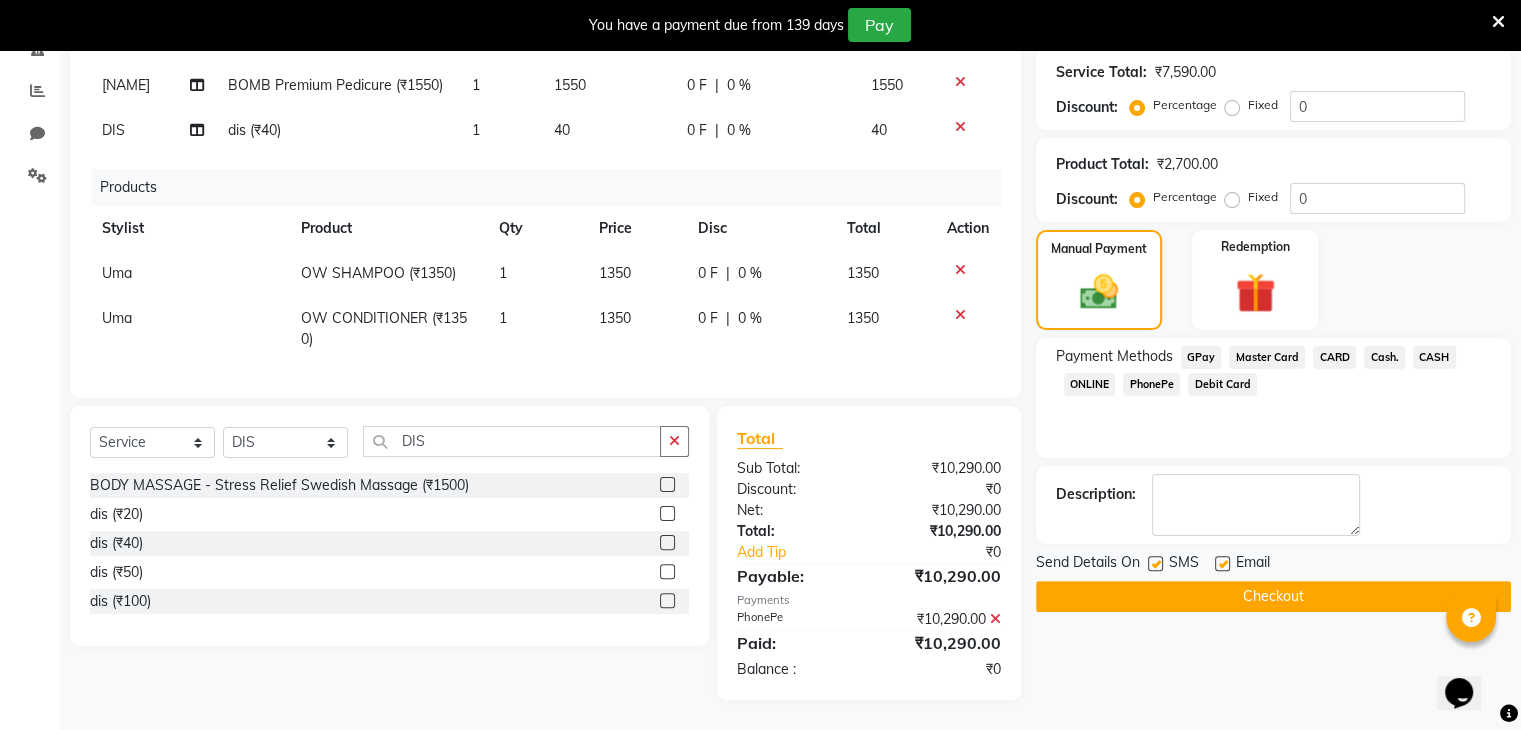 scroll, scrollTop: 417, scrollLeft: 0, axis: vertical 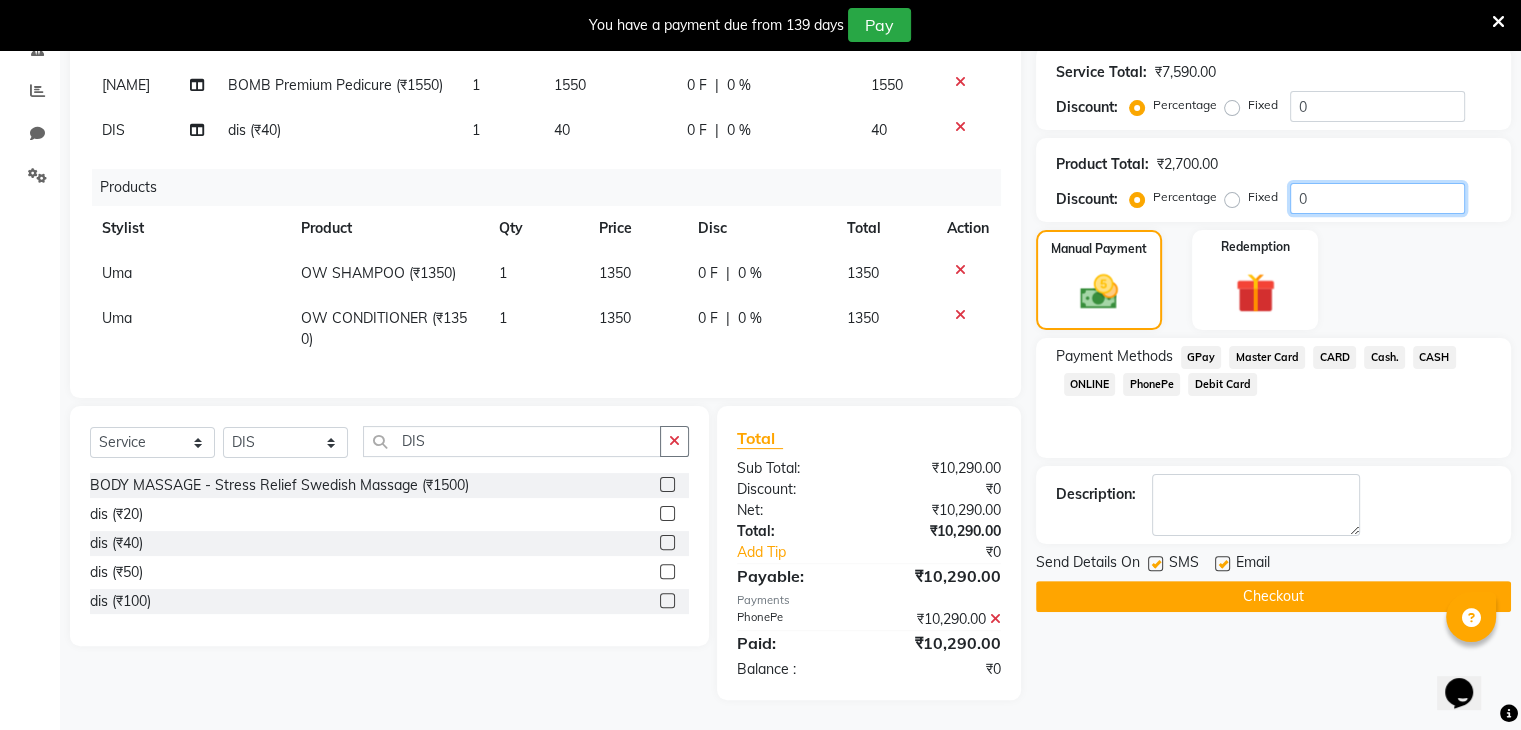 click on "0" 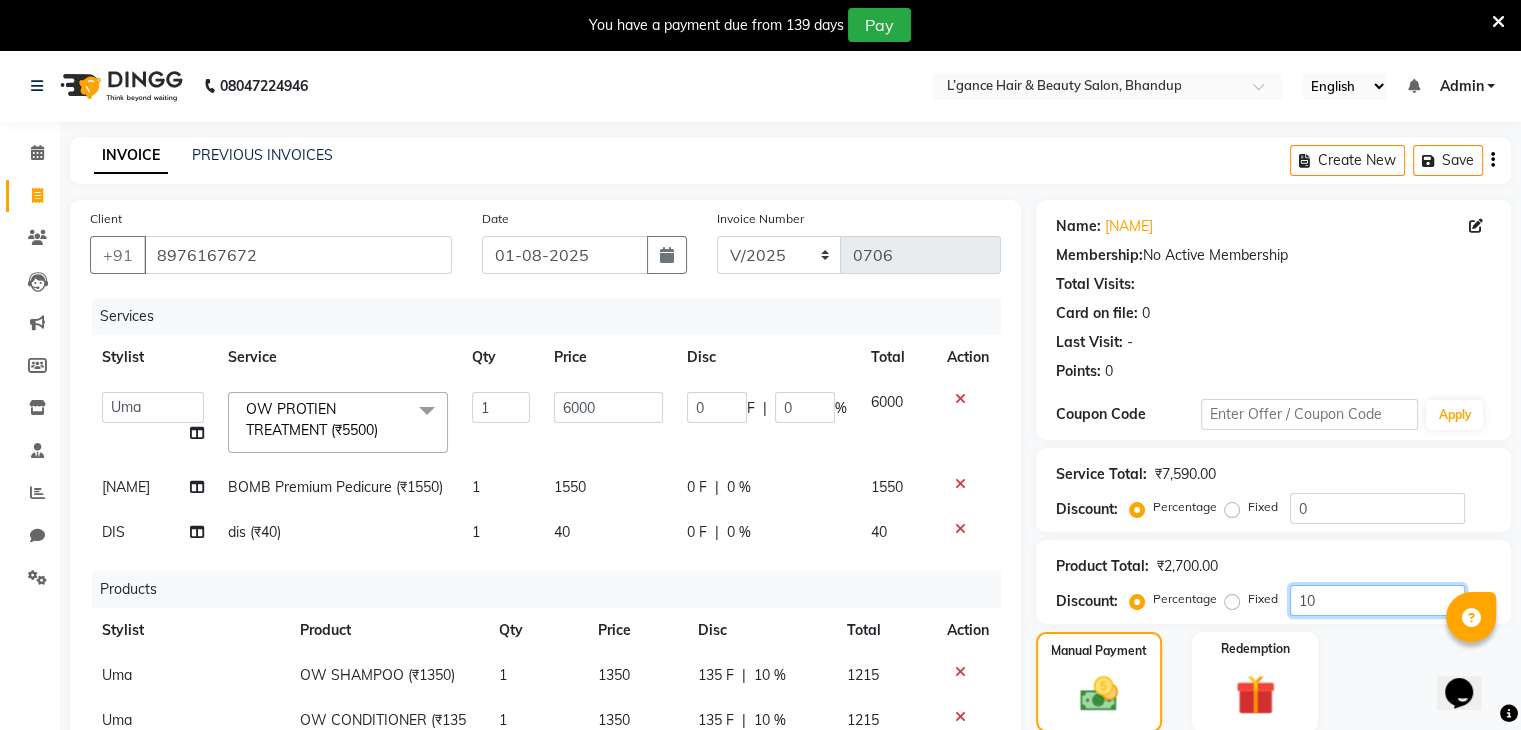 scroll, scrollTop: 434, scrollLeft: 0, axis: vertical 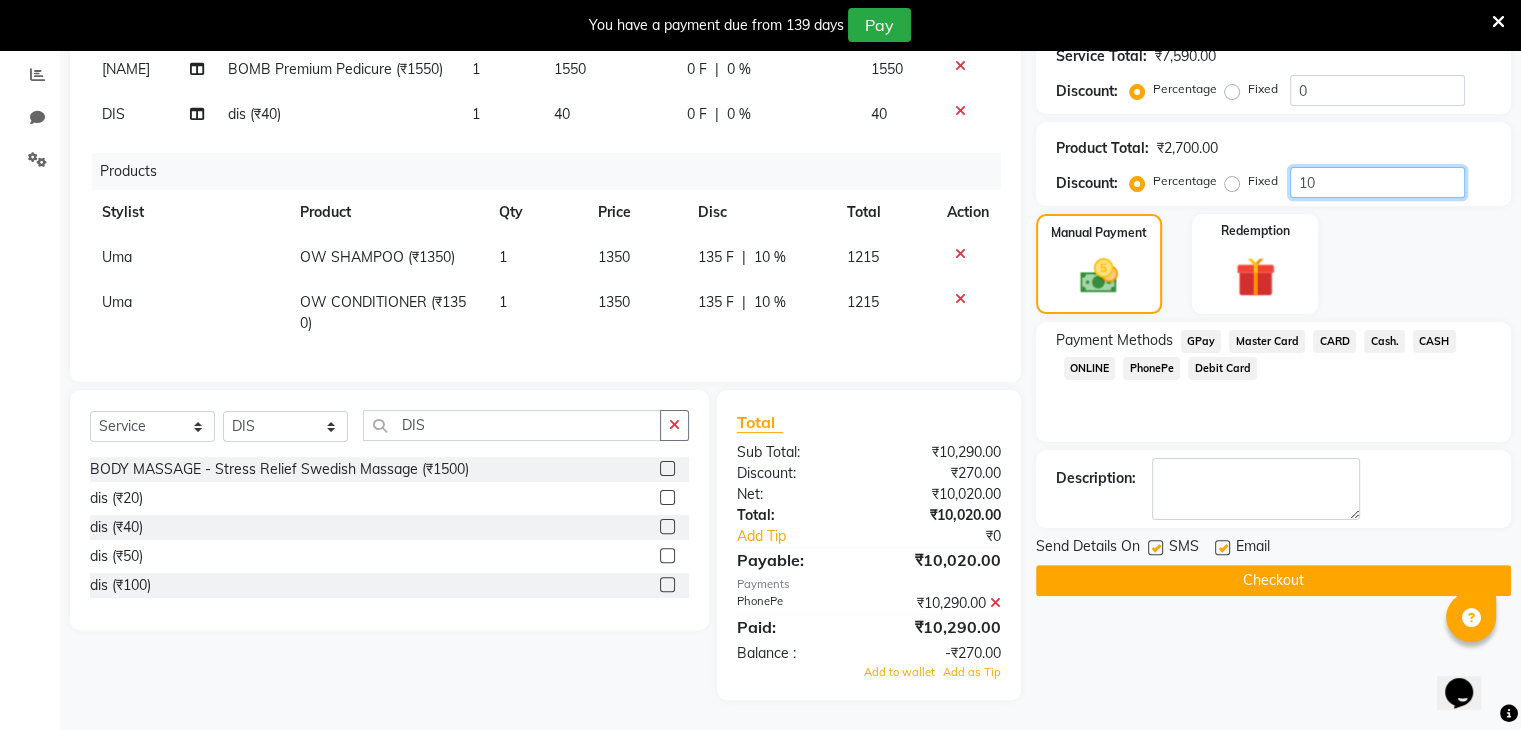 type on "10" 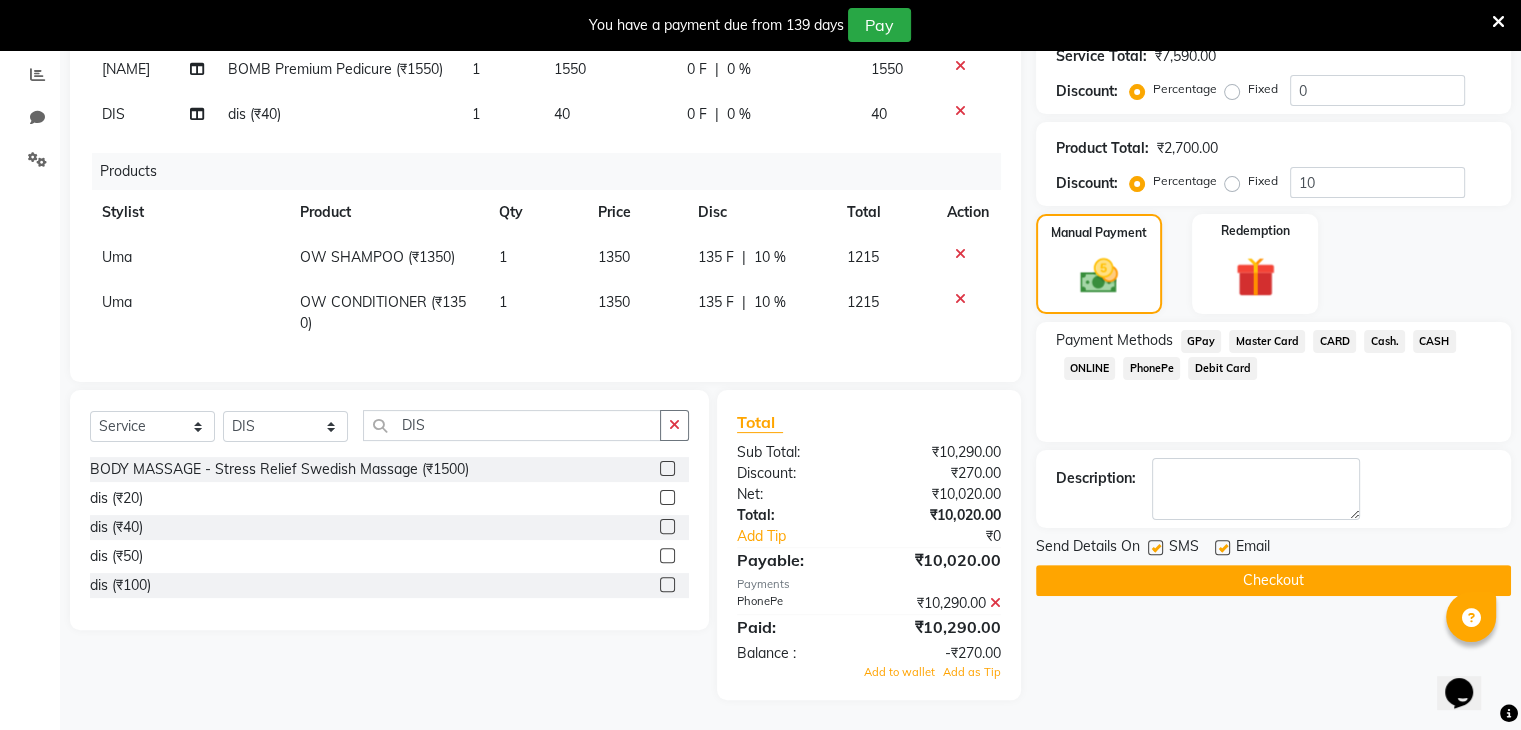 click 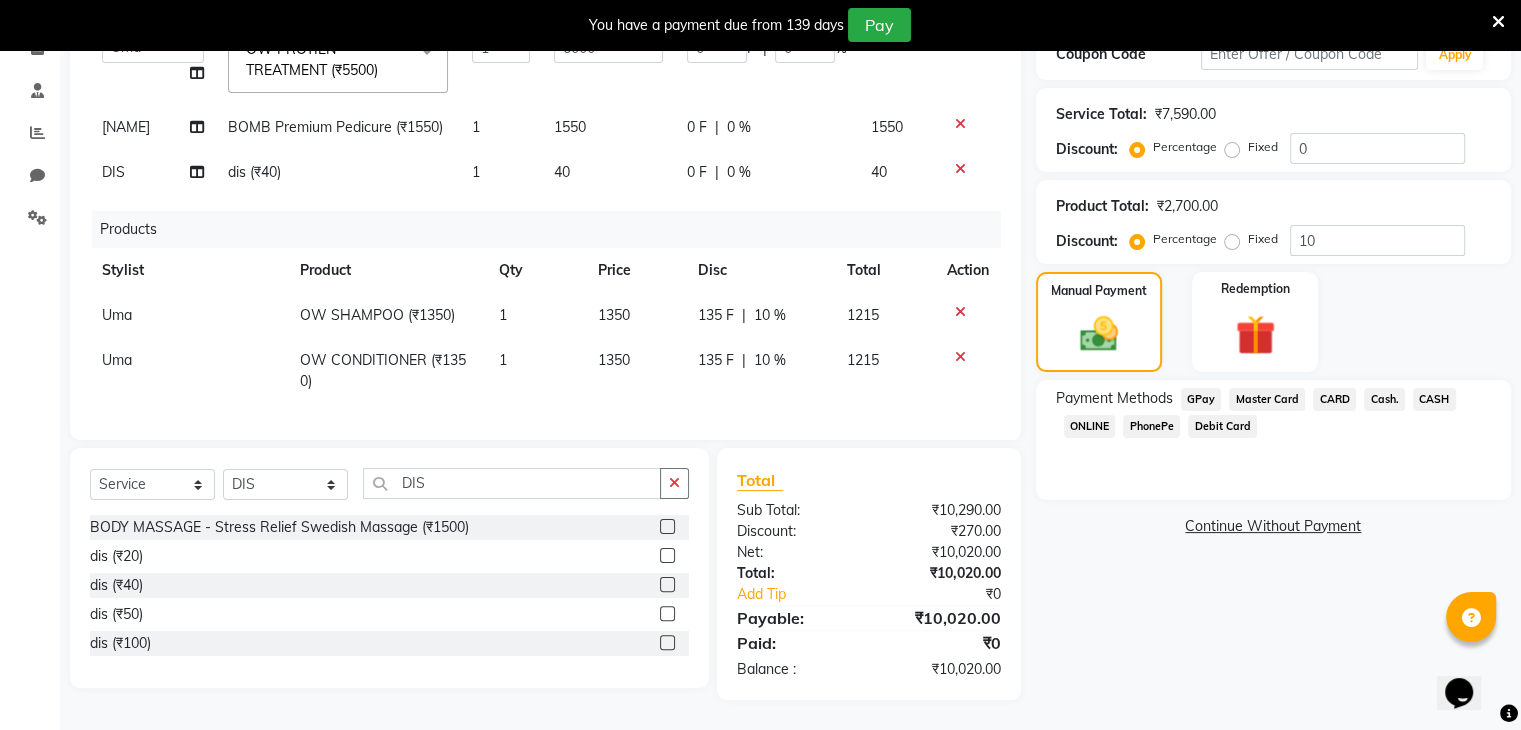 click on "PhonePe" 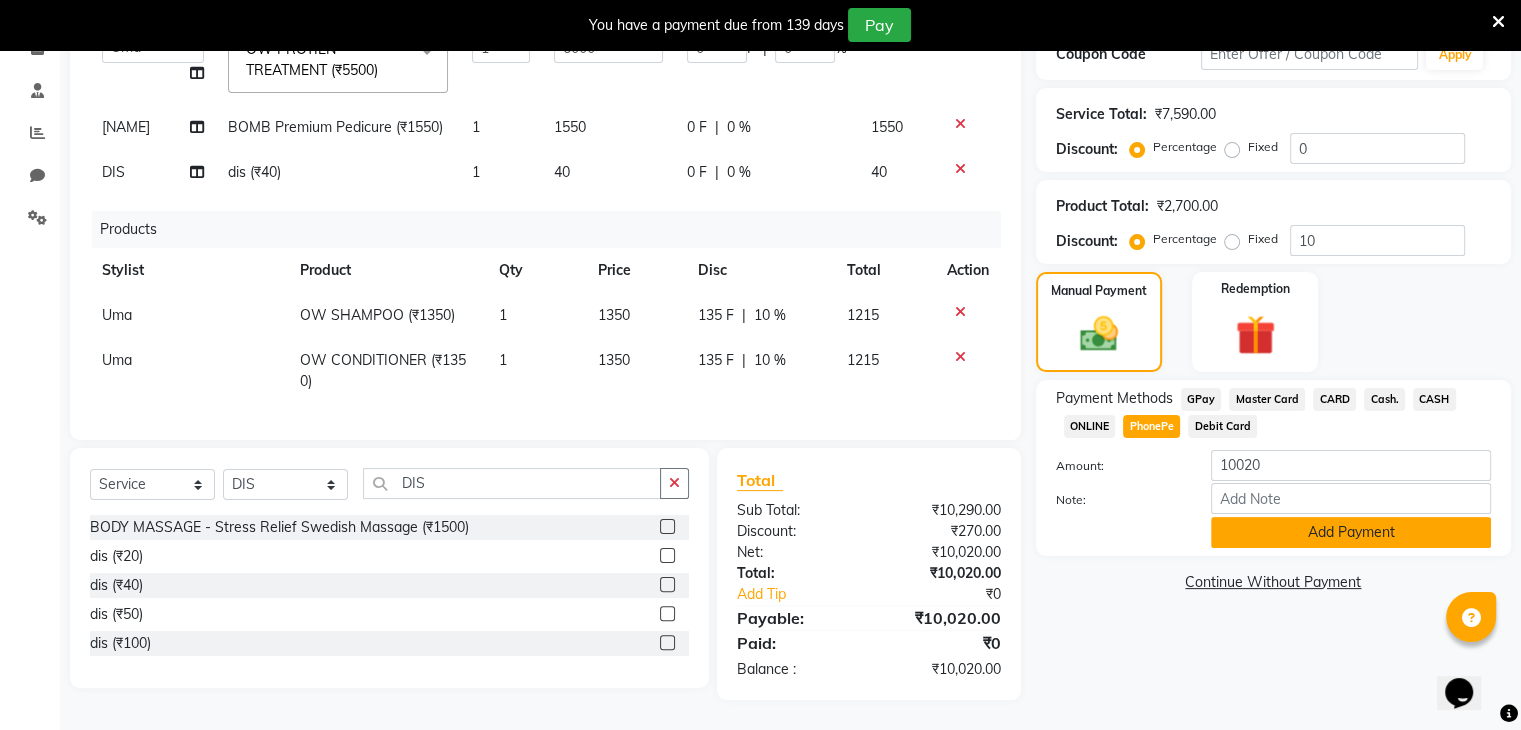 click on "Add Payment" 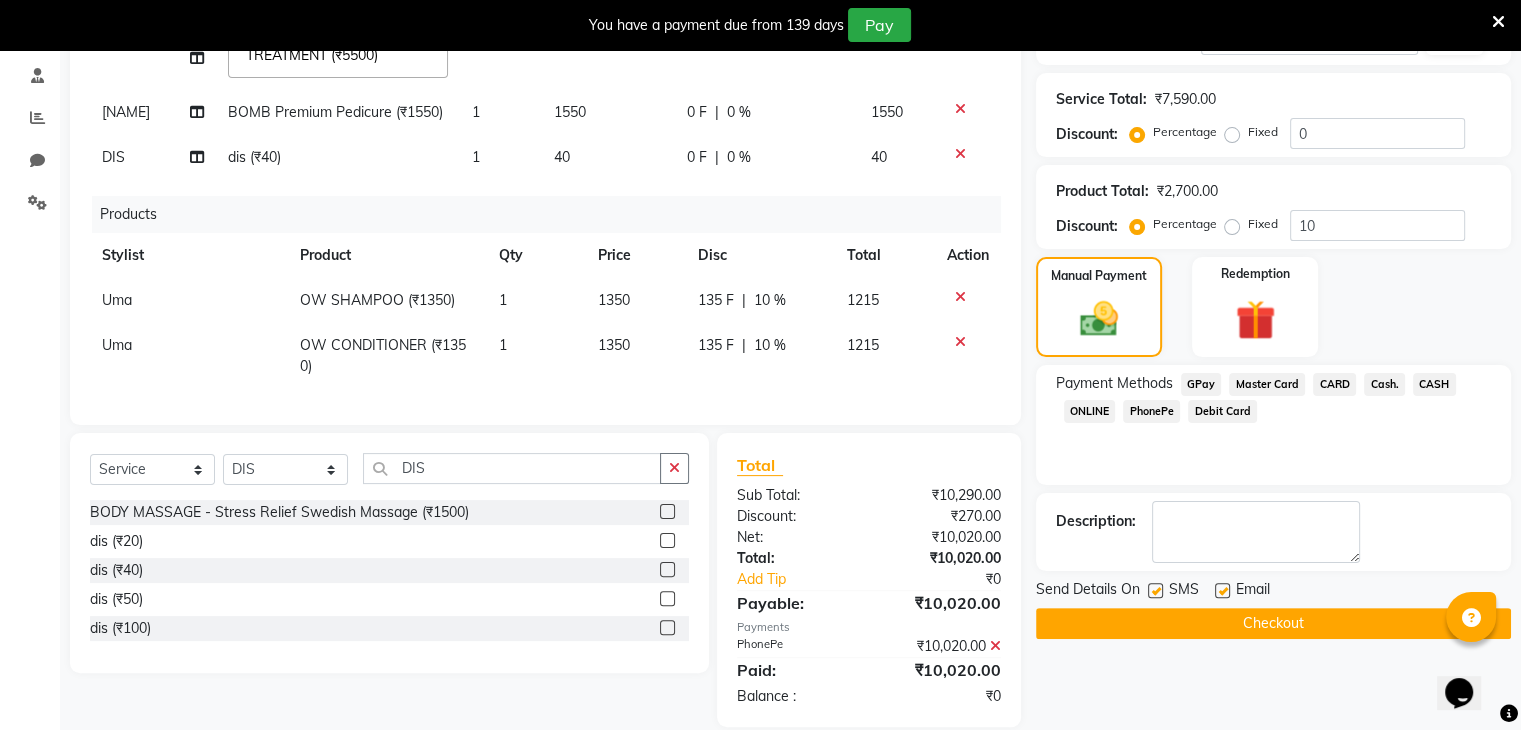 scroll, scrollTop: 0, scrollLeft: 0, axis: both 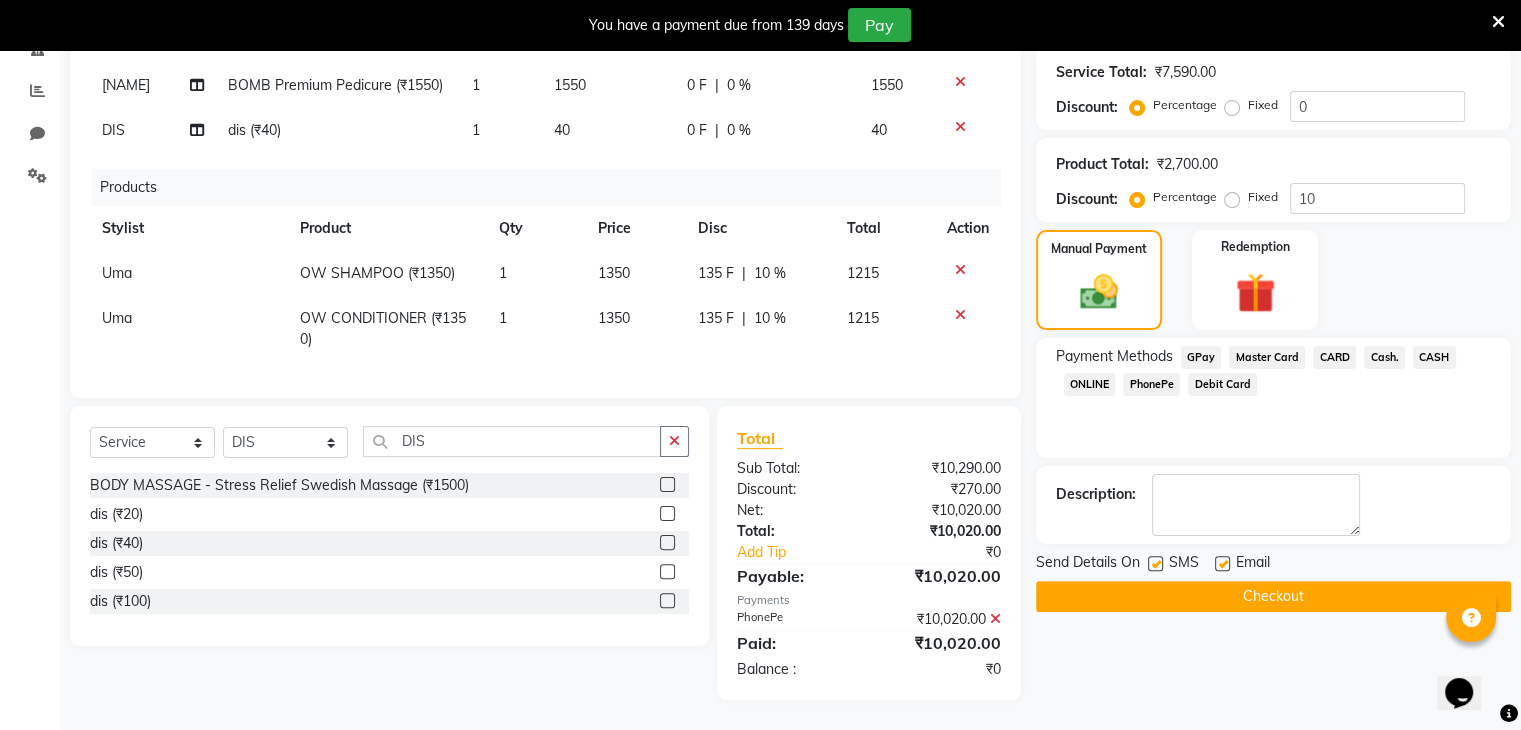 click on "Checkout" 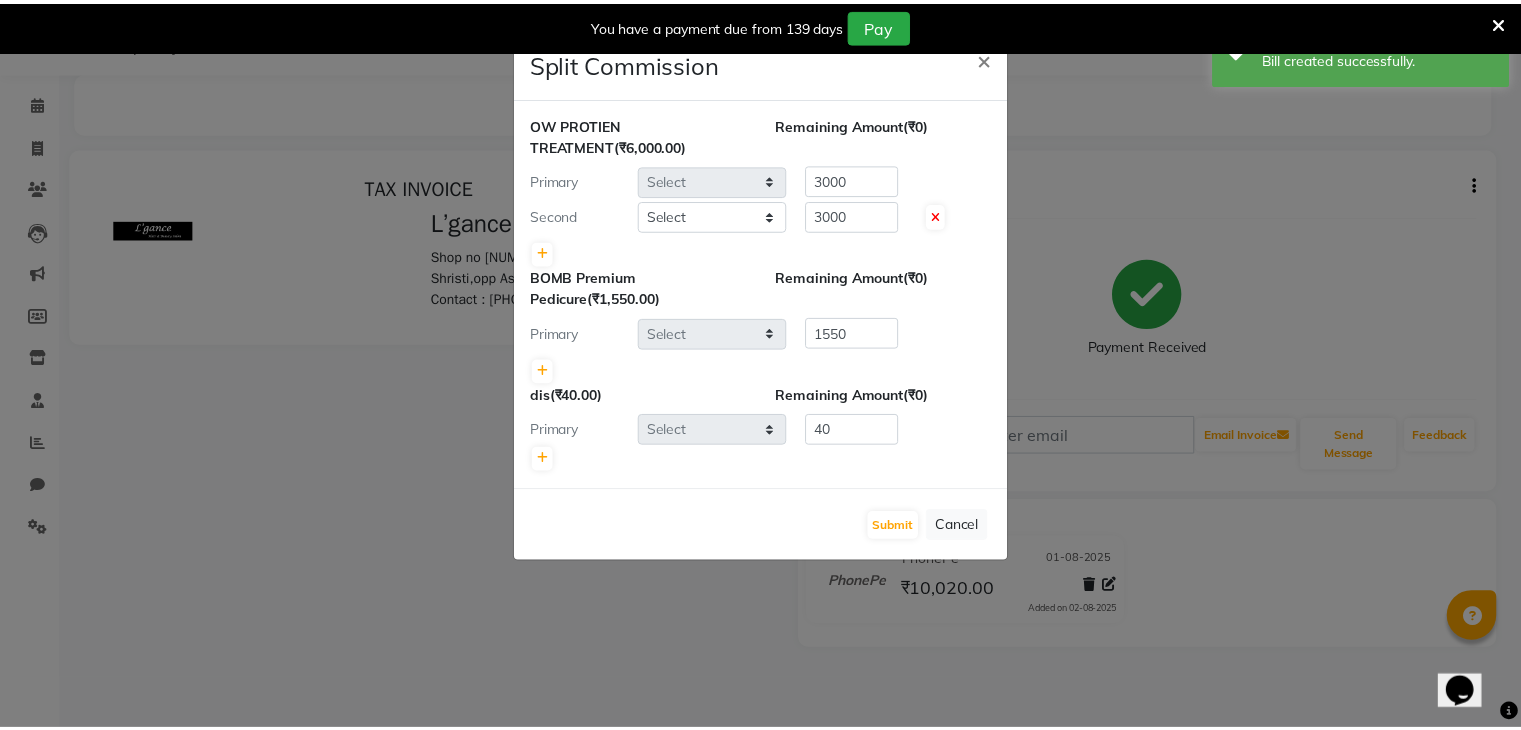 scroll, scrollTop: 0, scrollLeft: 0, axis: both 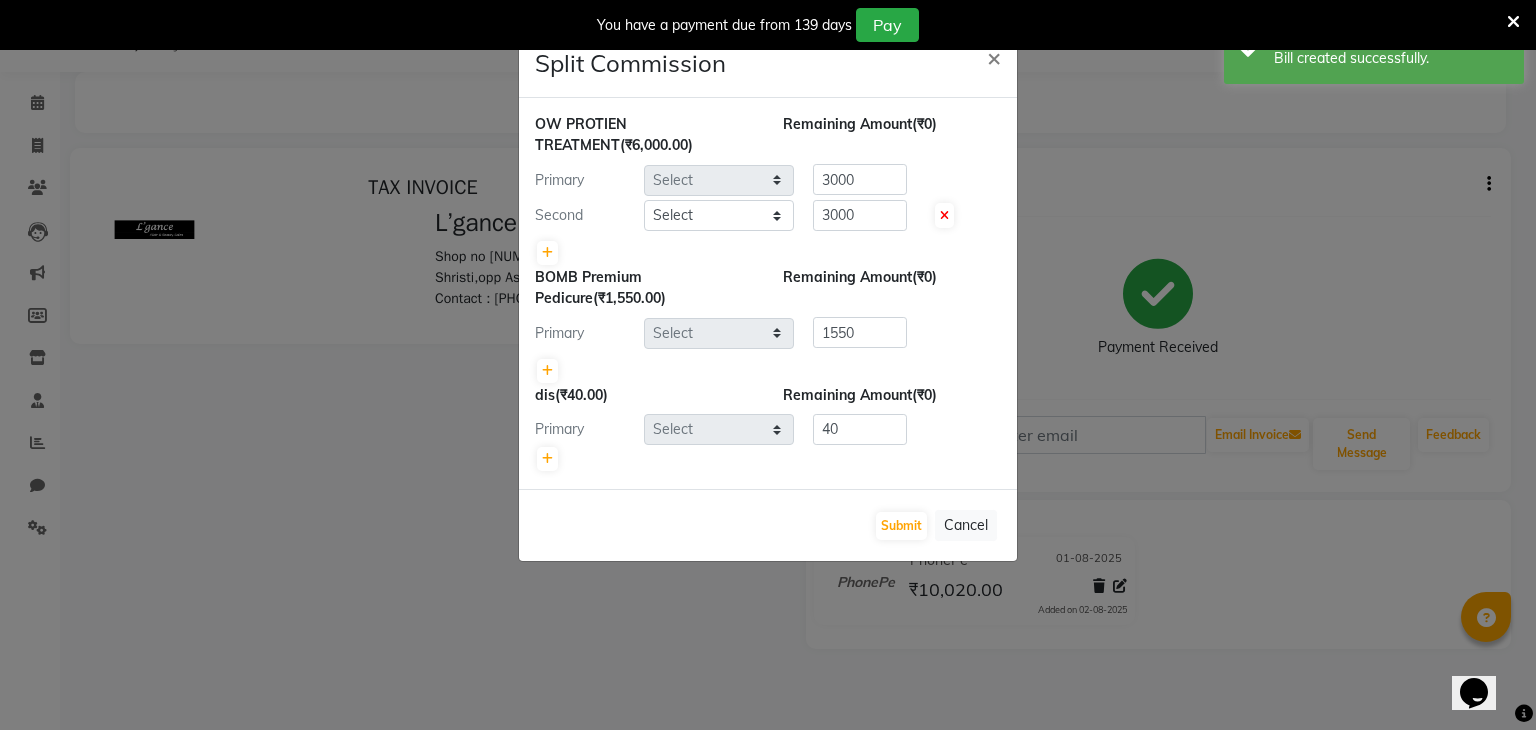 select on "70654" 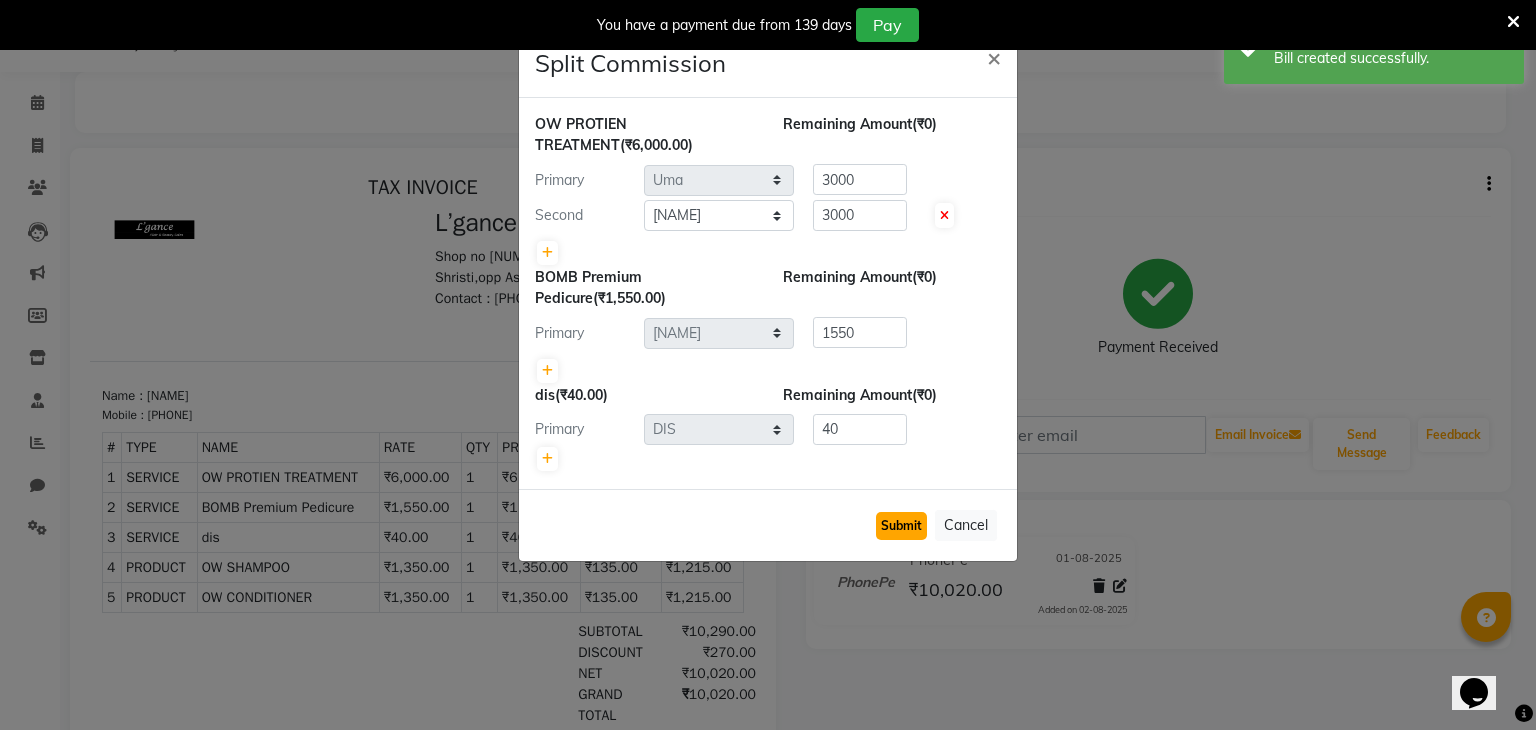 click on "Submit" 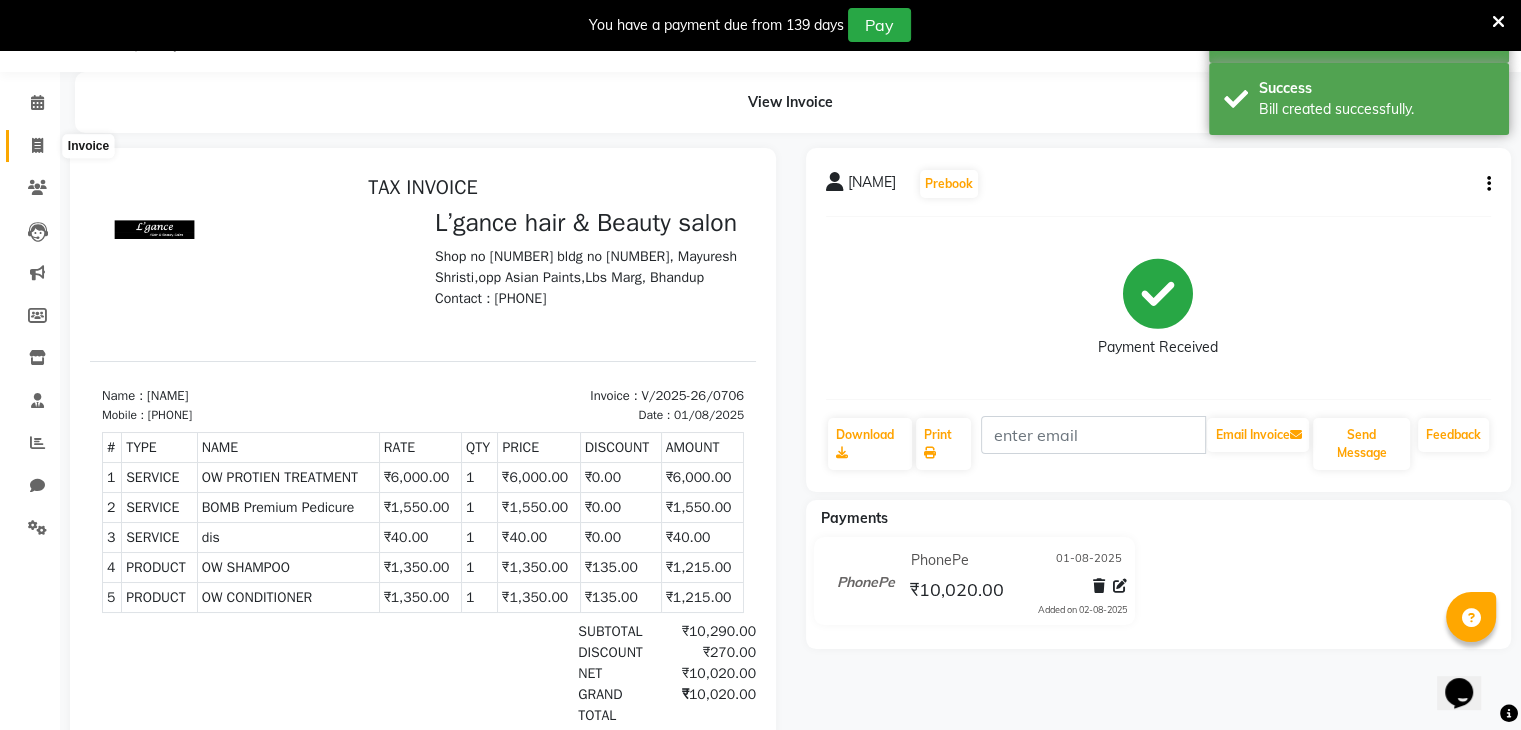 click 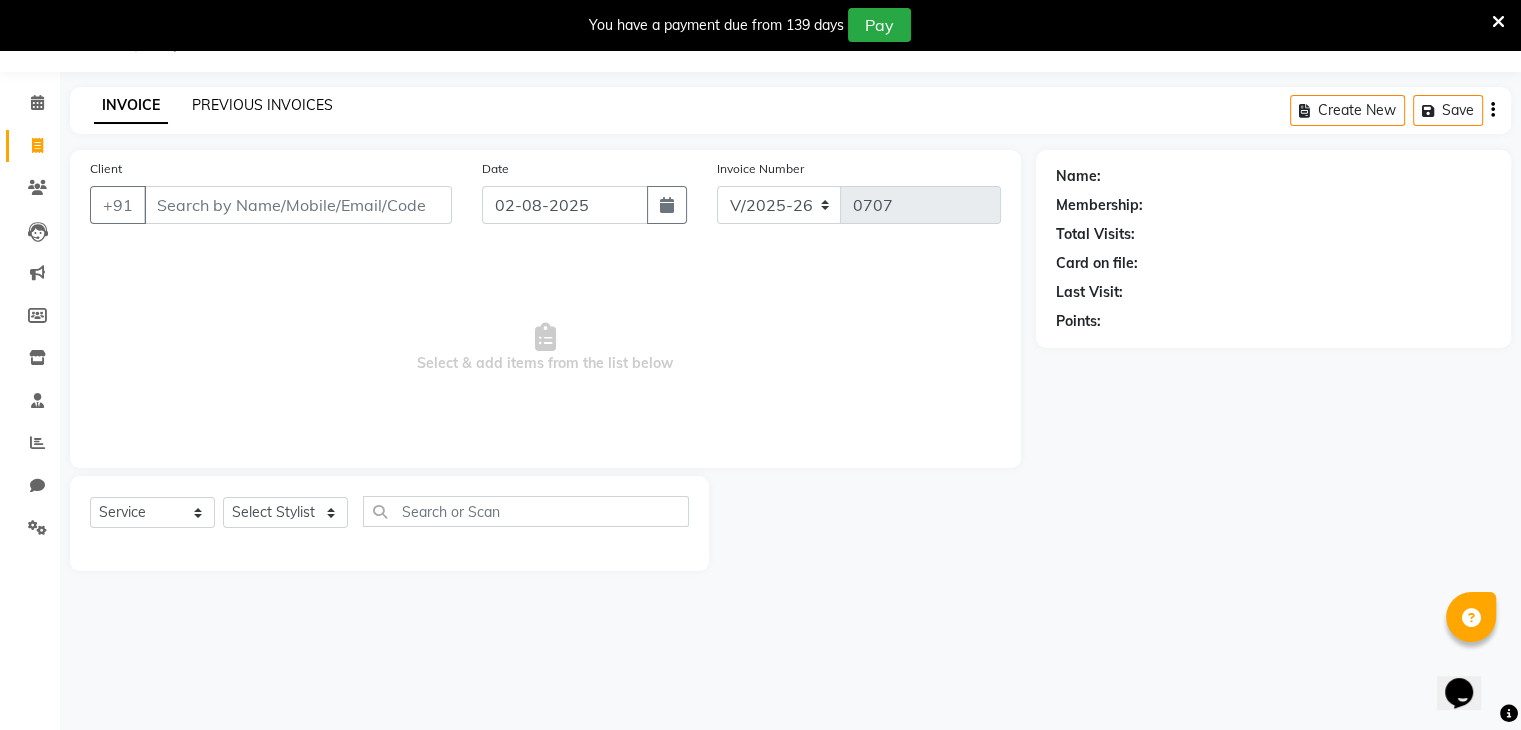 click on "PREVIOUS INVOICES" 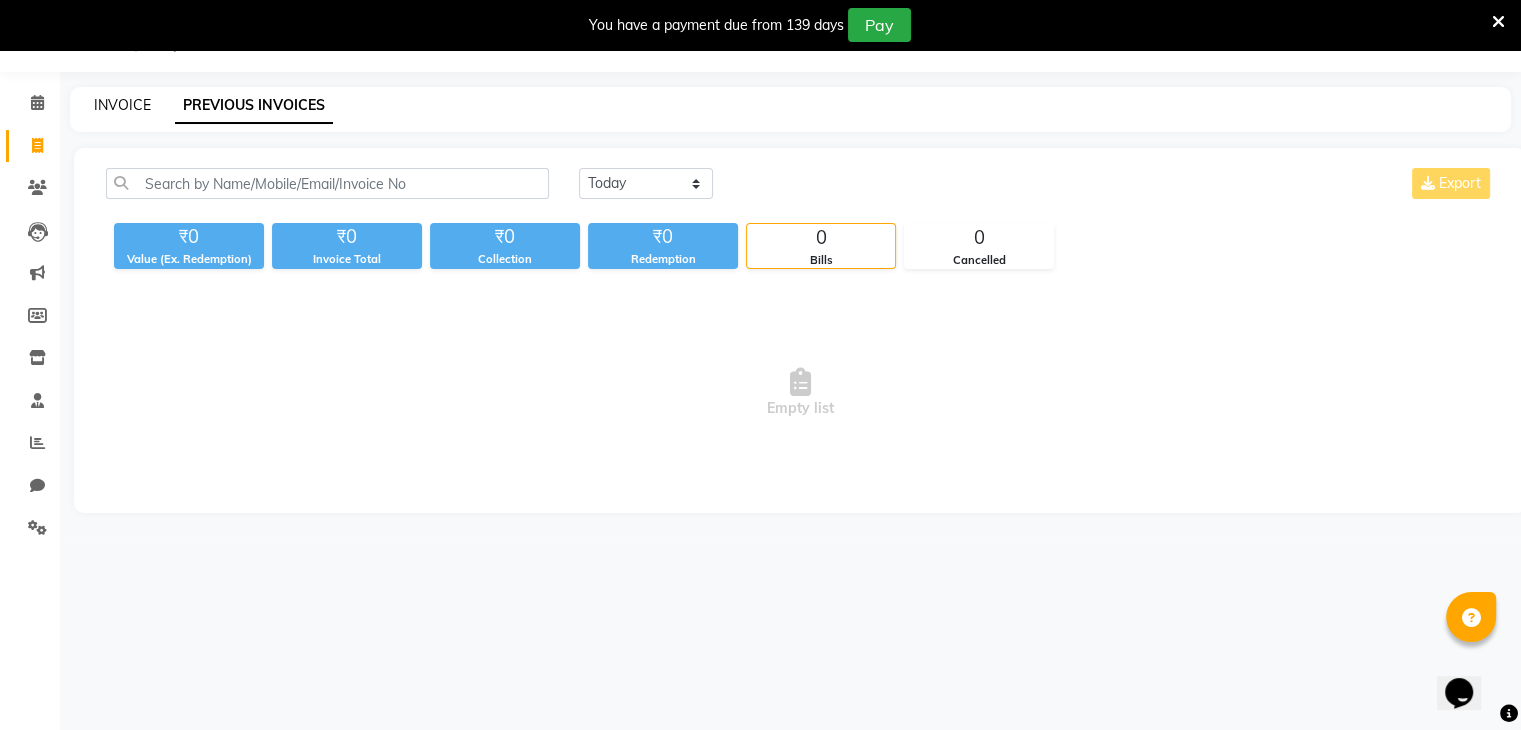 click on "INVOICE" 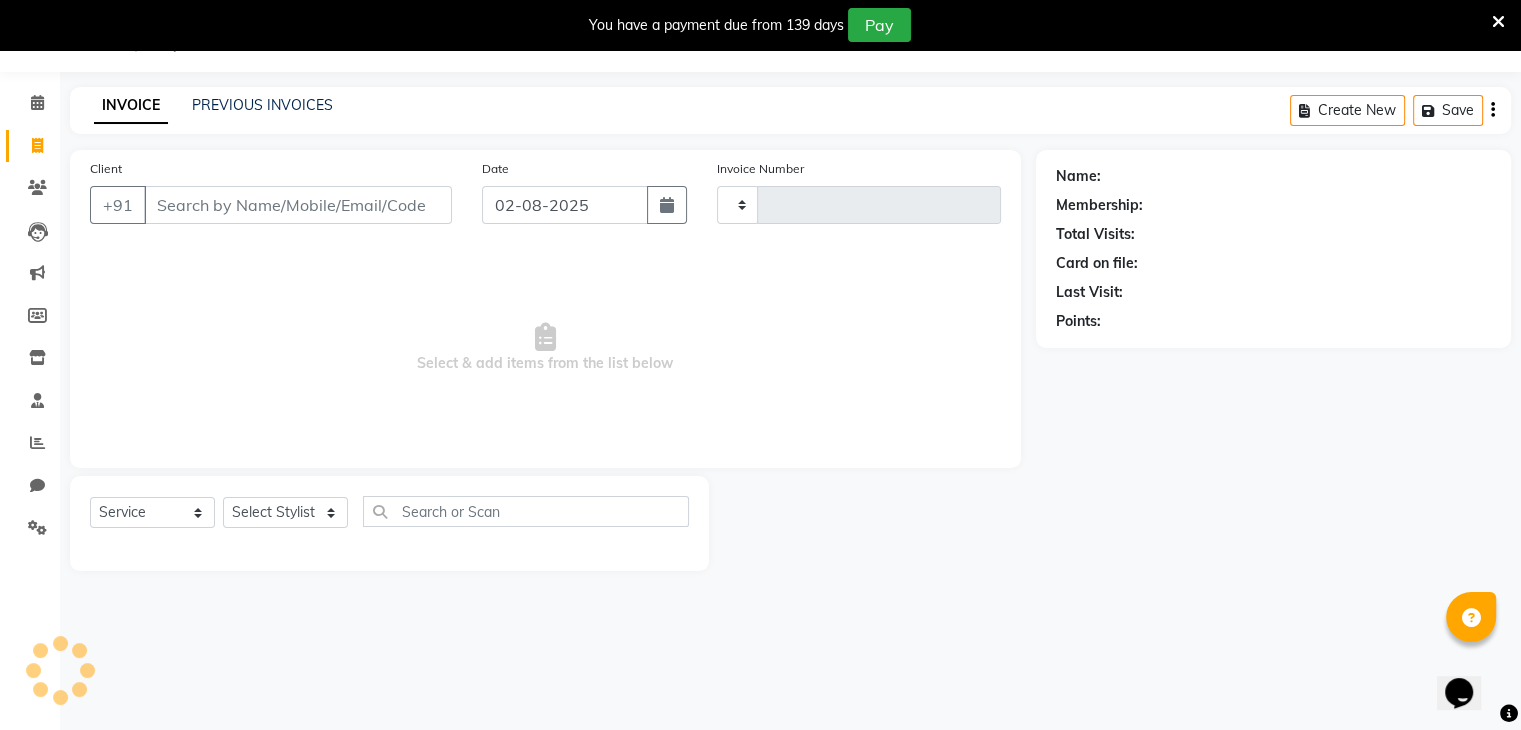 type on "0707" 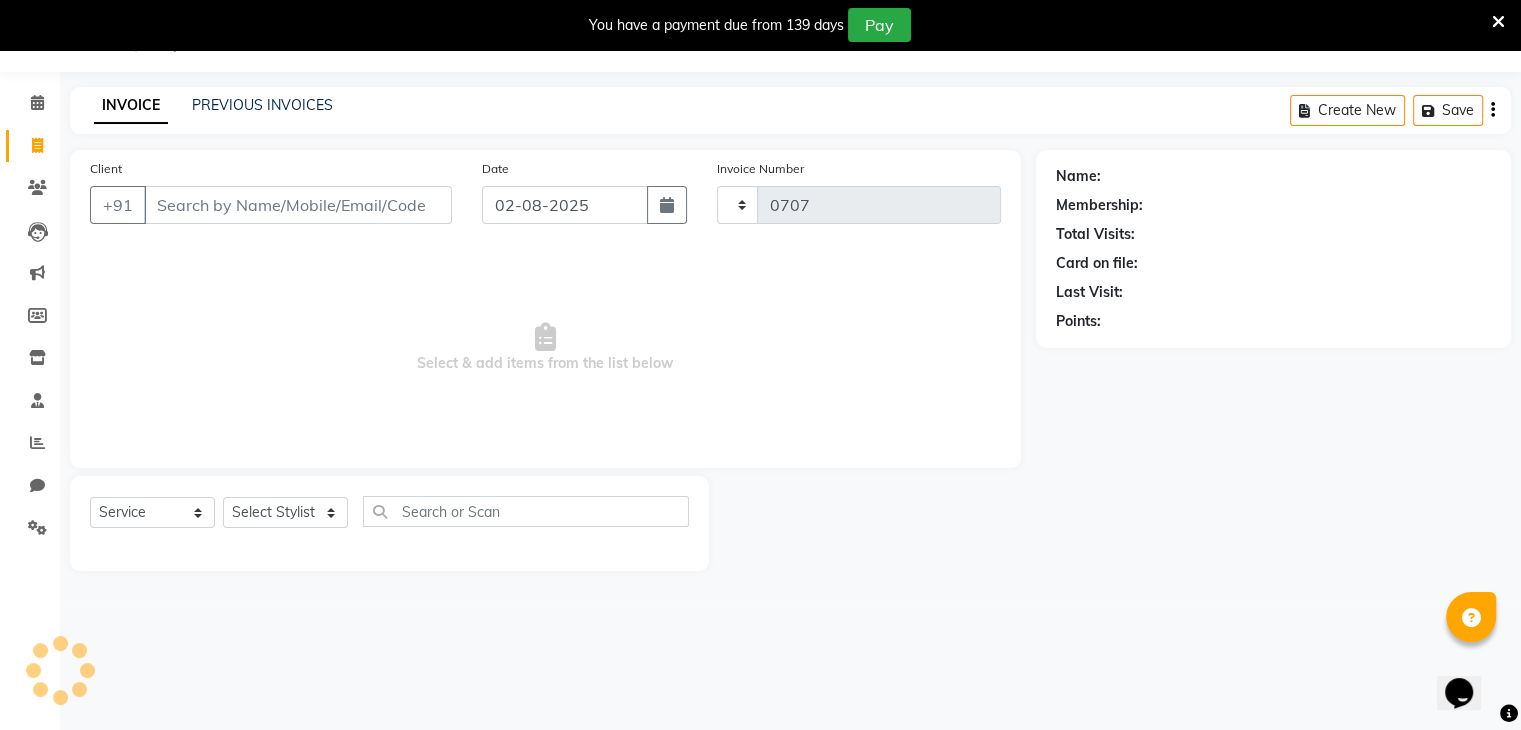 select on "7828" 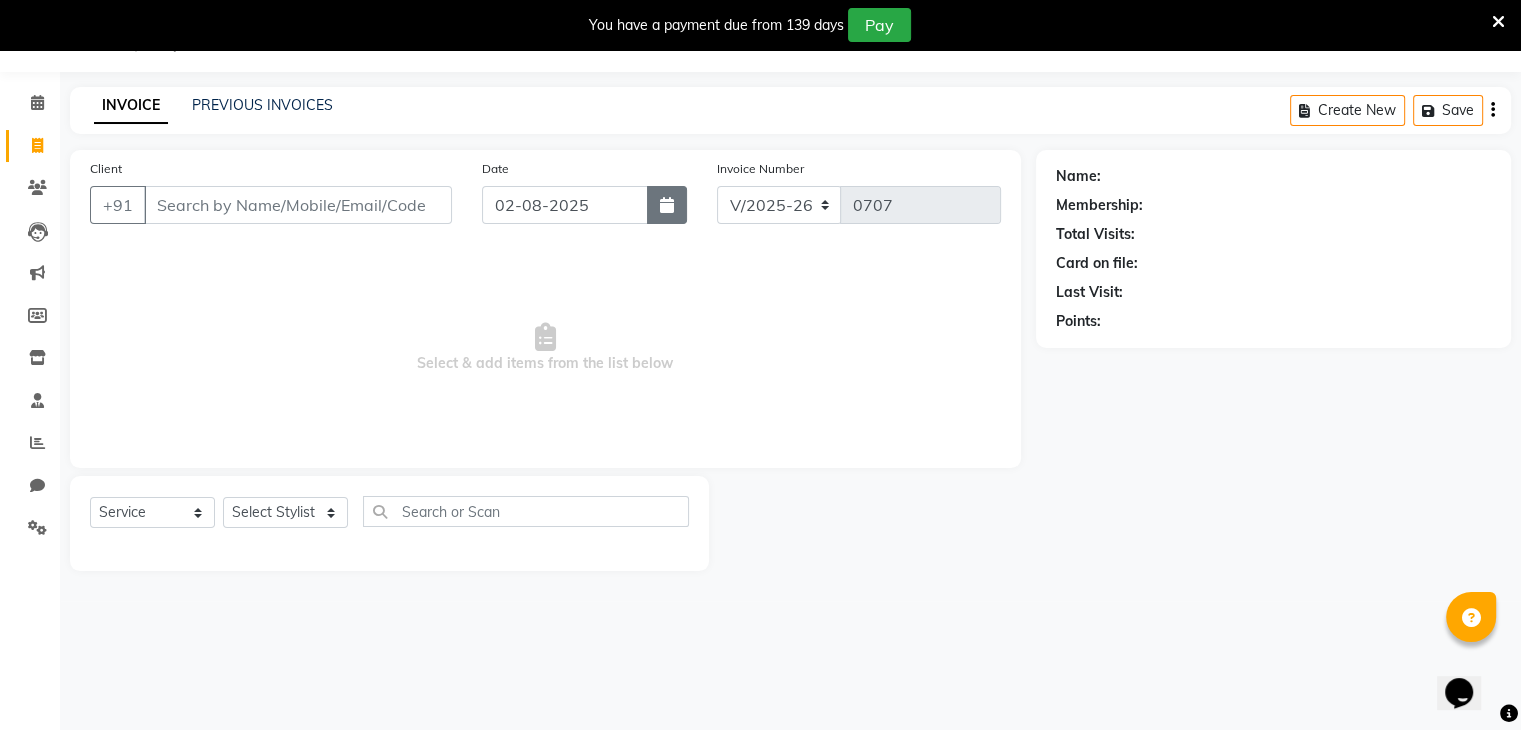 click 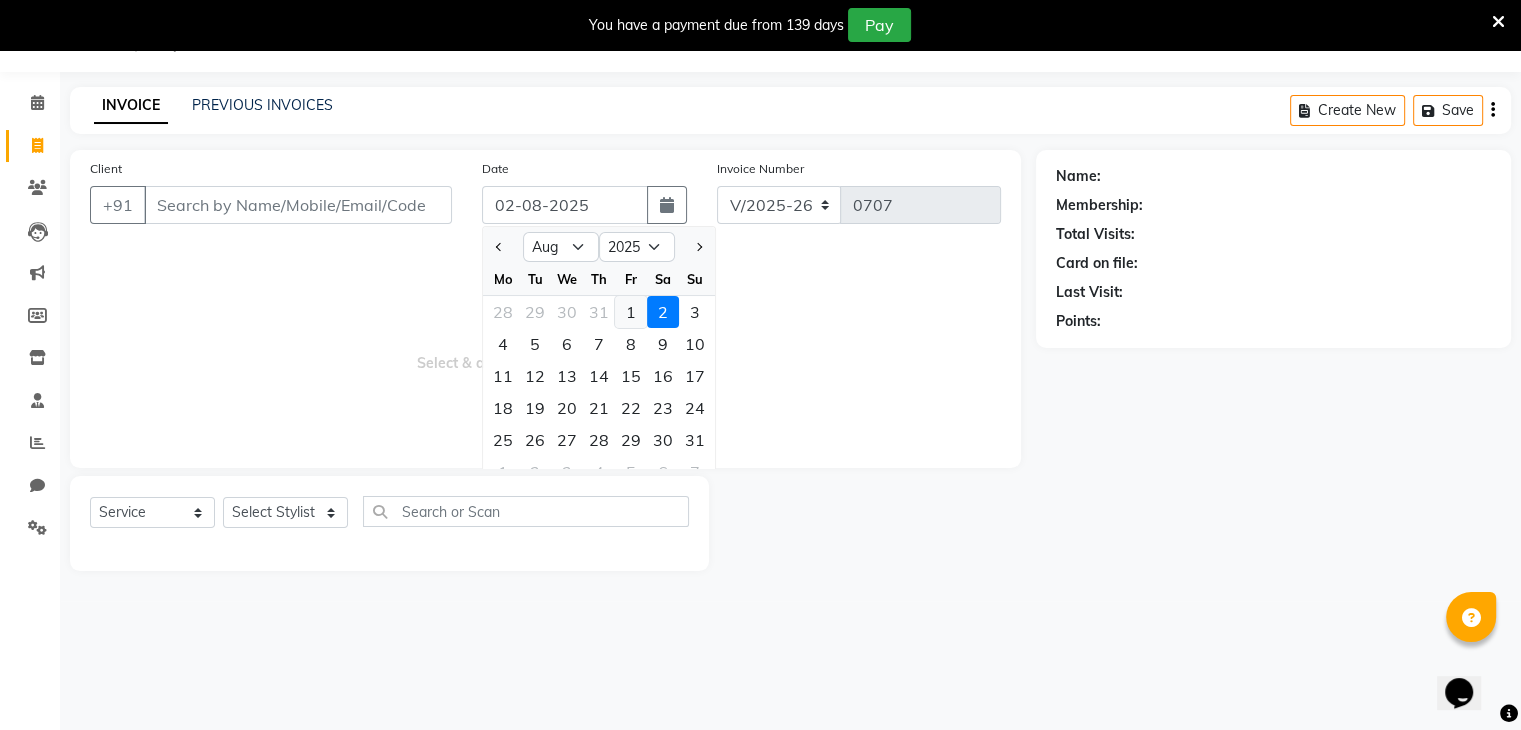 click on "1" 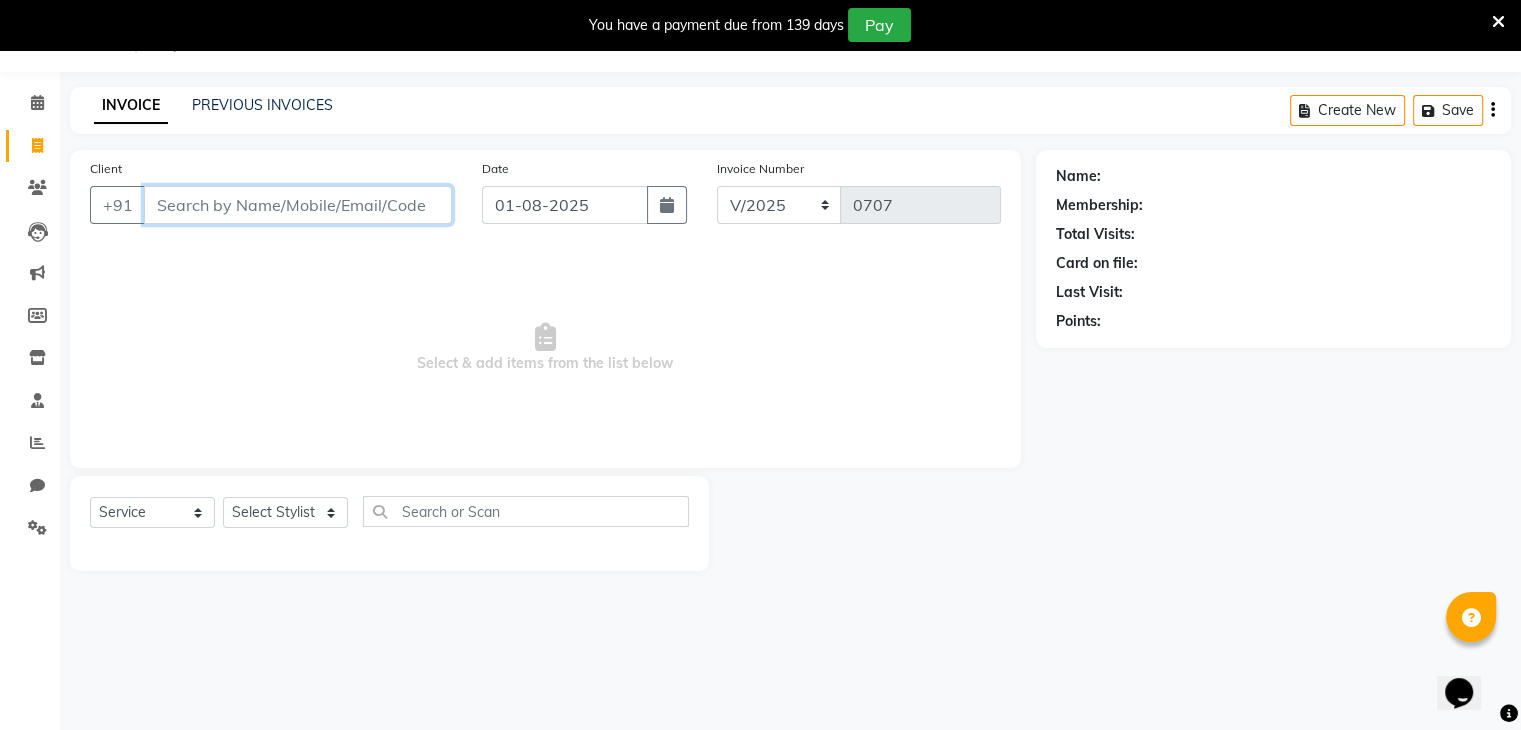 click on "Client" at bounding box center [298, 205] 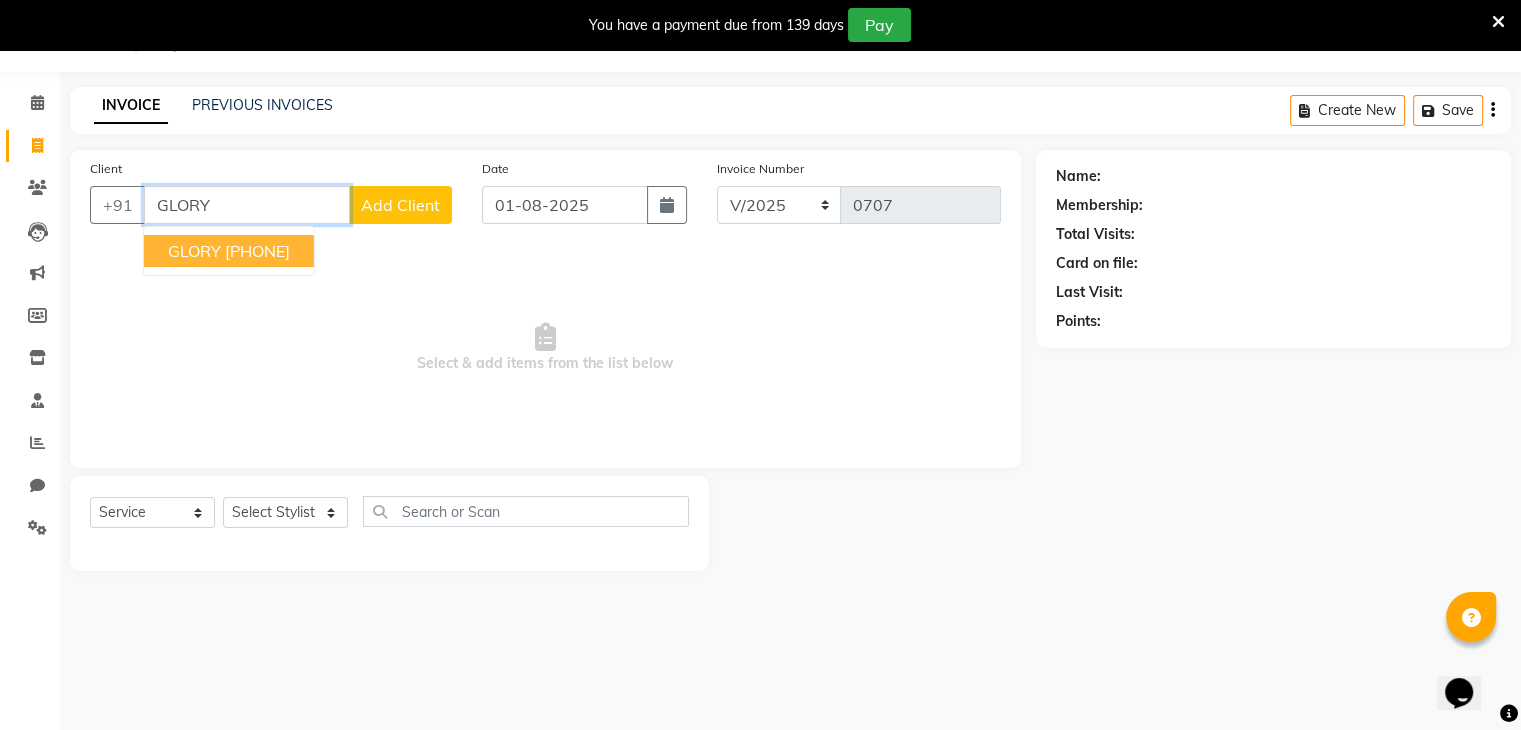 click on "GLORY" at bounding box center [194, 251] 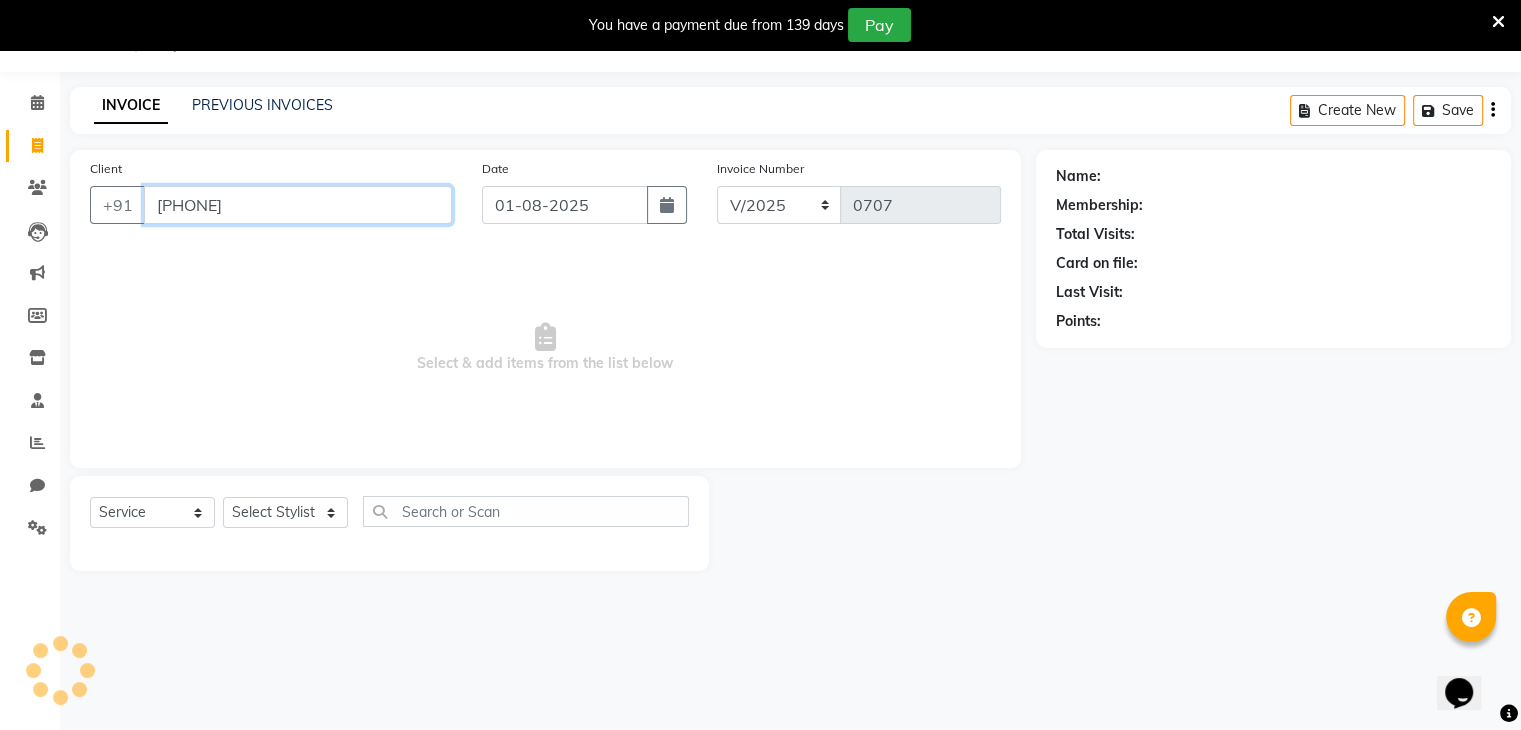 type on "[PHONE]" 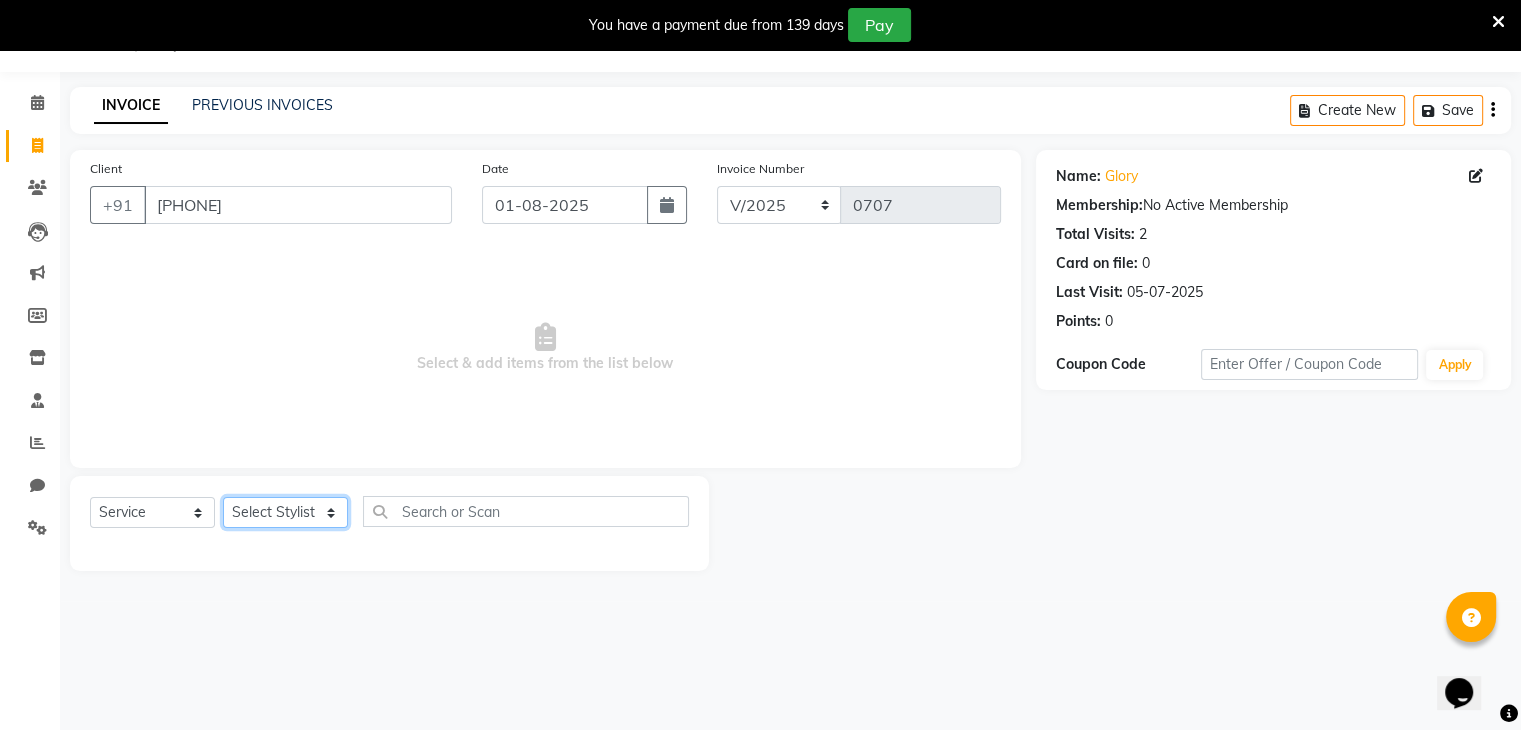 click on "Select Stylist Devi DIS Mamta Pinki Rajiya Rupal Shweta Uma UNKNOWN" 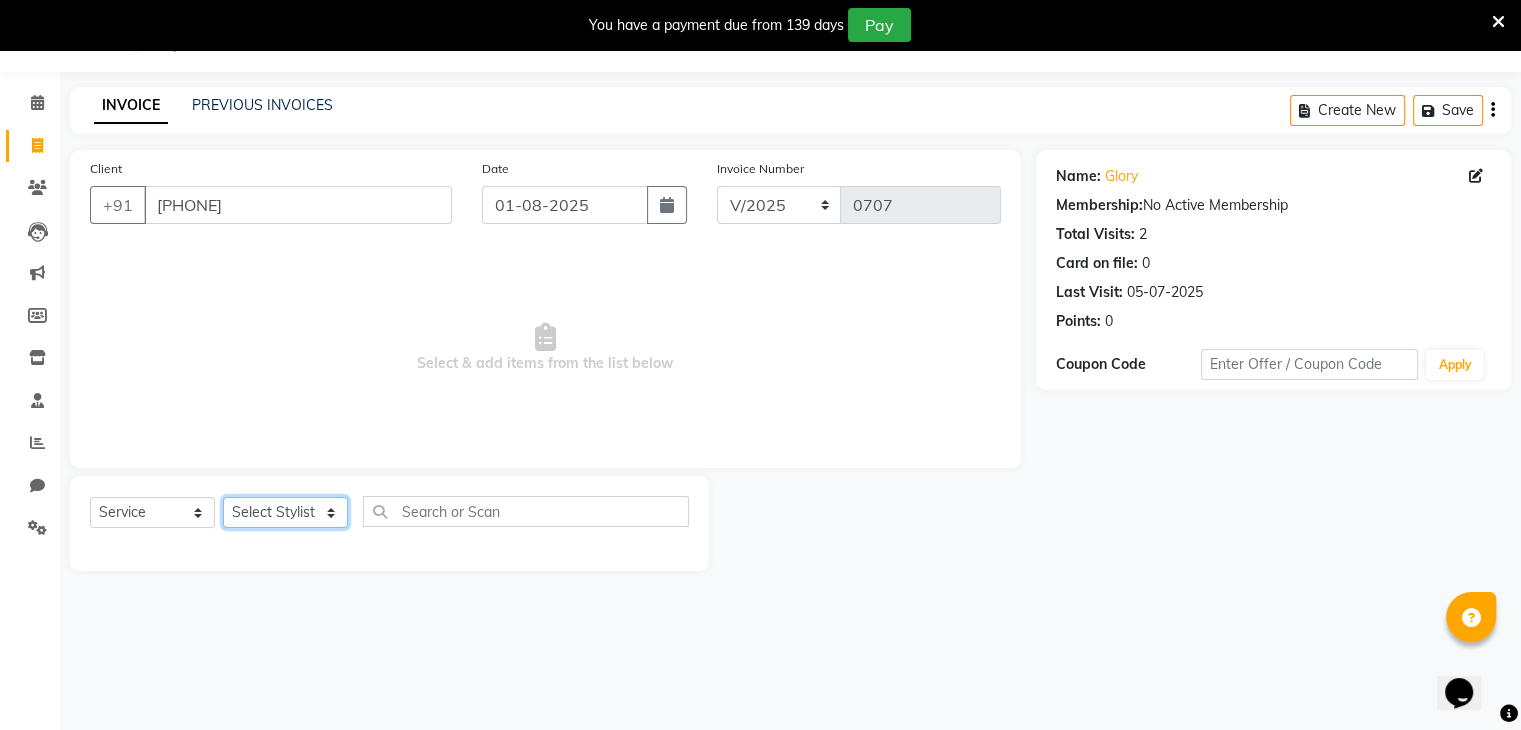 select on "70653" 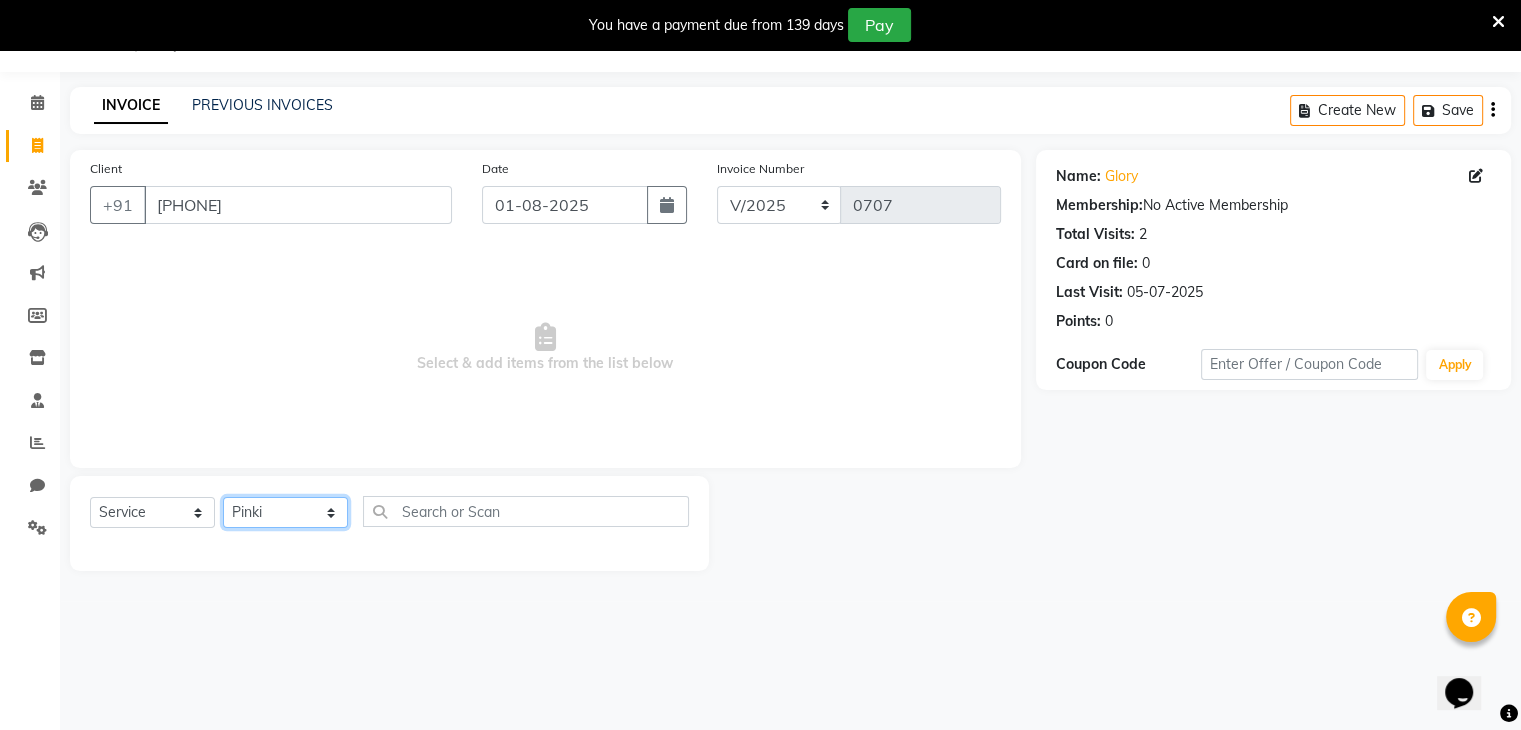 click on "Select Stylist Devi DIS Mamta Pinki Rajiya Rupal Shweta Uma UNKNOWN" 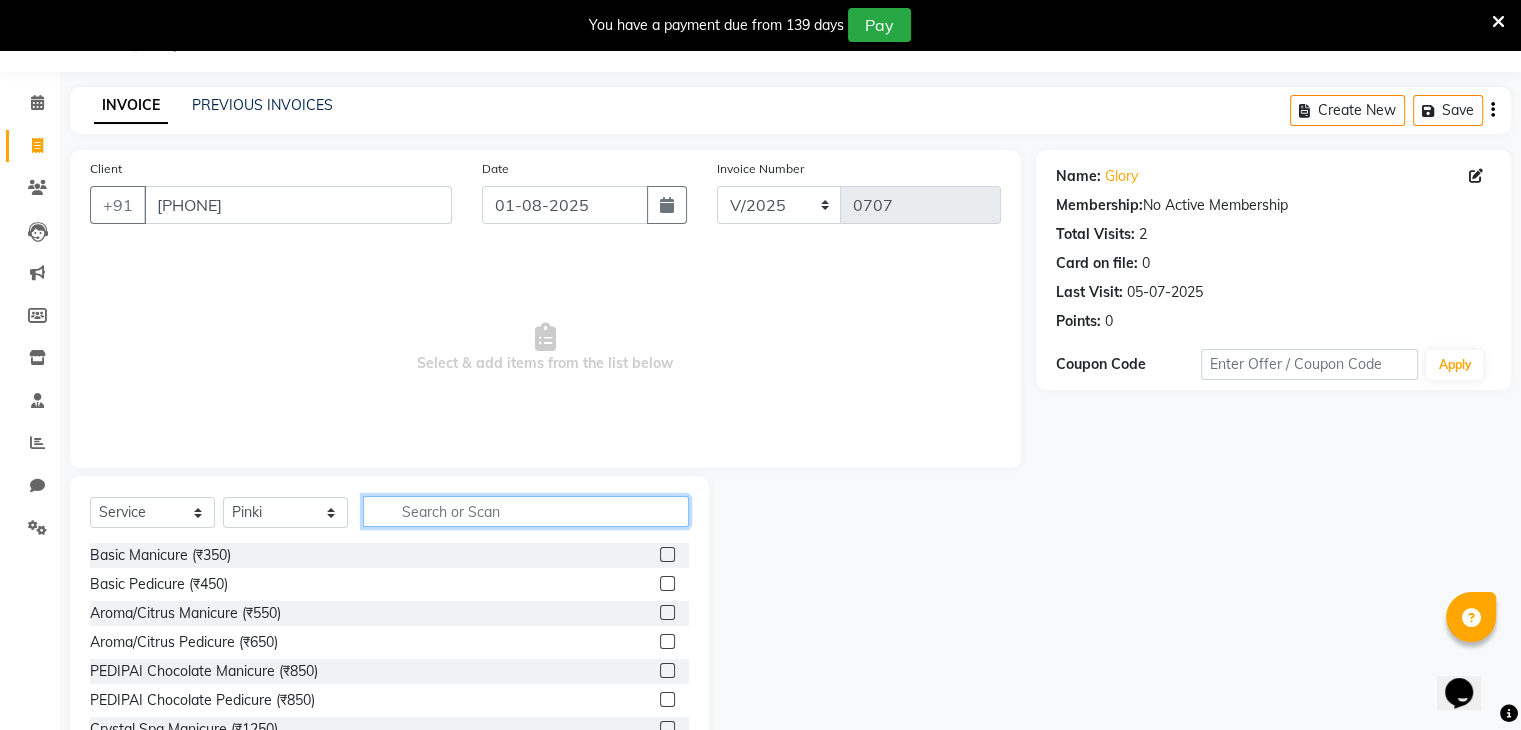 click 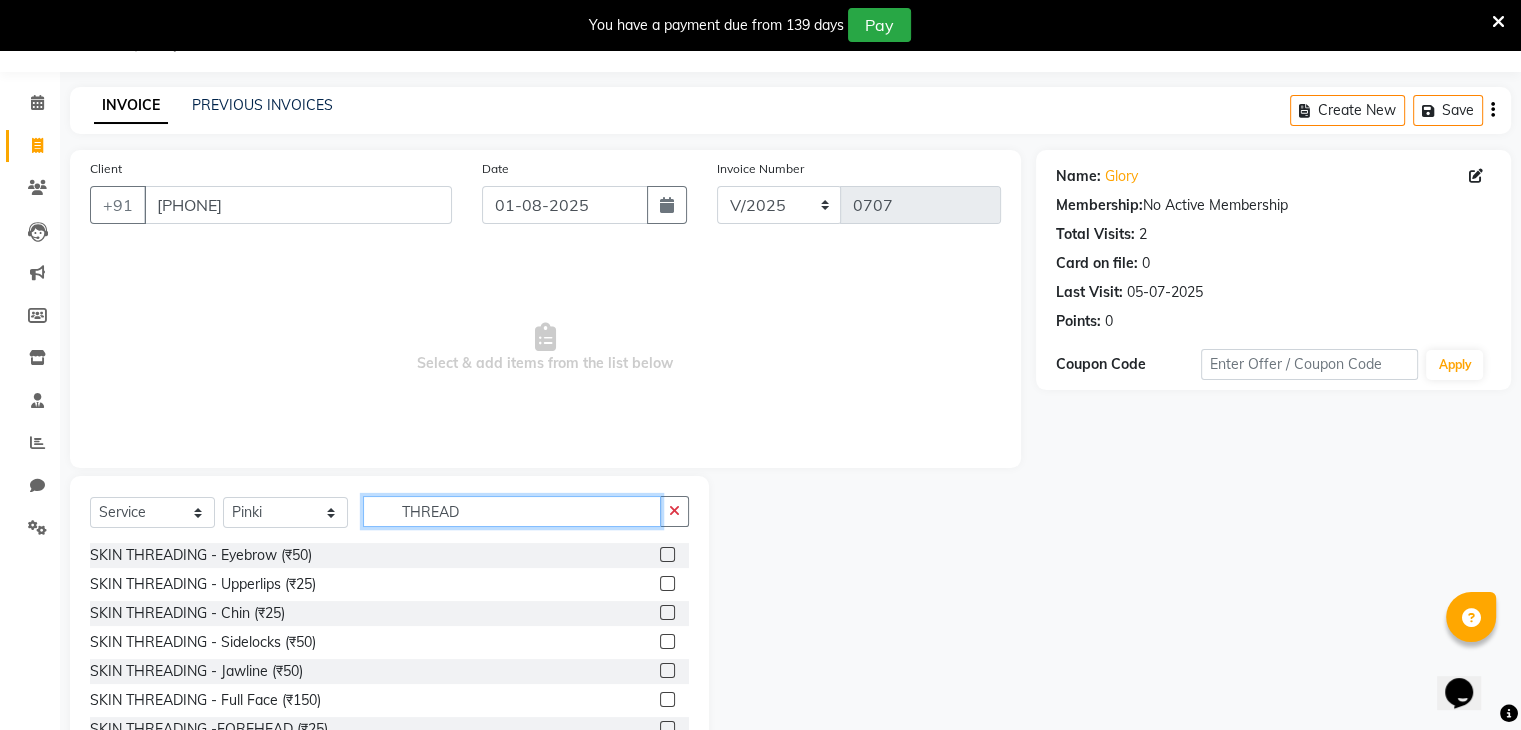 type on "THREAD" 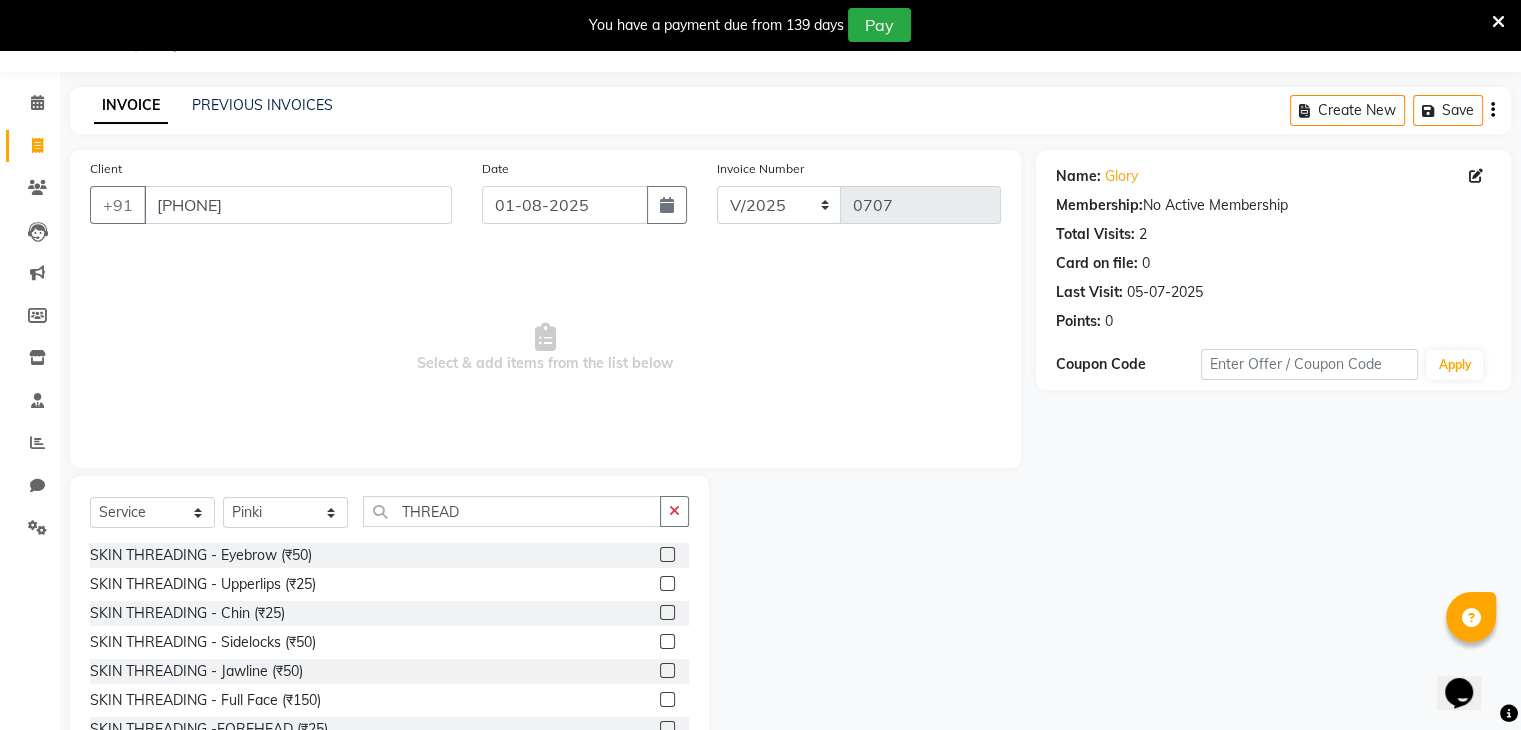 click 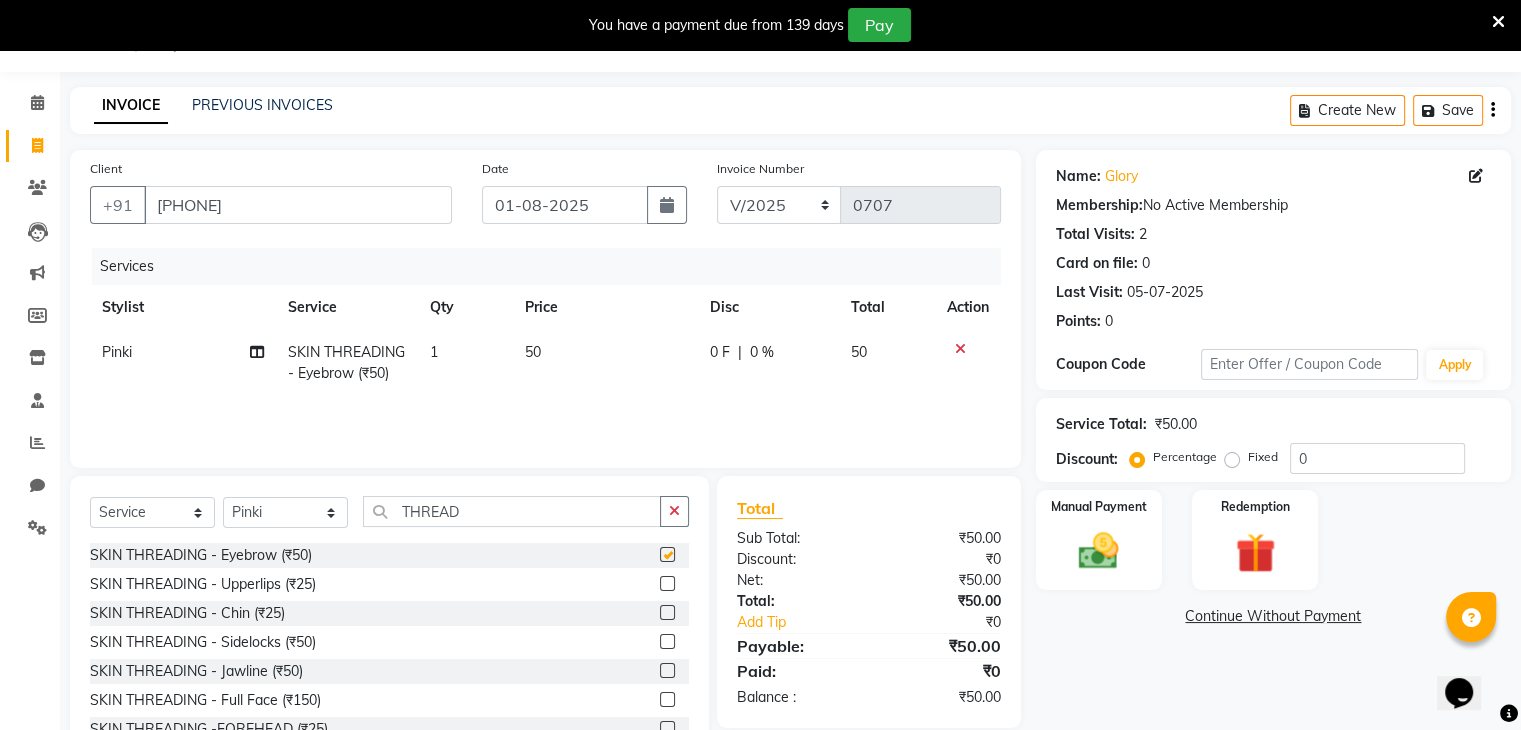 checkbox on "false" 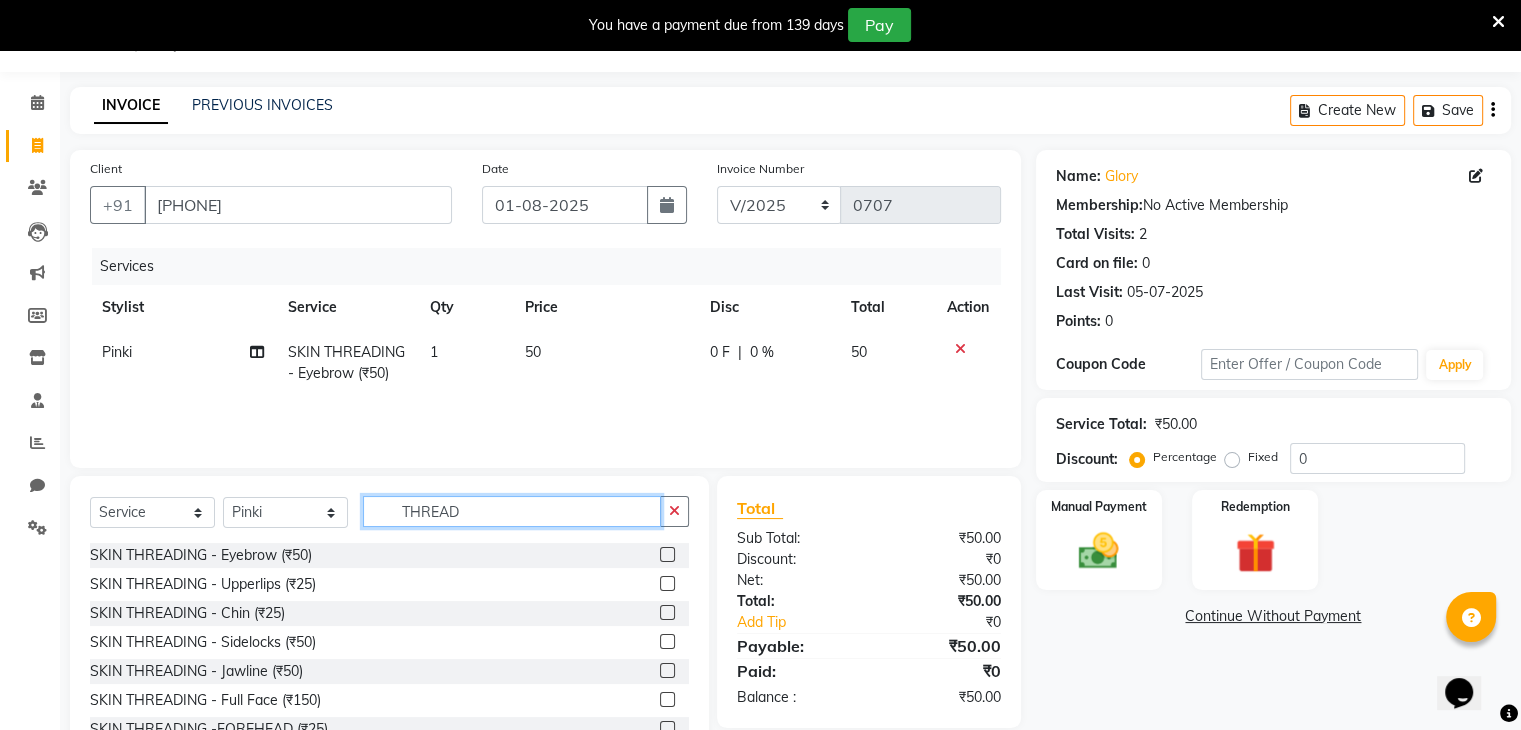 click on "THREAD" 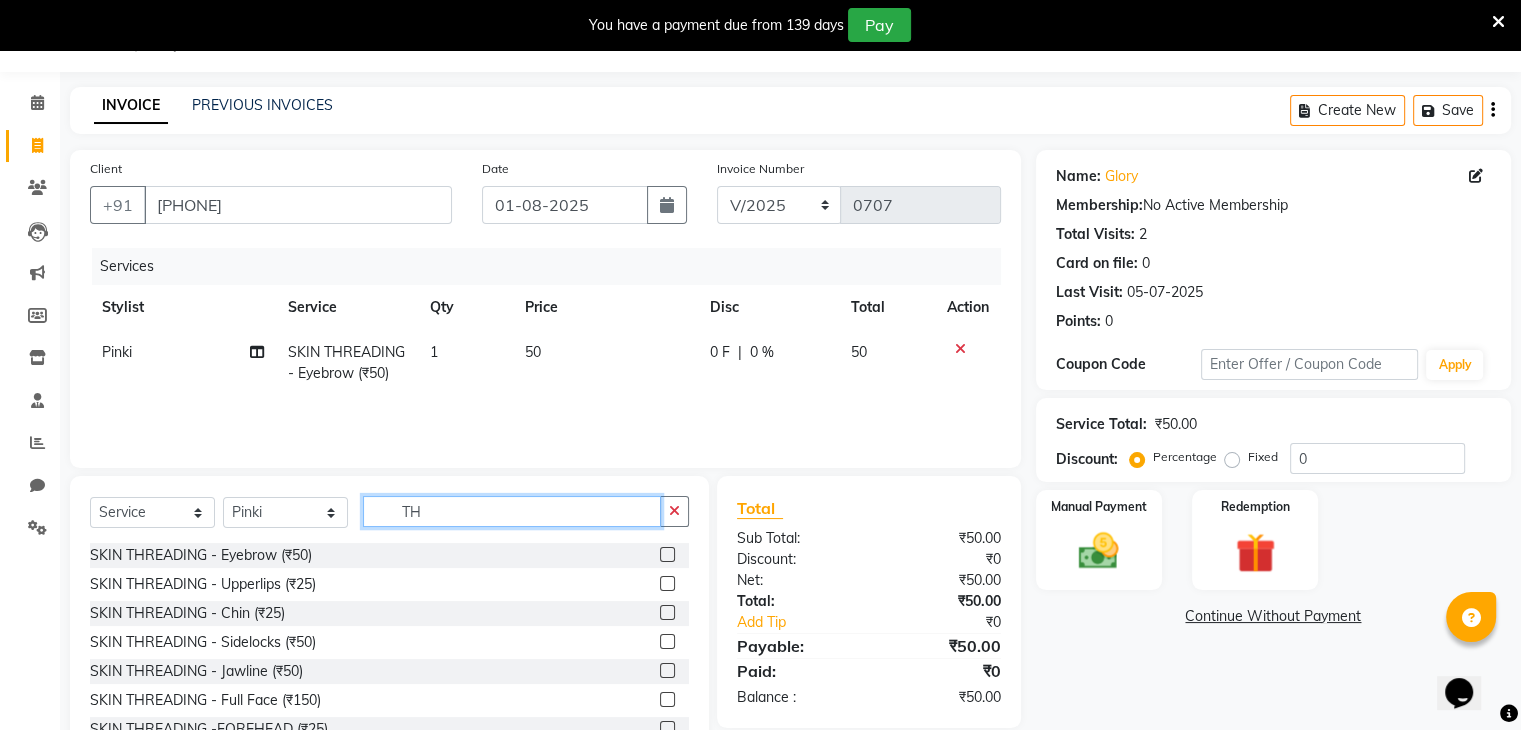 type on "T" 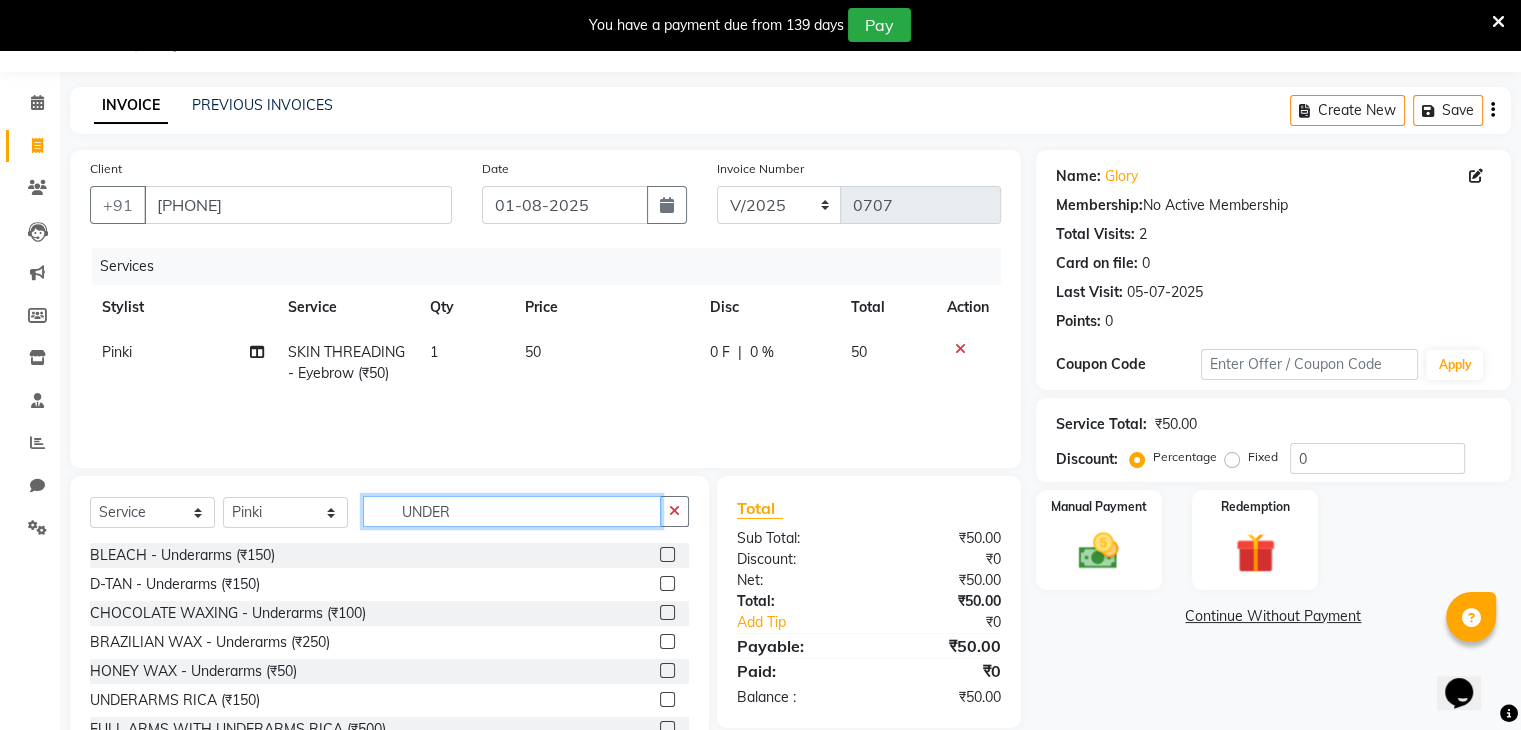 type on "UNDER" 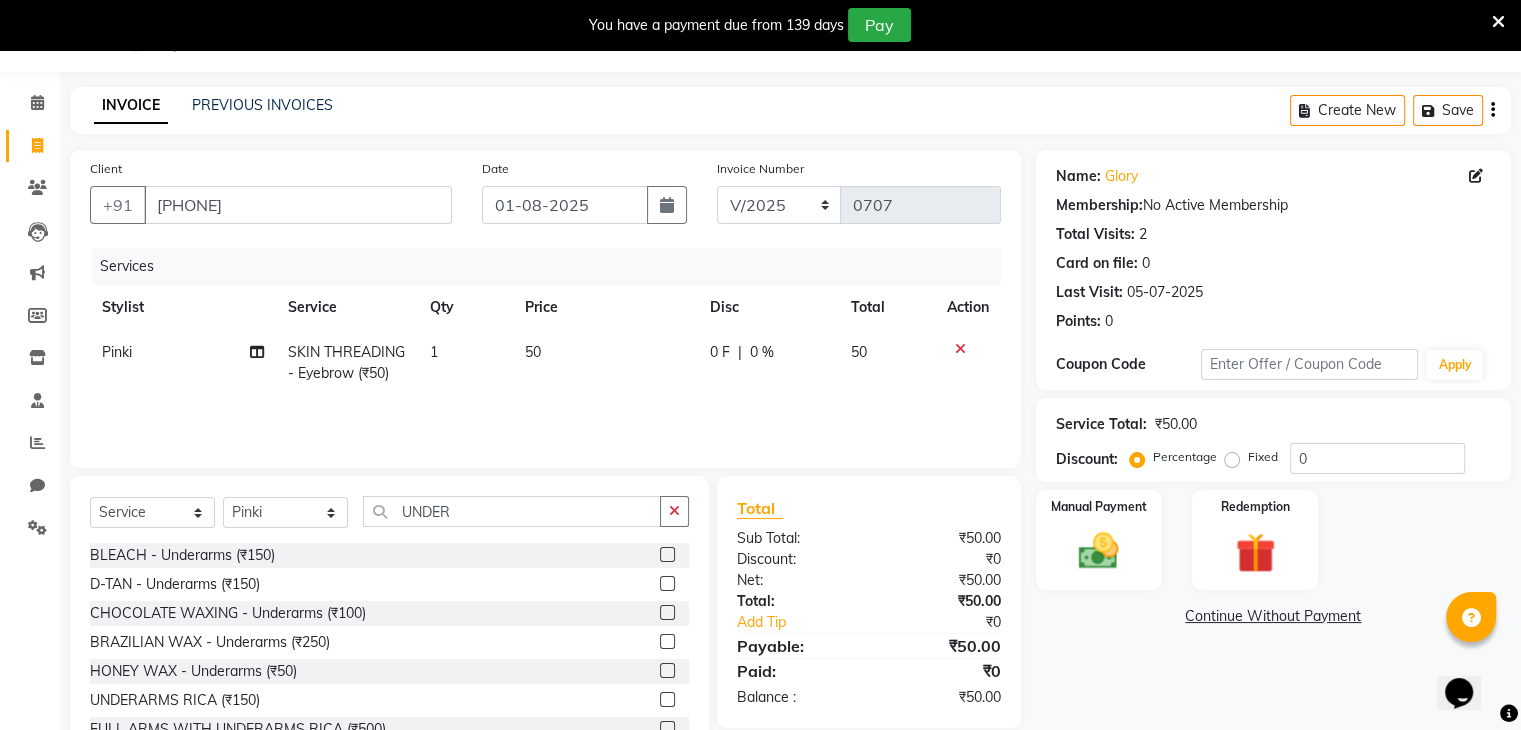 click 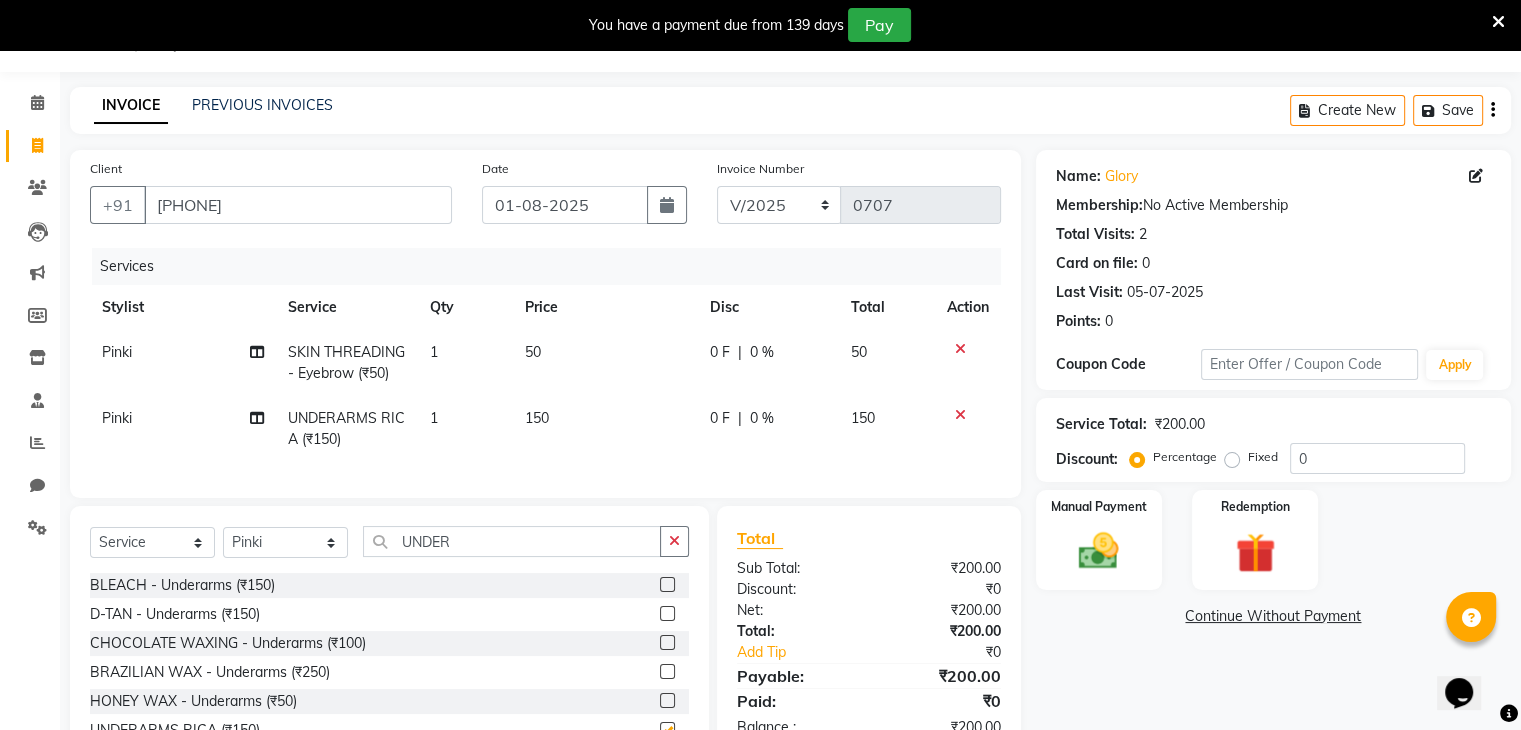 checkbox on "false" 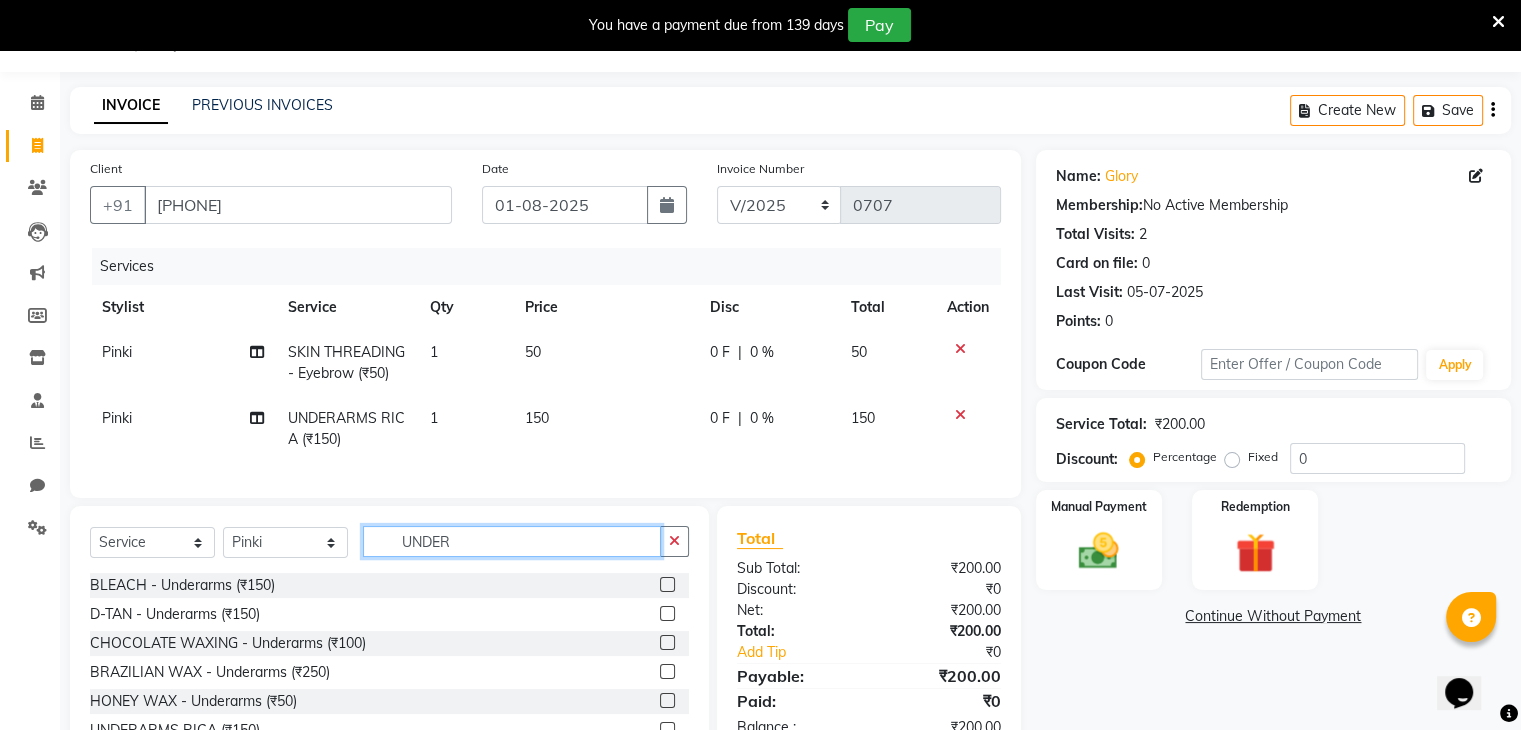 click on "UNDER" 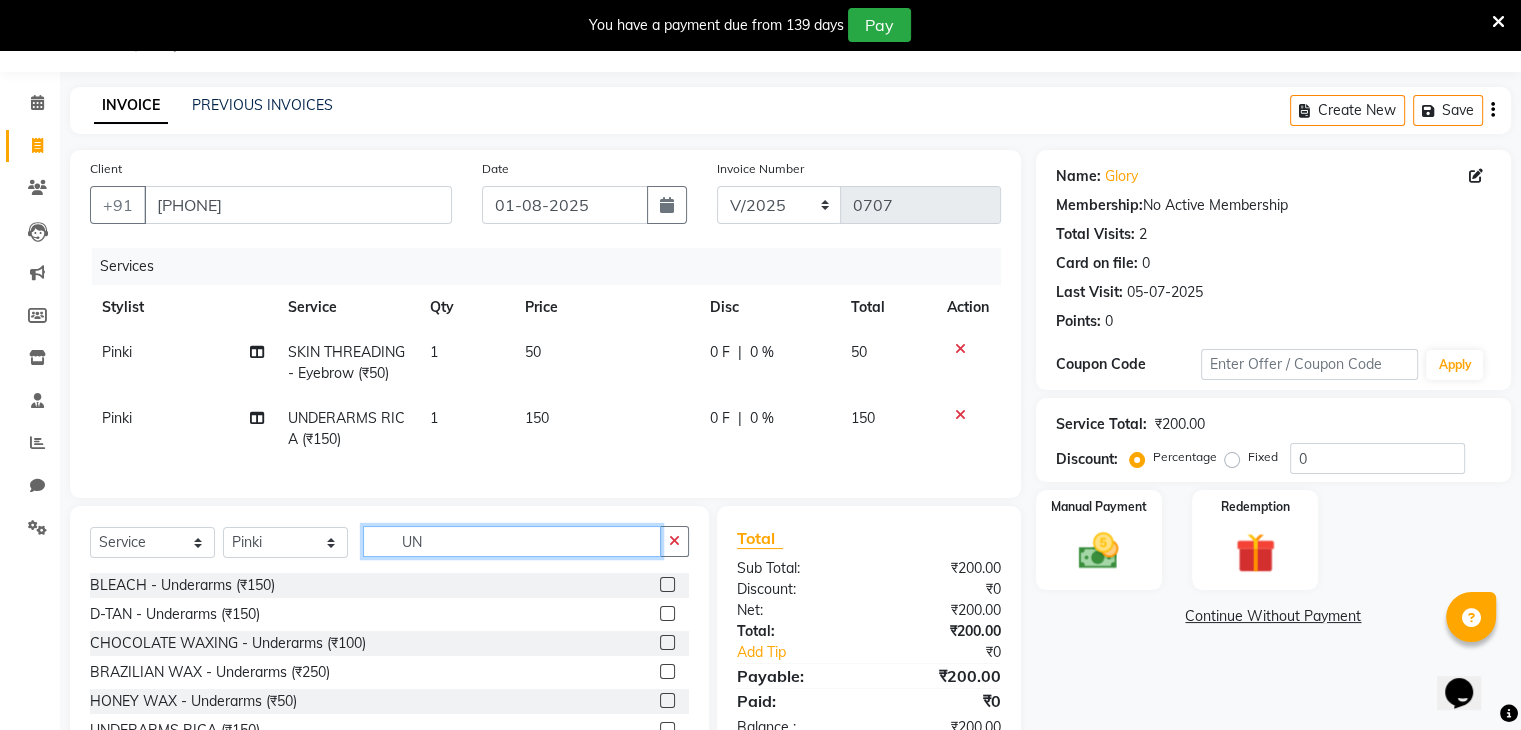 type on "U" 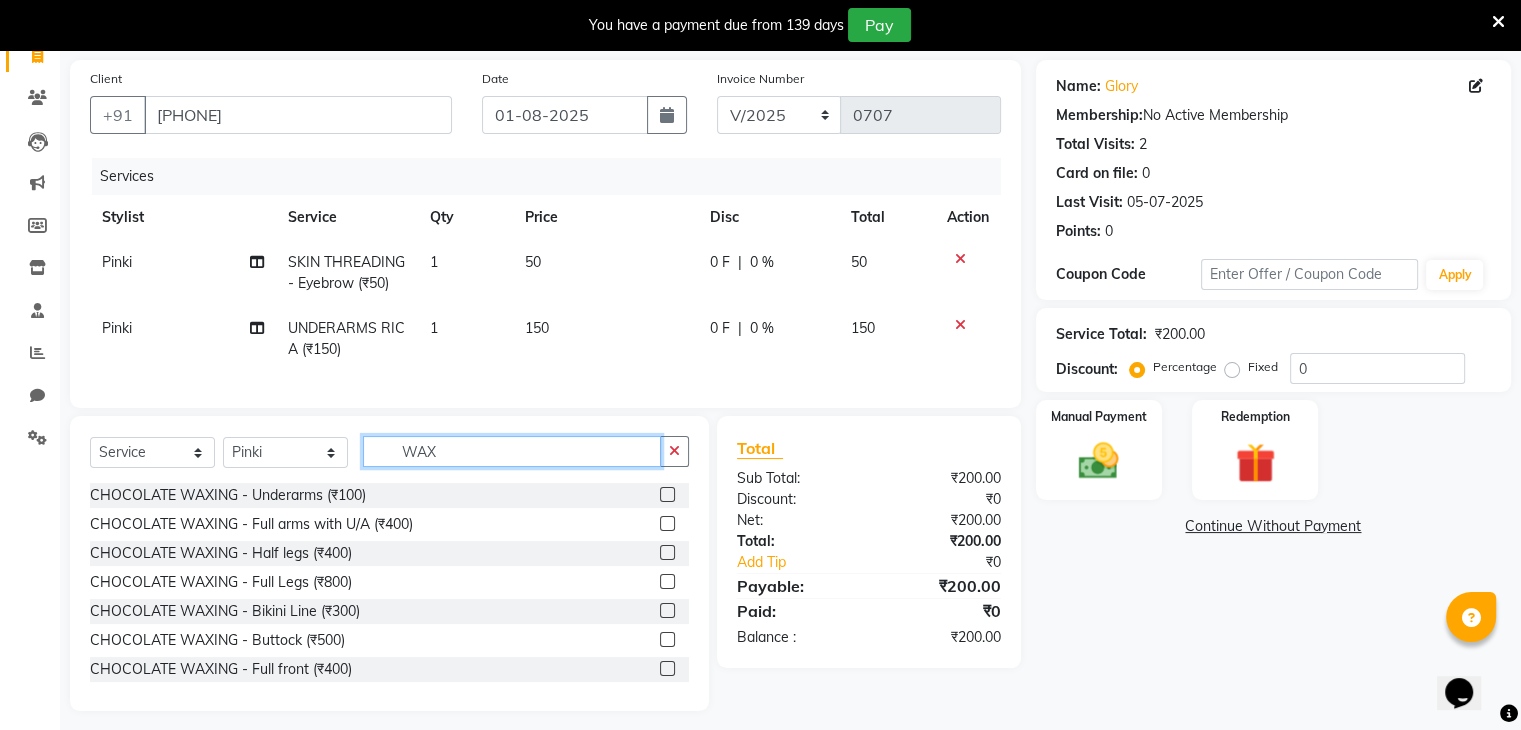 scroll, scrollTop: 167, scrollLeft: 0, axis: vertical 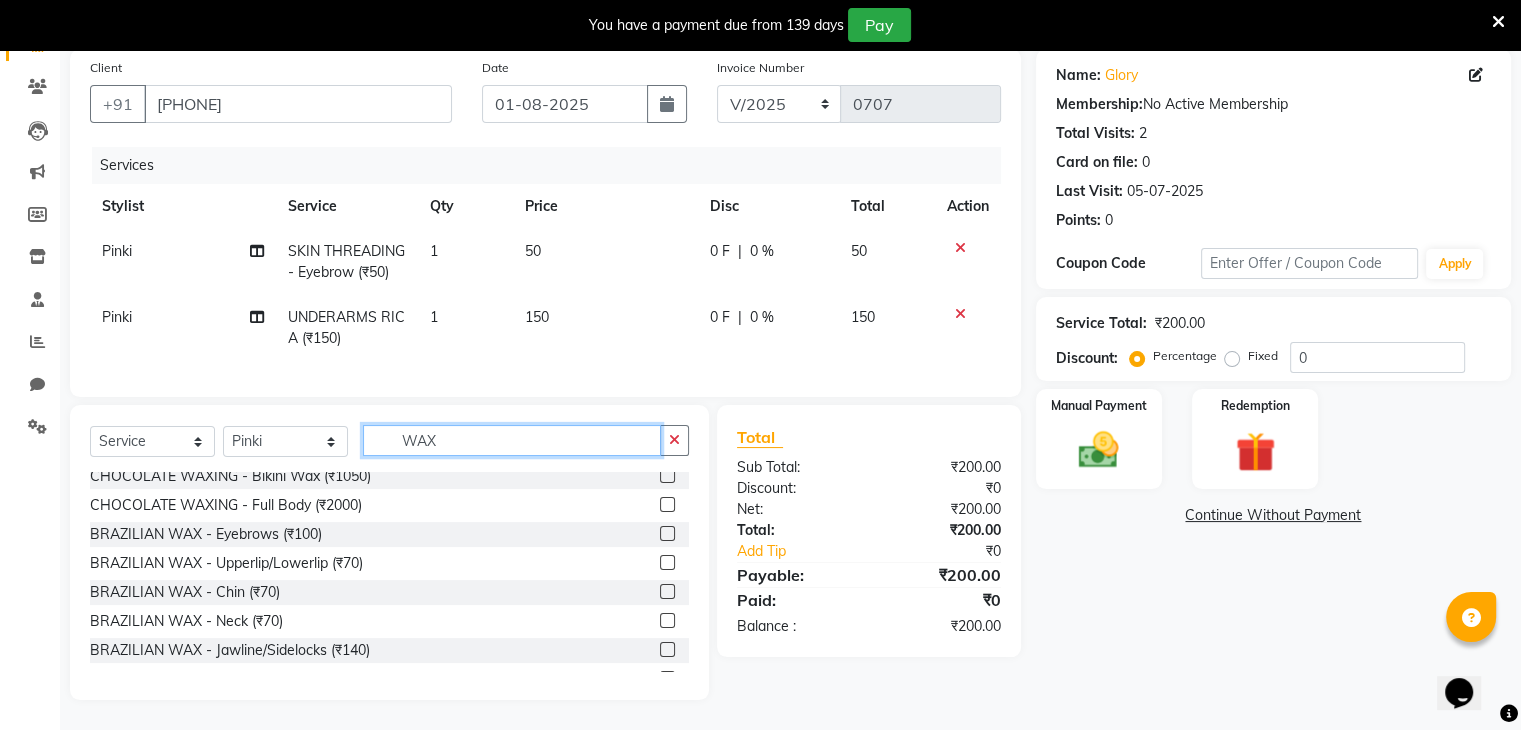 type on "WAX" 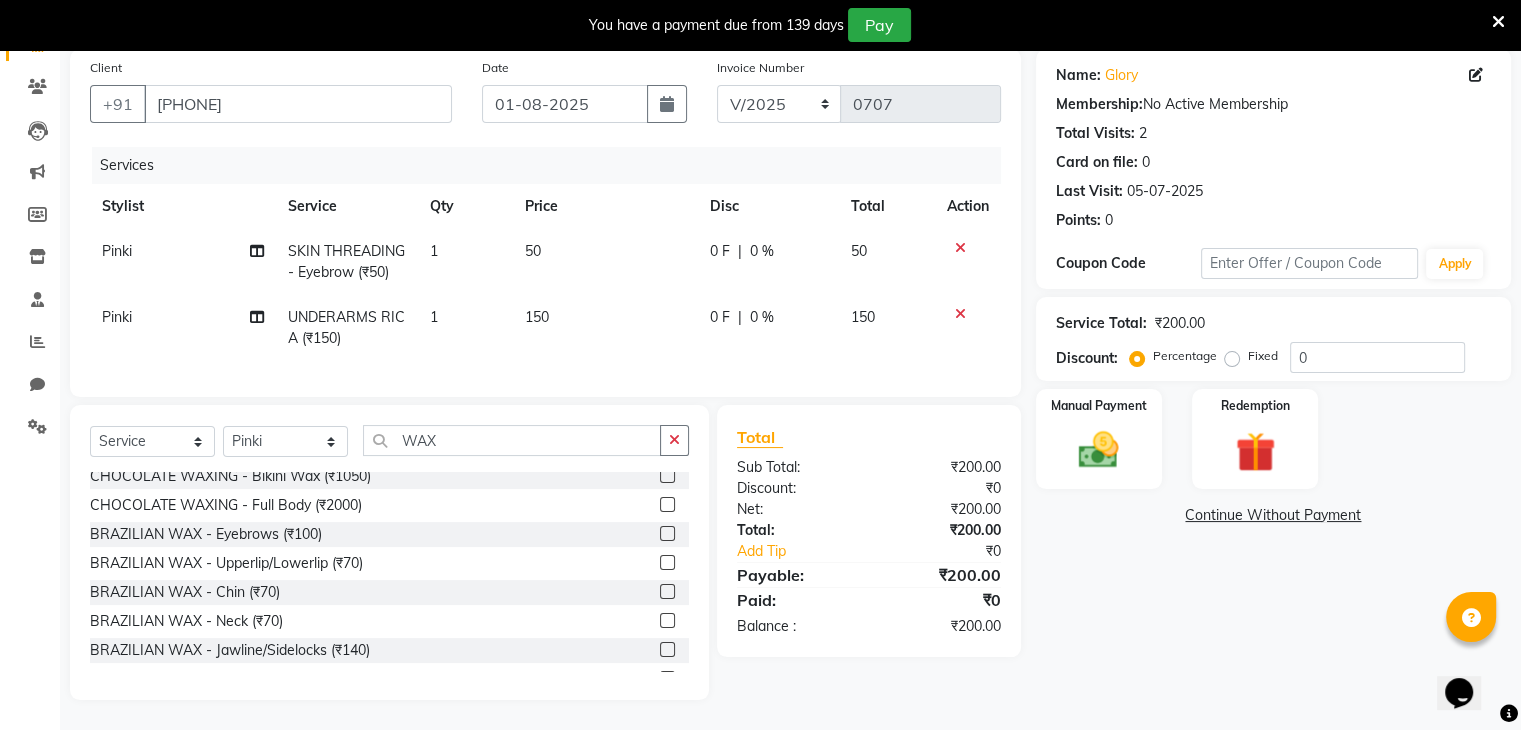 click 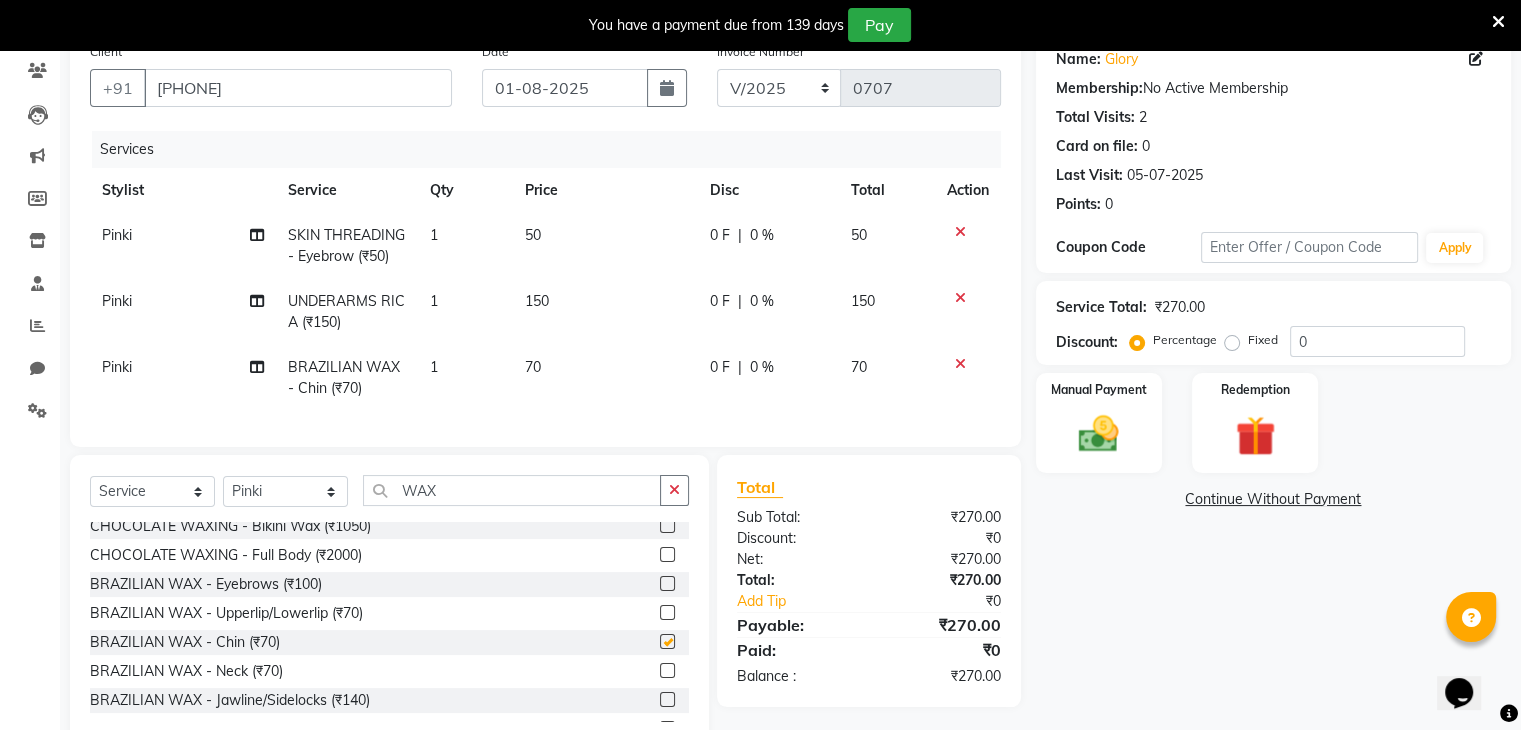 checkbox on "false" 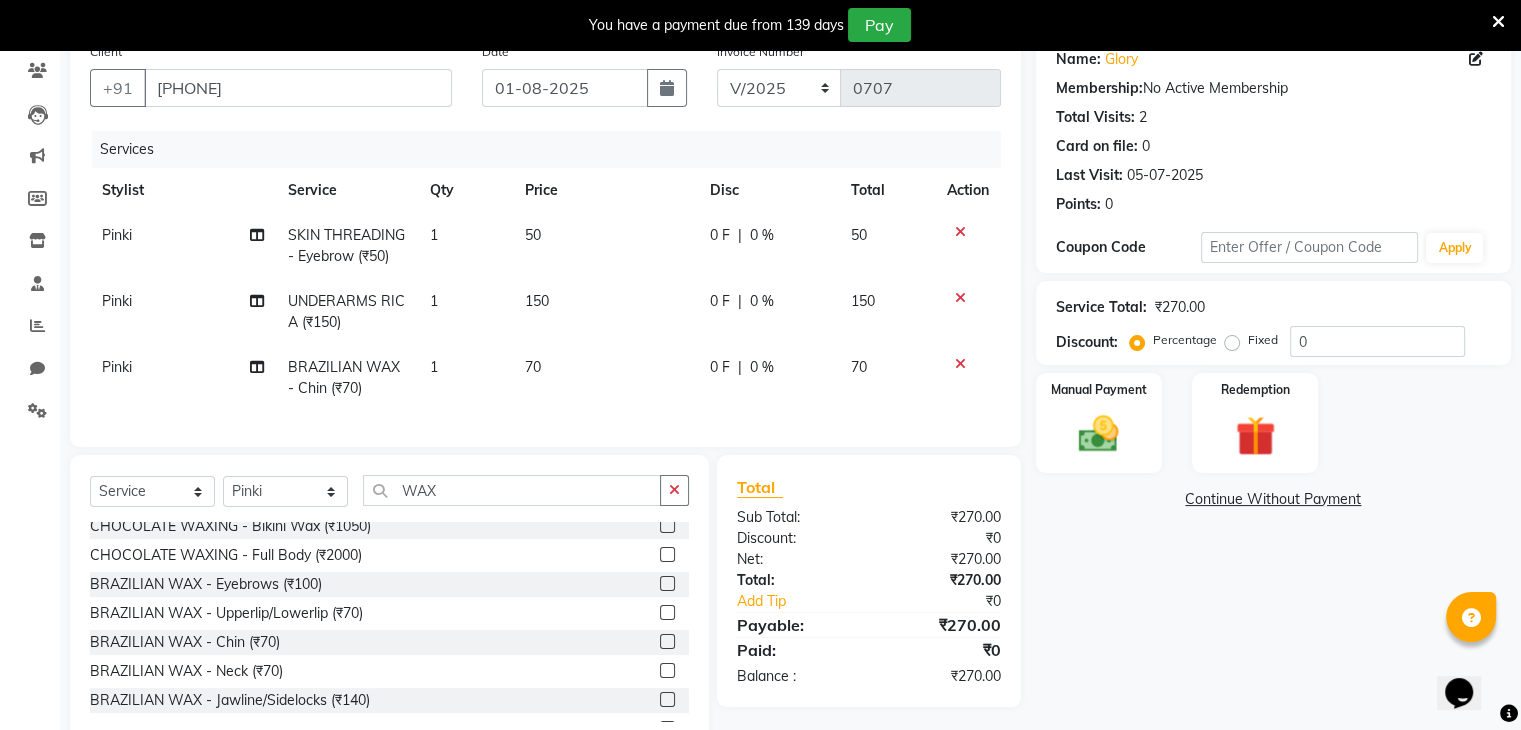 click 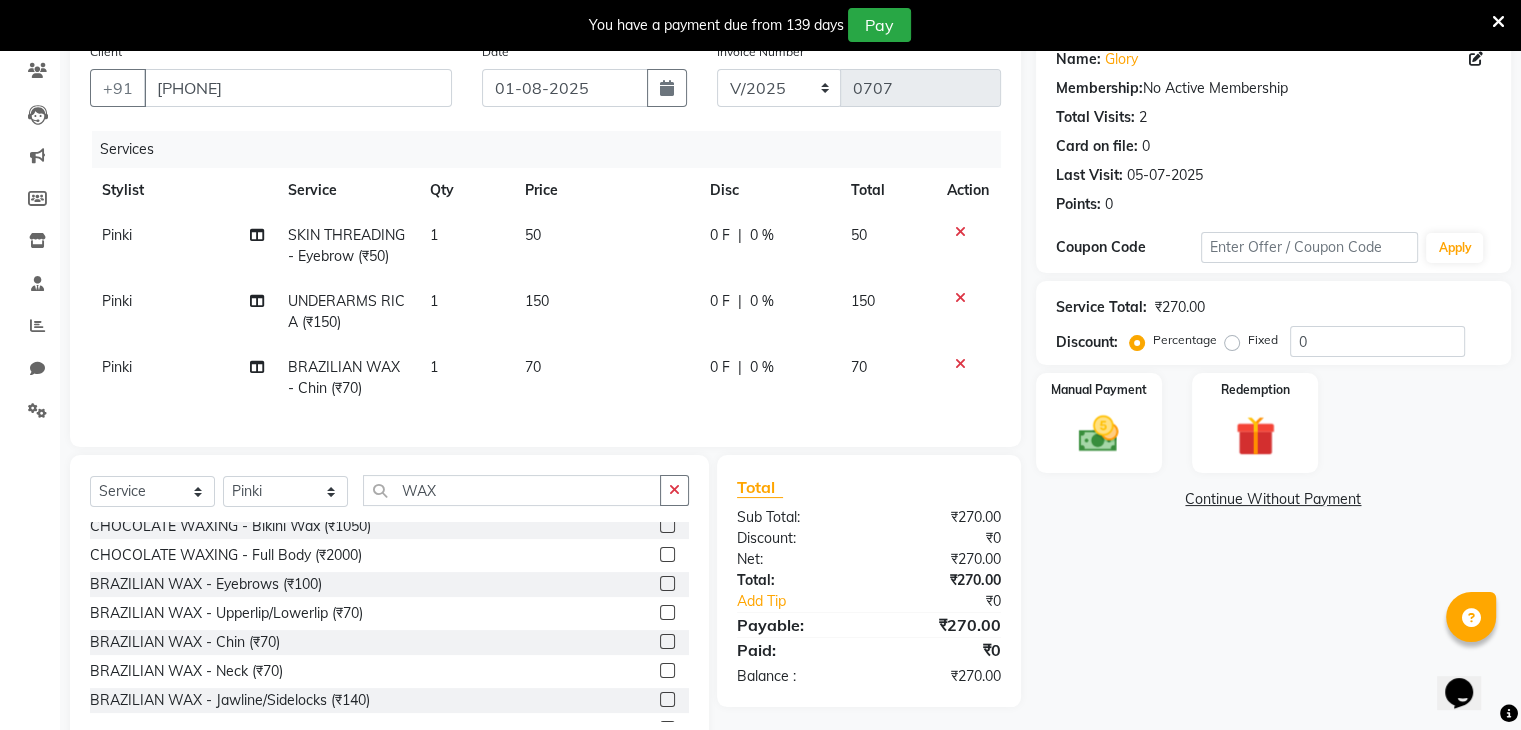 click at bounding box center (666, 613) 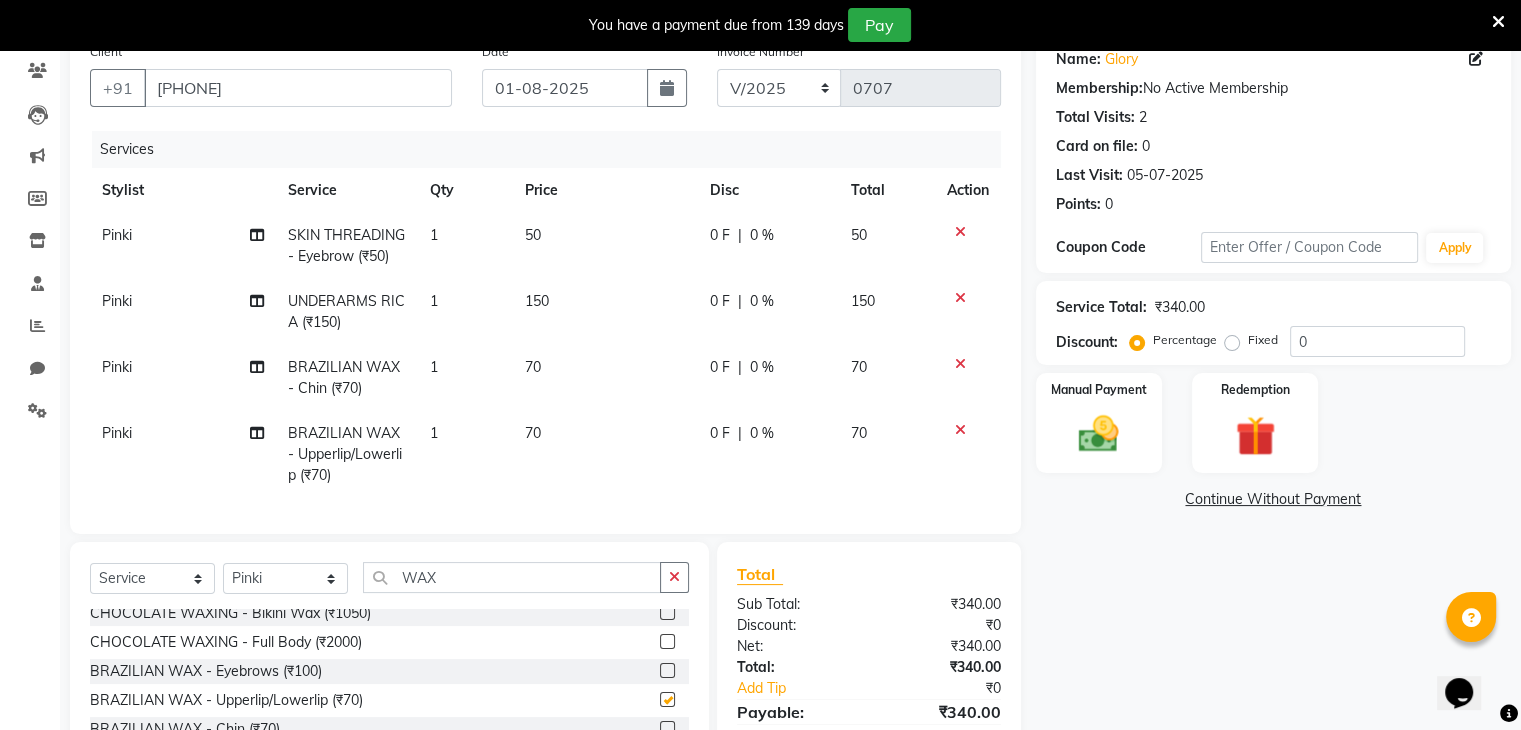 checkbox on "false" 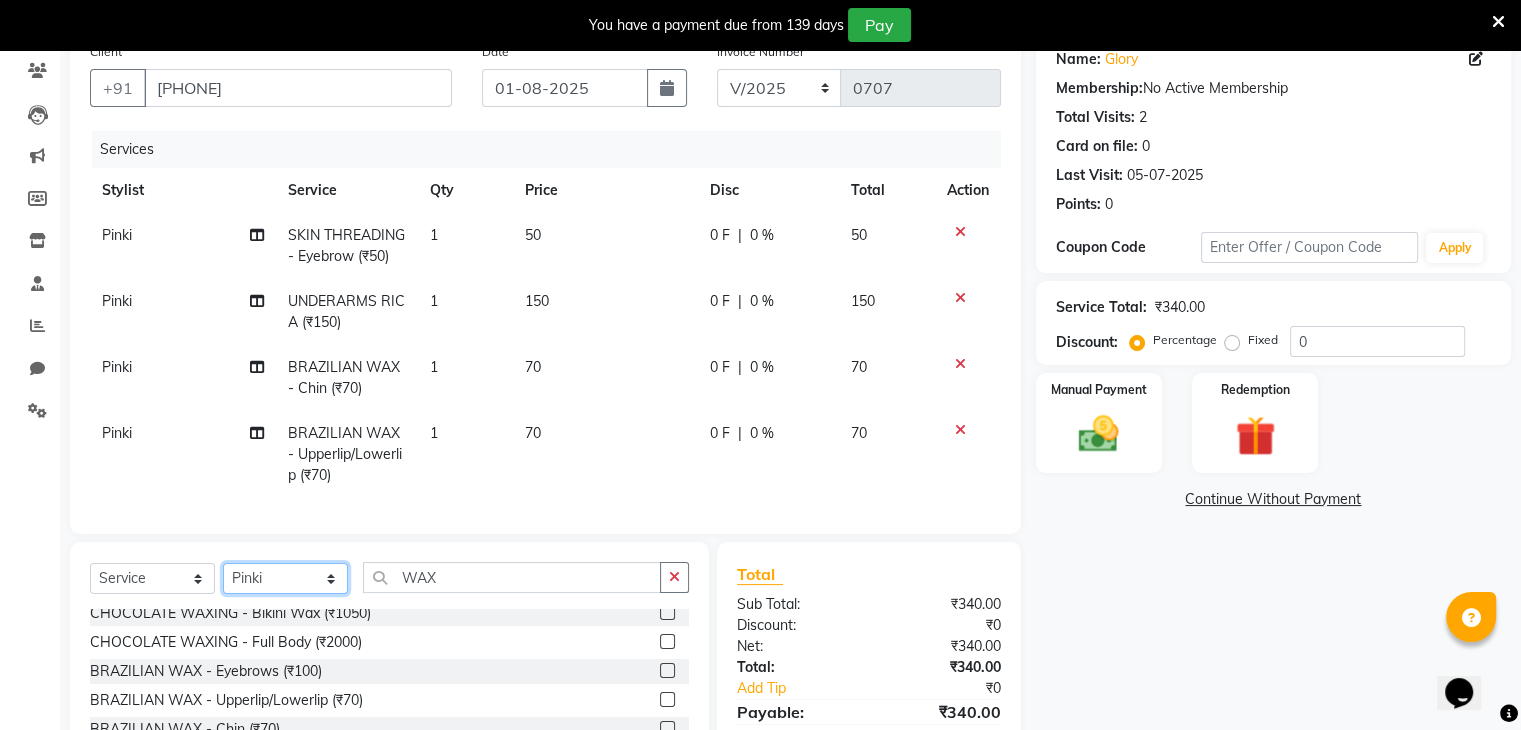 click on "Select Stylist Devi DIS Mamta Pinki Rajiya Rupal Shweta Uma UNKNOWN" 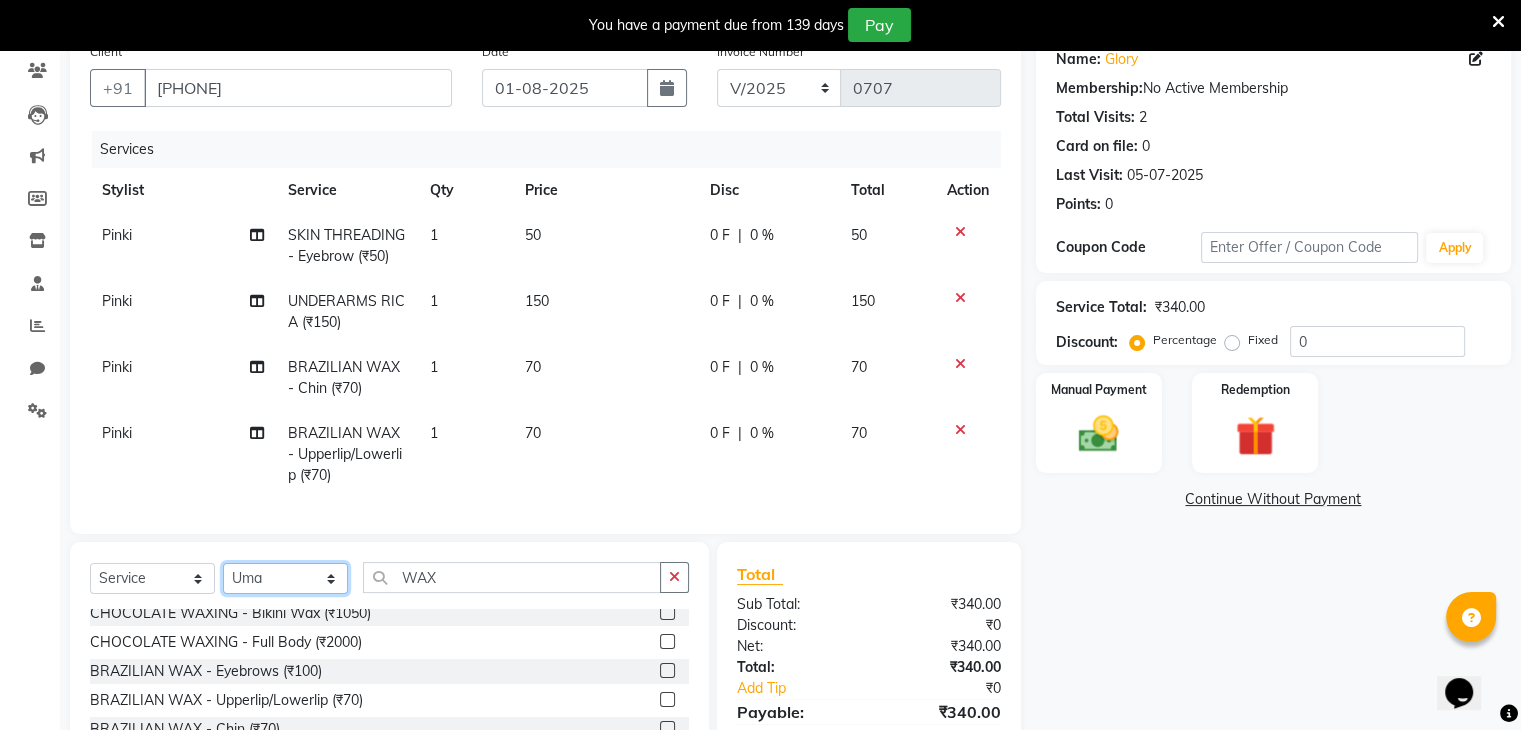 click on "Select Stylist Devi DIS Mamta Pinki Rajiya Rupal Shweta Uma UNKNOWN" 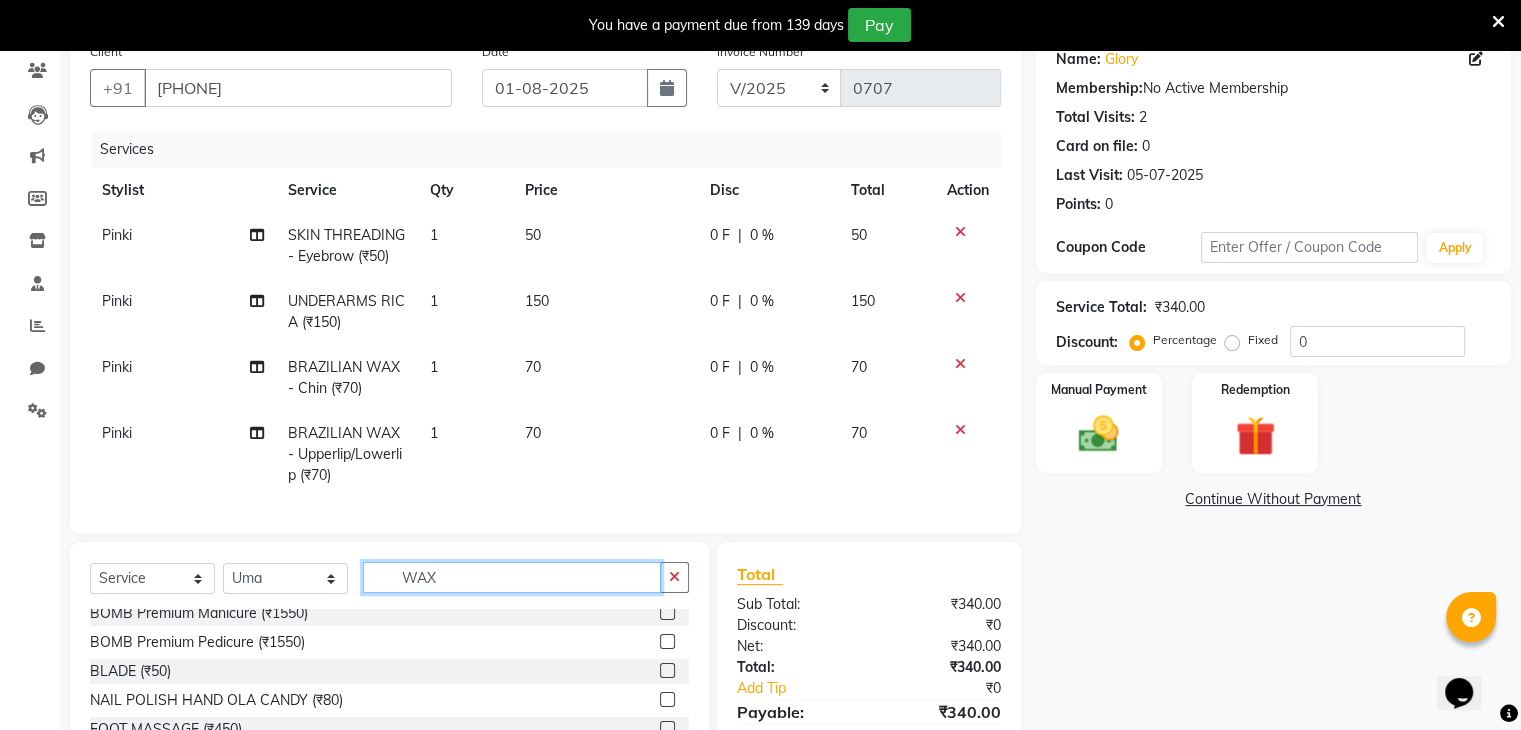 click on "WAX" 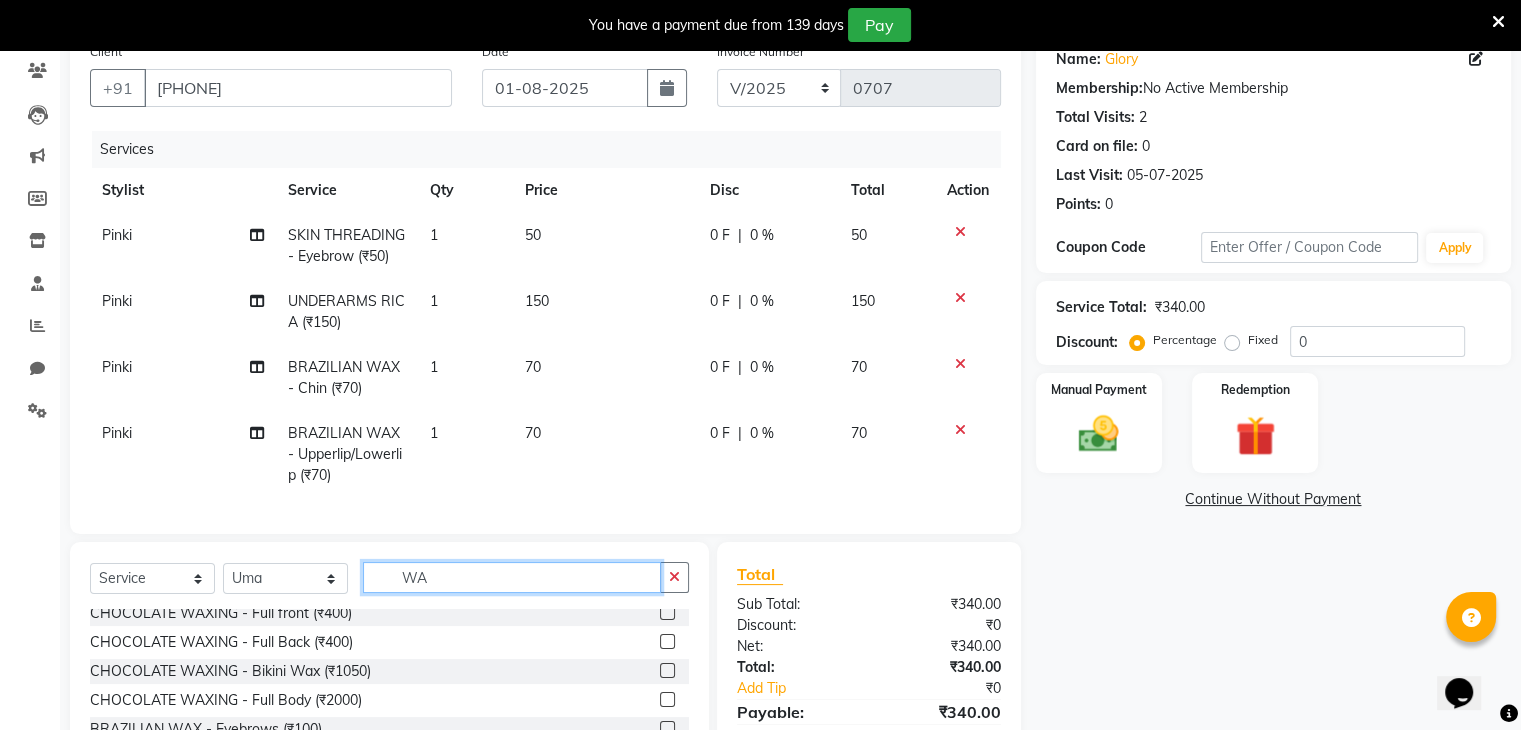 type on "W" 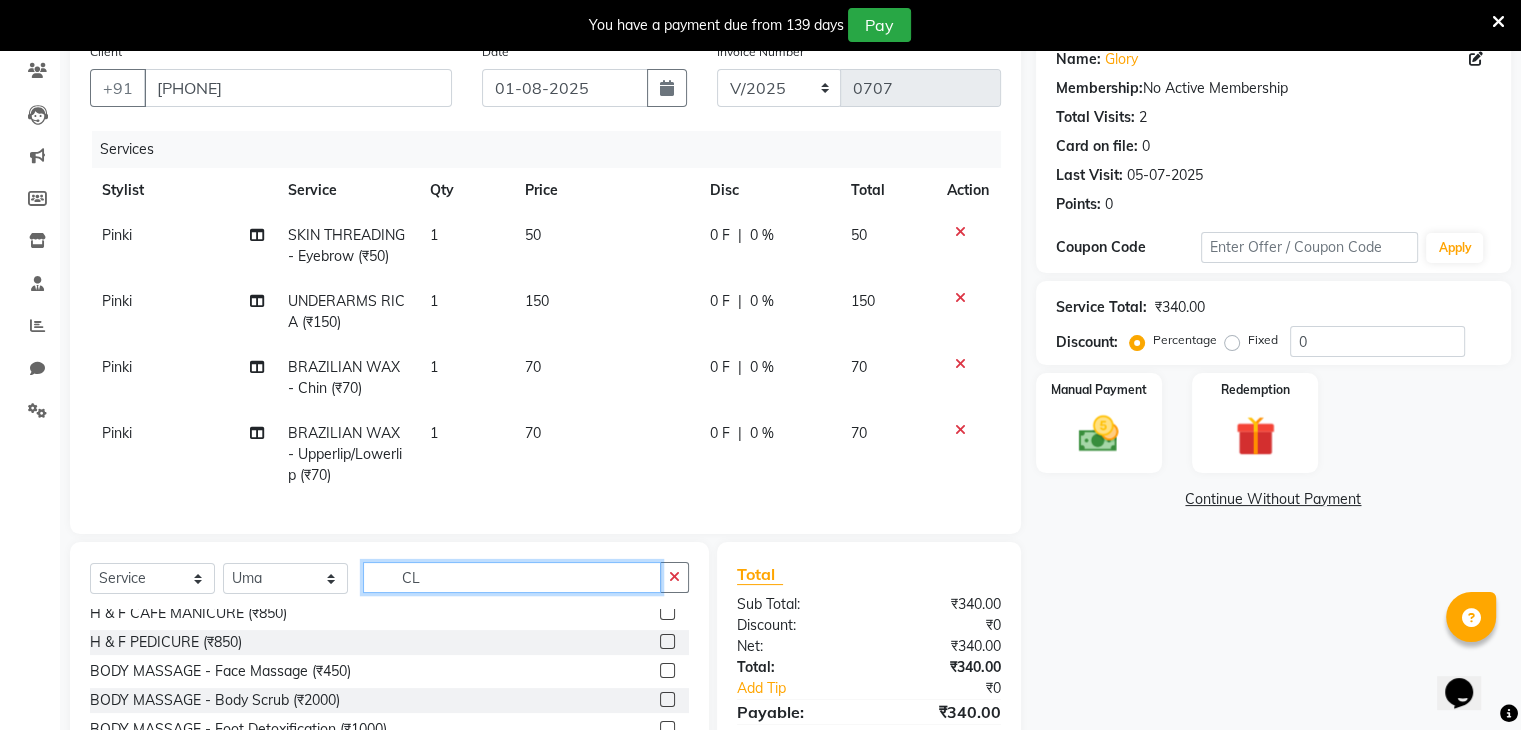 scroll, scrollTop: 32, scrollLeft: 0, axis: vertical 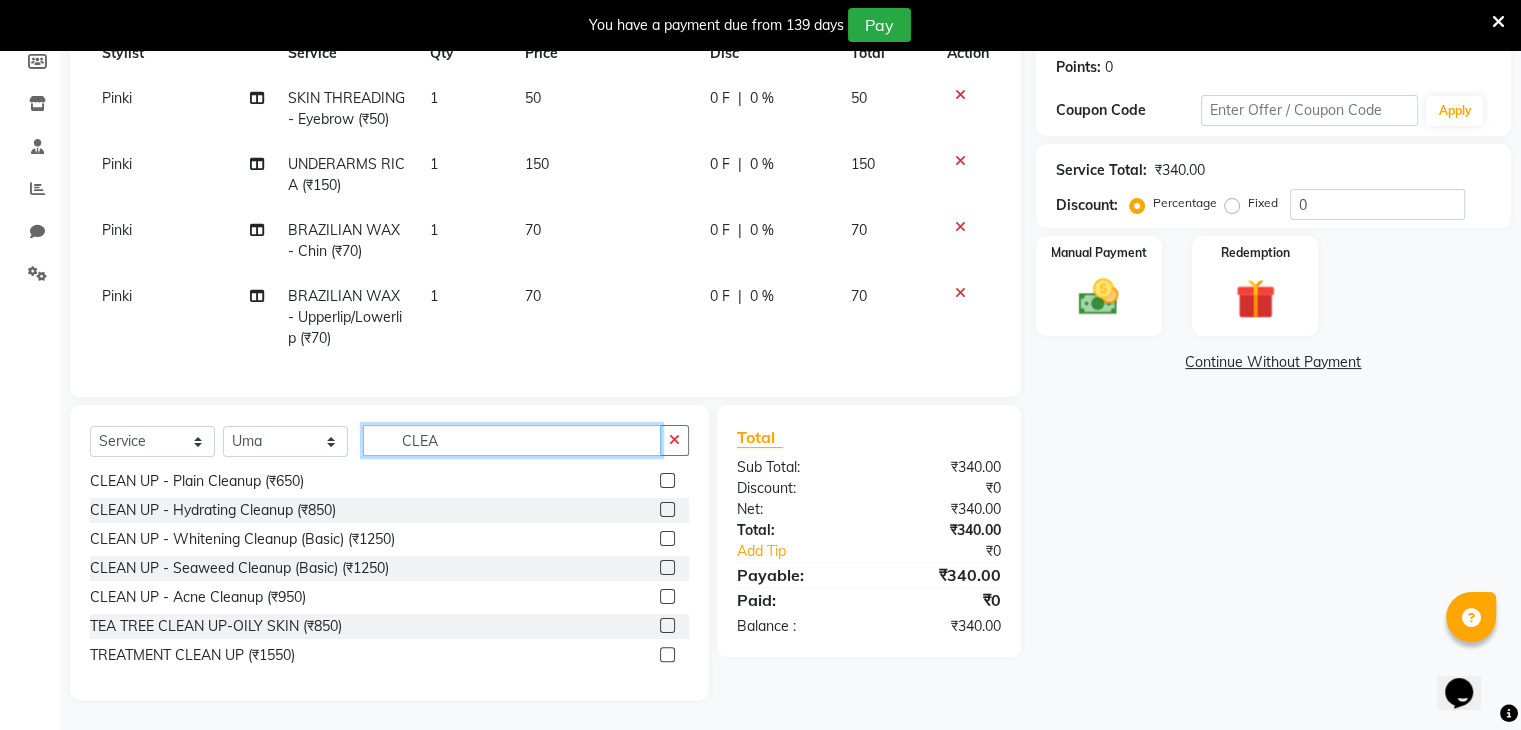 type on "CLEA" 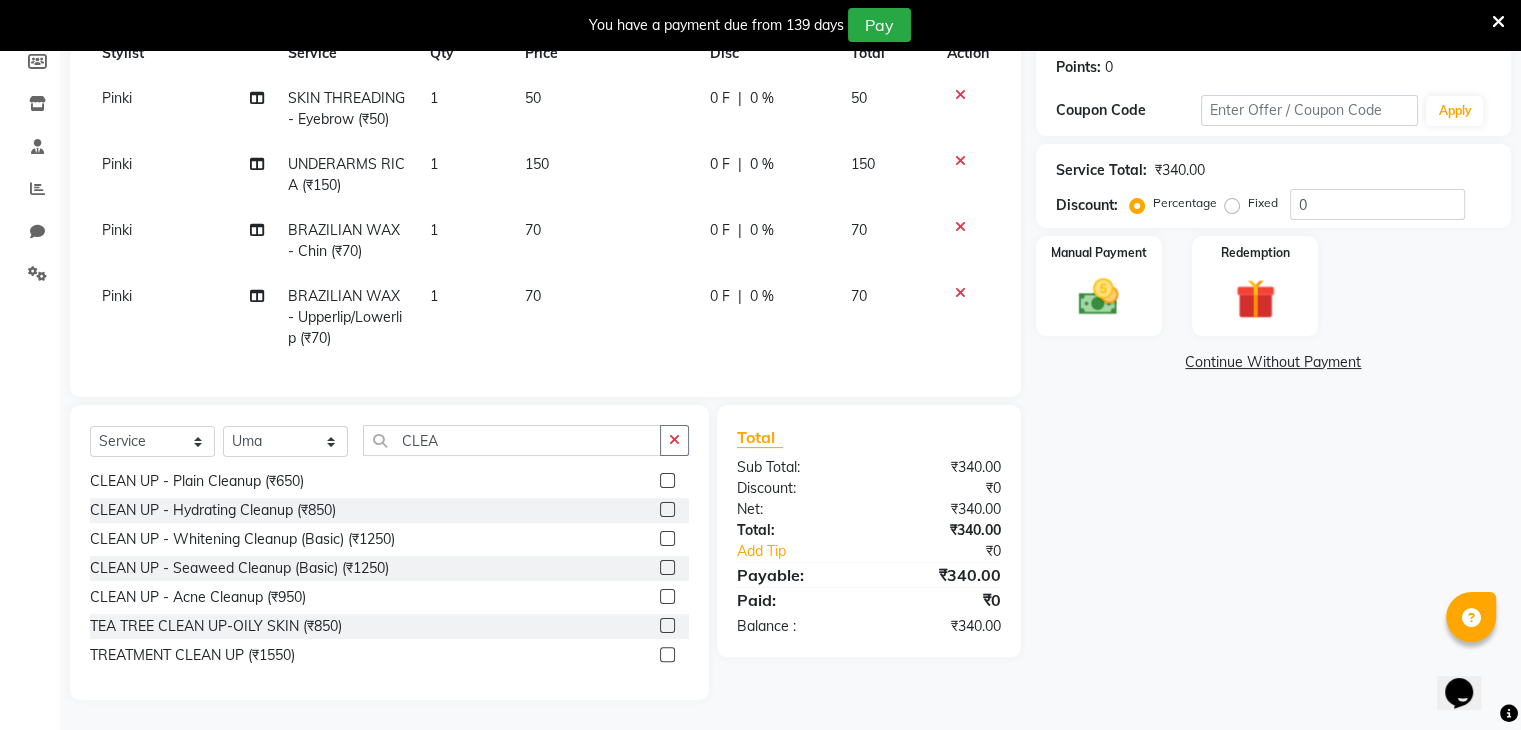 click 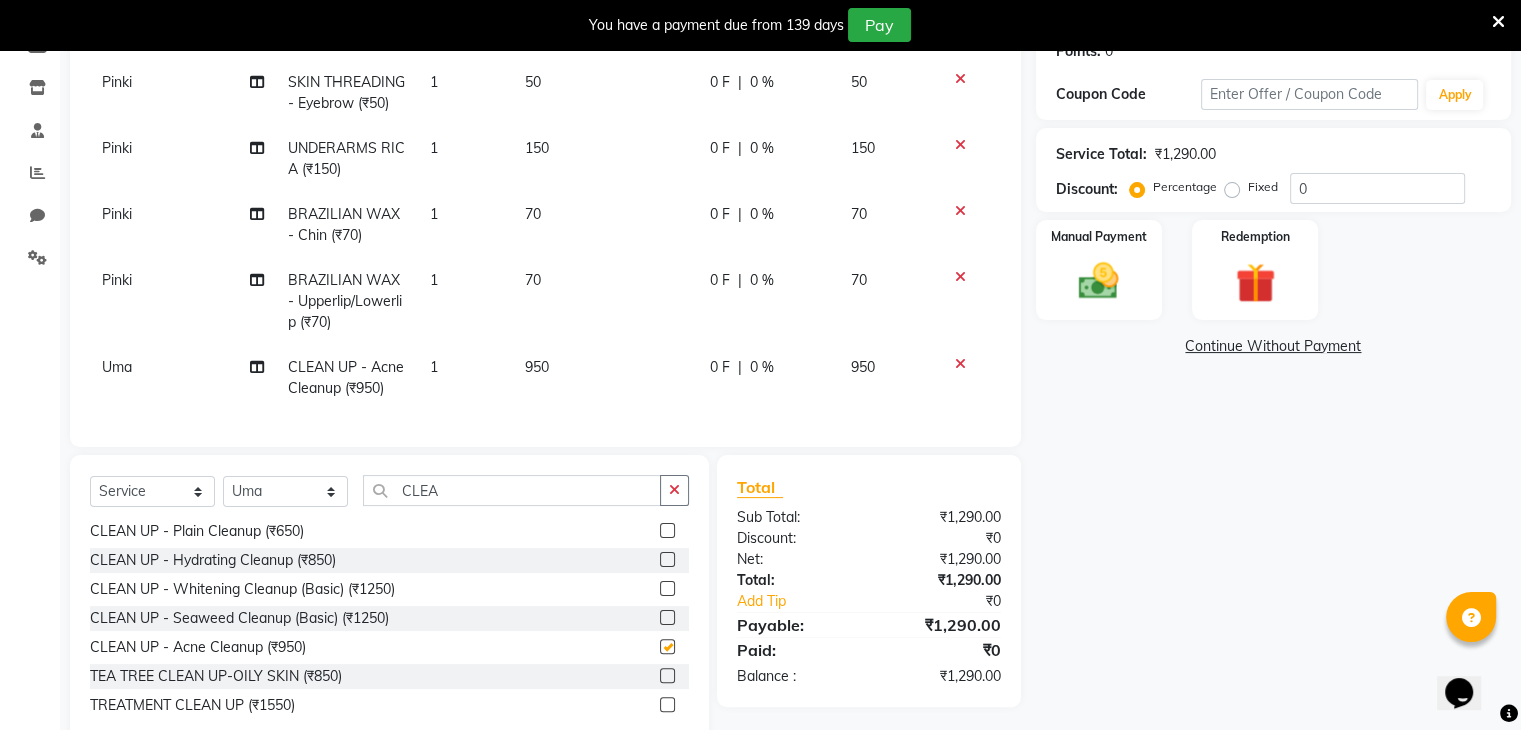 checkbox on "false" 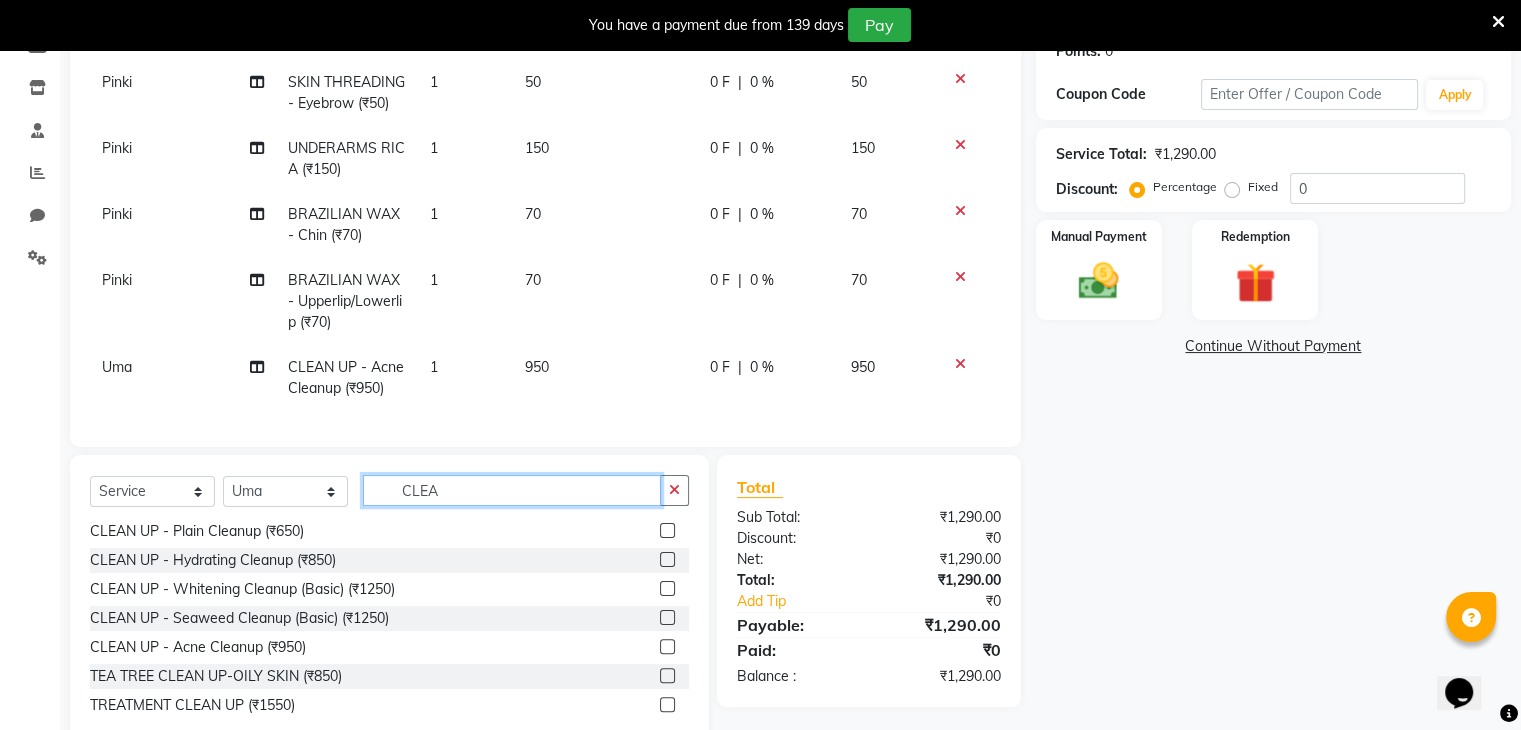 click on "CLEA" 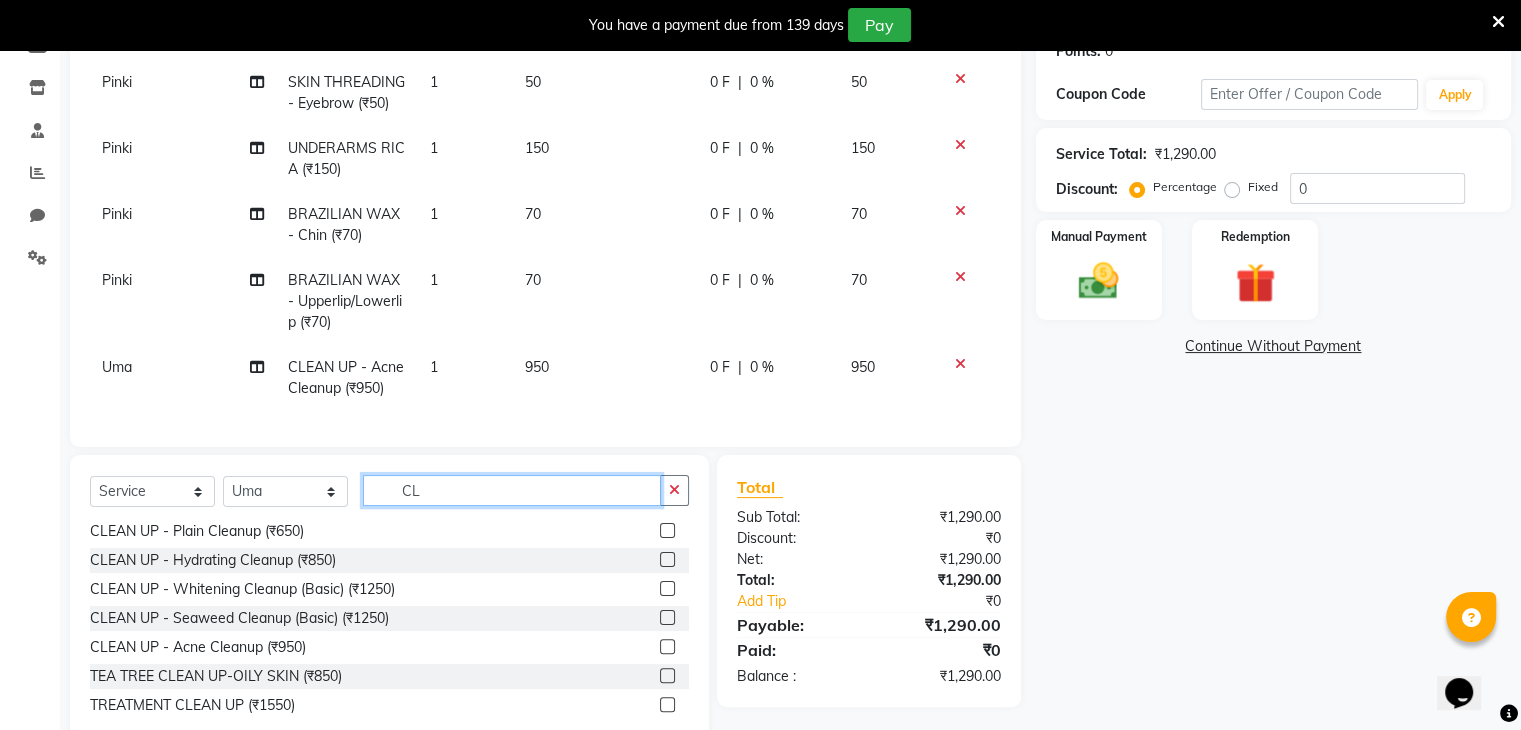 type on "C" 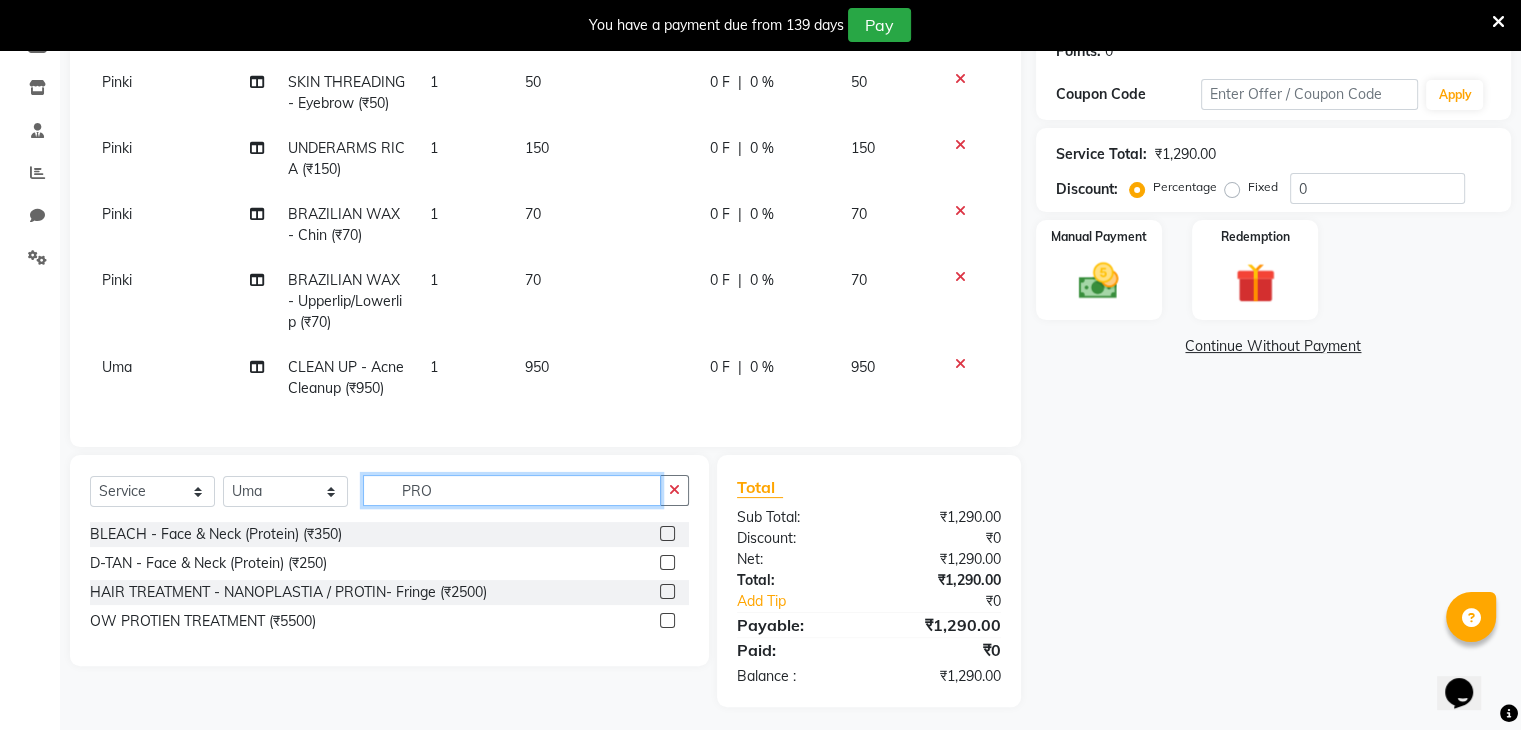 scroll, scrollTop: 0, scrollLeft: 0, axis: both 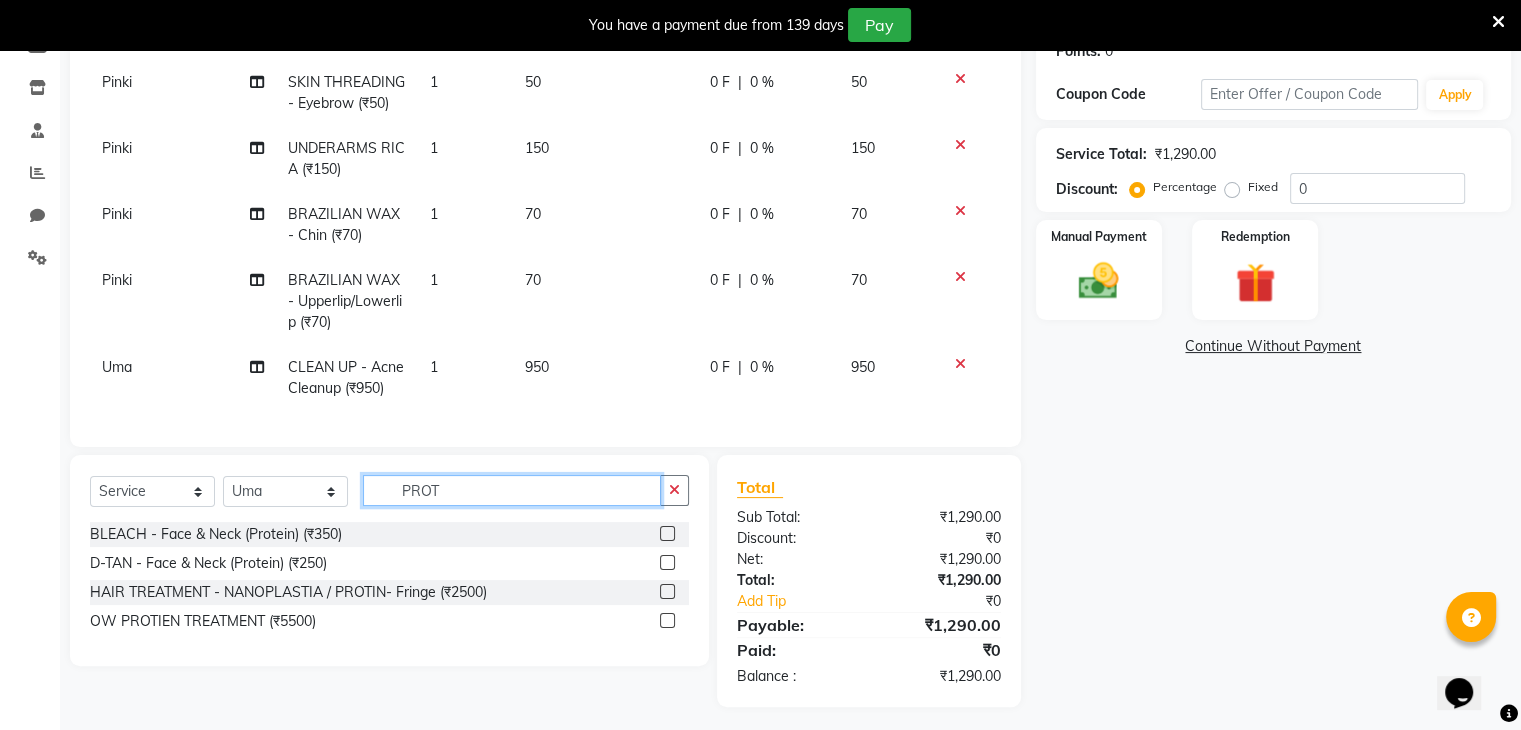 type on "PROT" 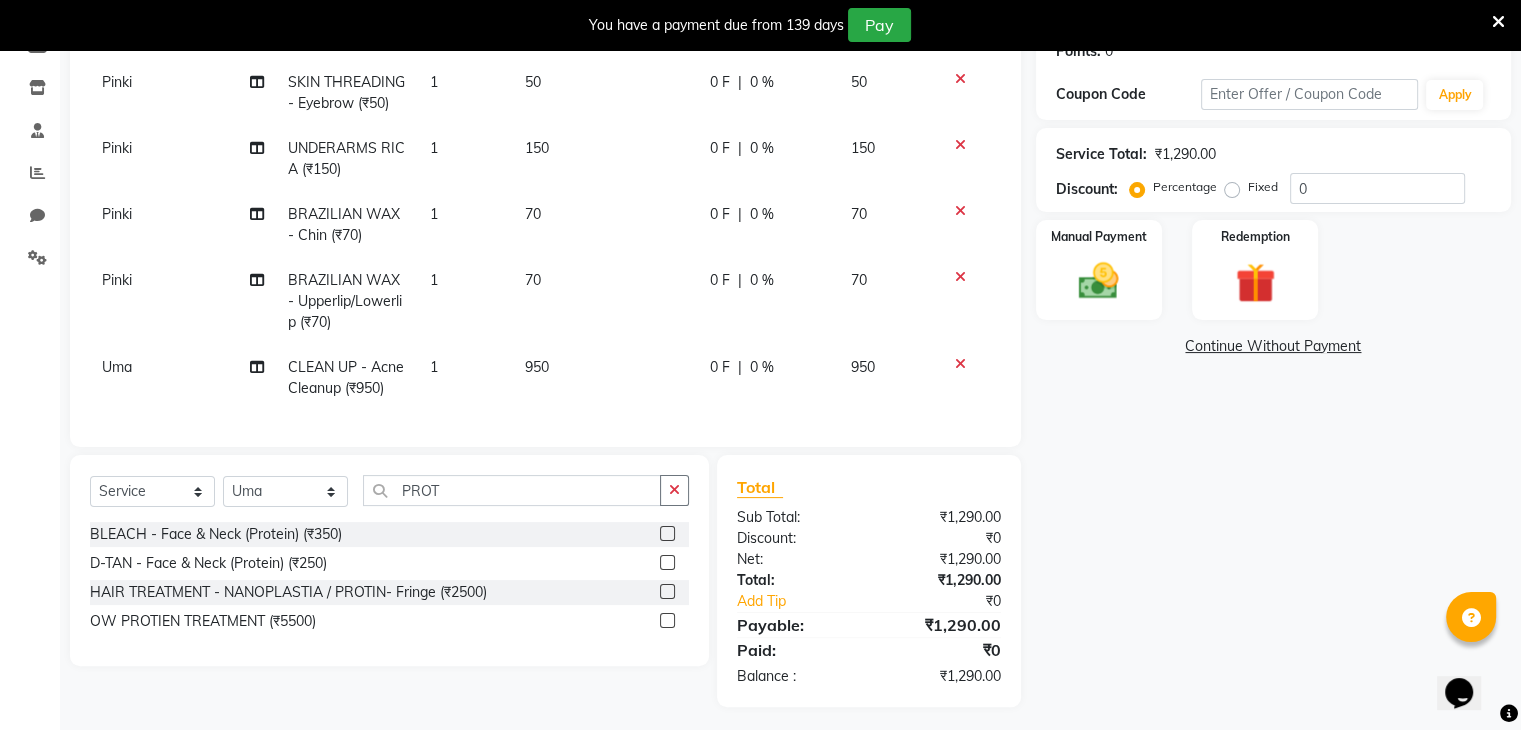 click 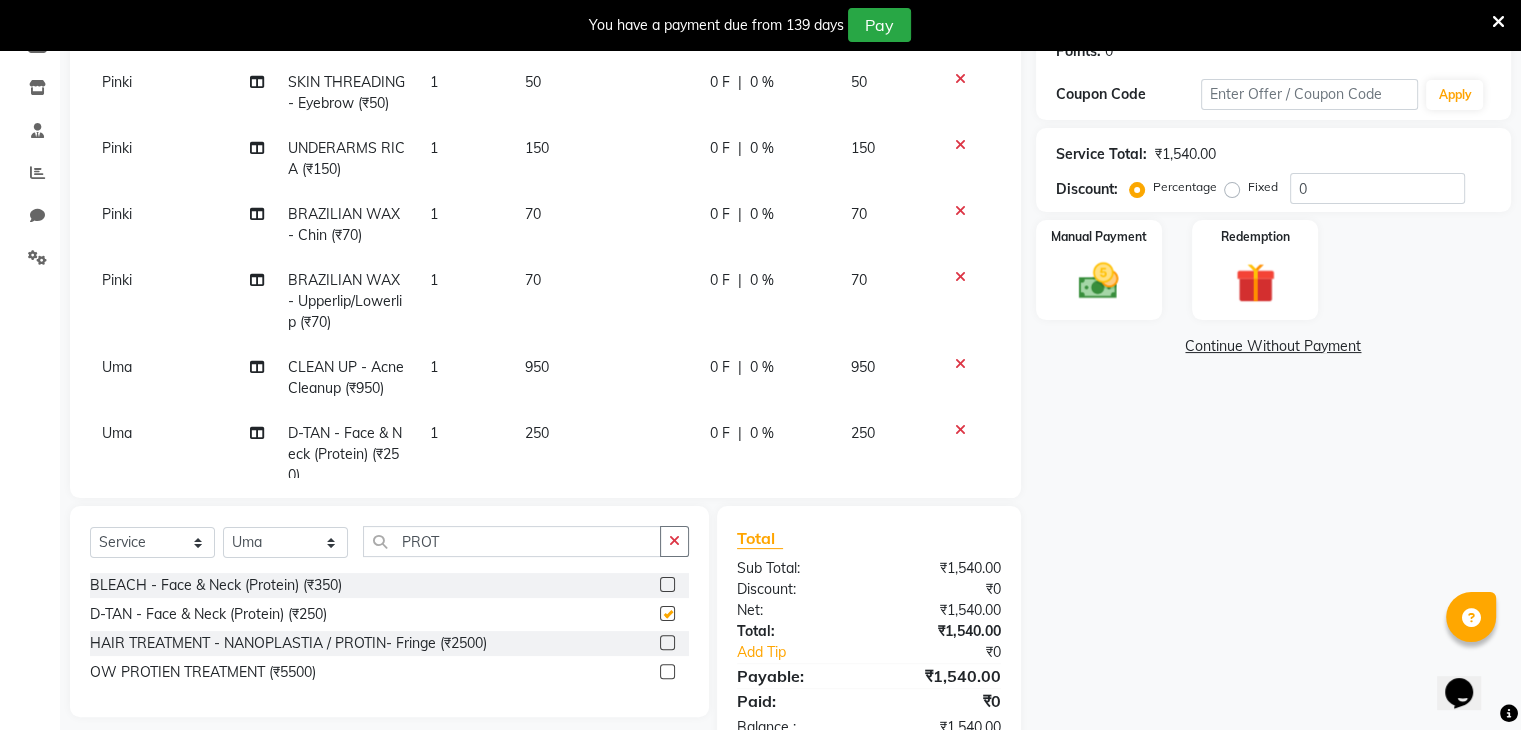 checkbox on "false" 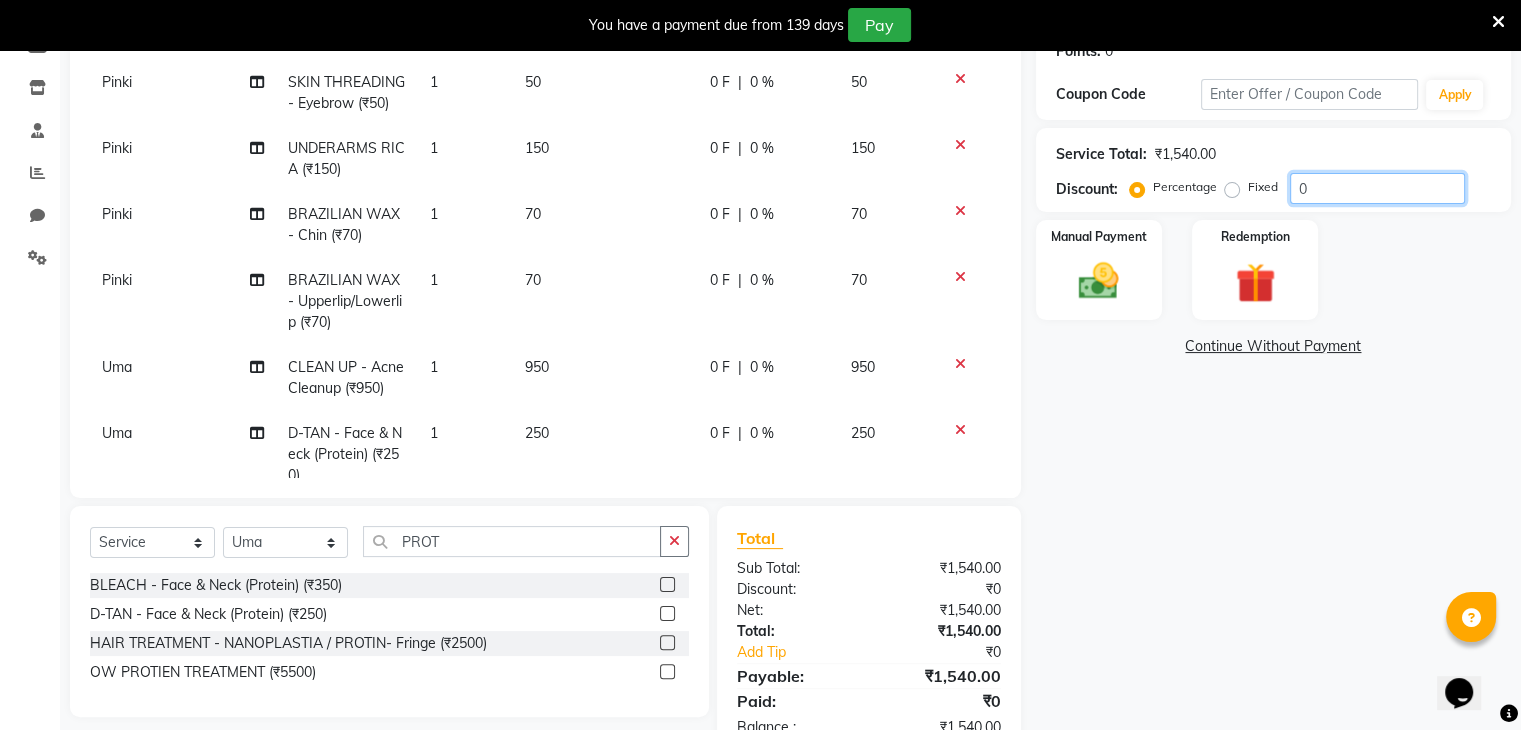 click on "0" 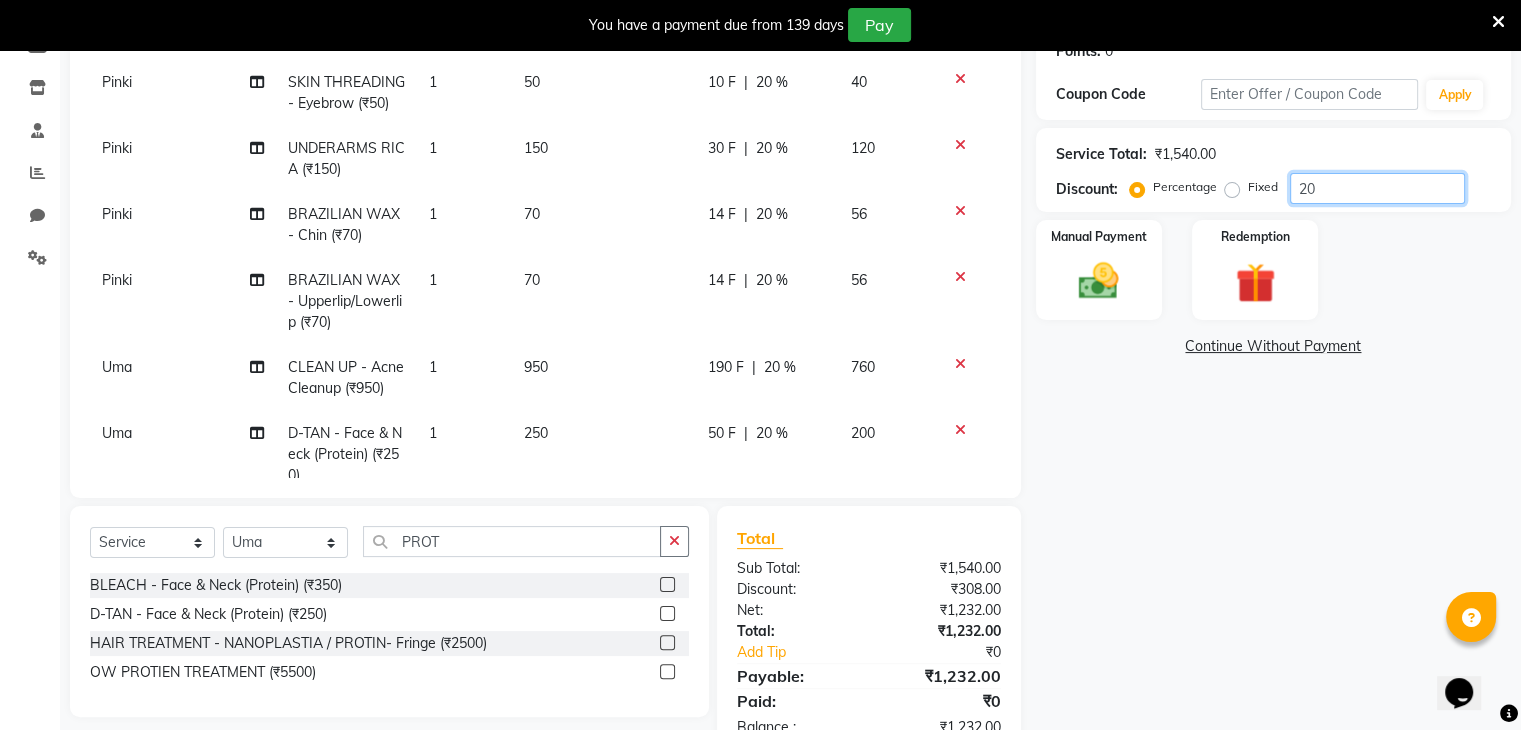 type on "20" 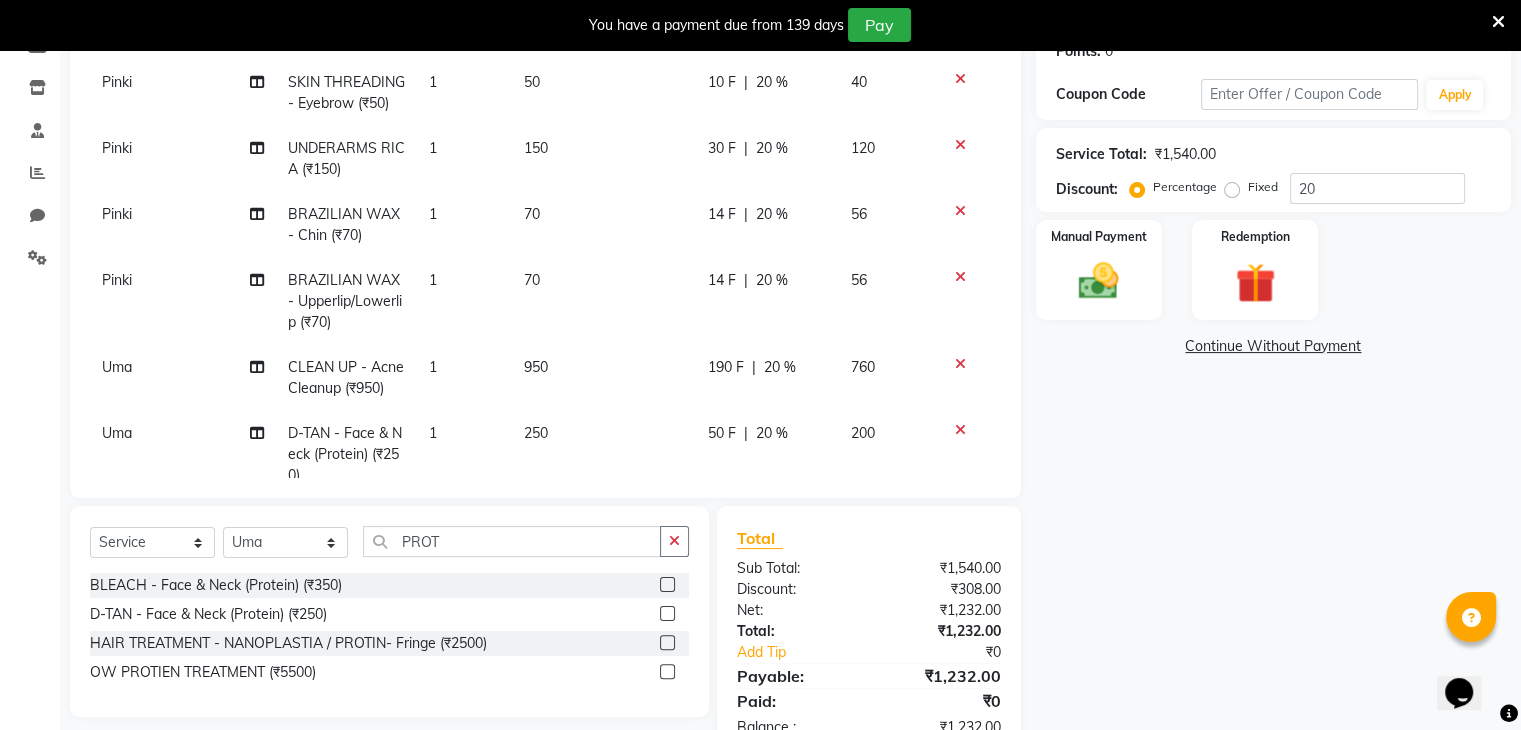 click on "Name: [NAME]  Membership:  No Active Membership  Total Visits:  2 Card on file:  0 Last Visit:   05-07-2025 Points:   0  Coupon Code Apply Service Total:  ₹1,540.00  Discount:  Percentage   Fixed  20 Manual Payment Redemption  Continue Without Payment" 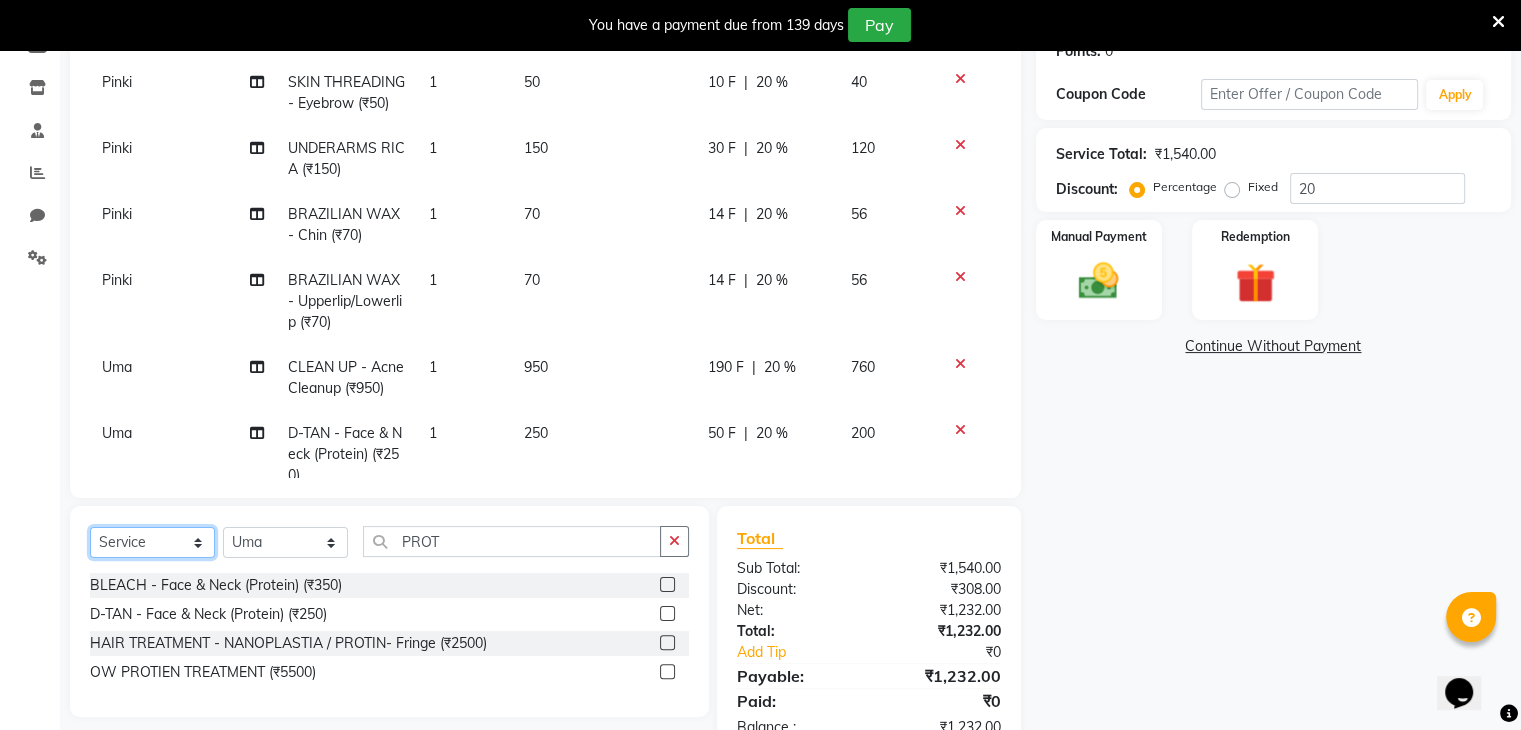 click on "Select  Service  Product  Membership  Package Voucher Prepaid Gift Card" 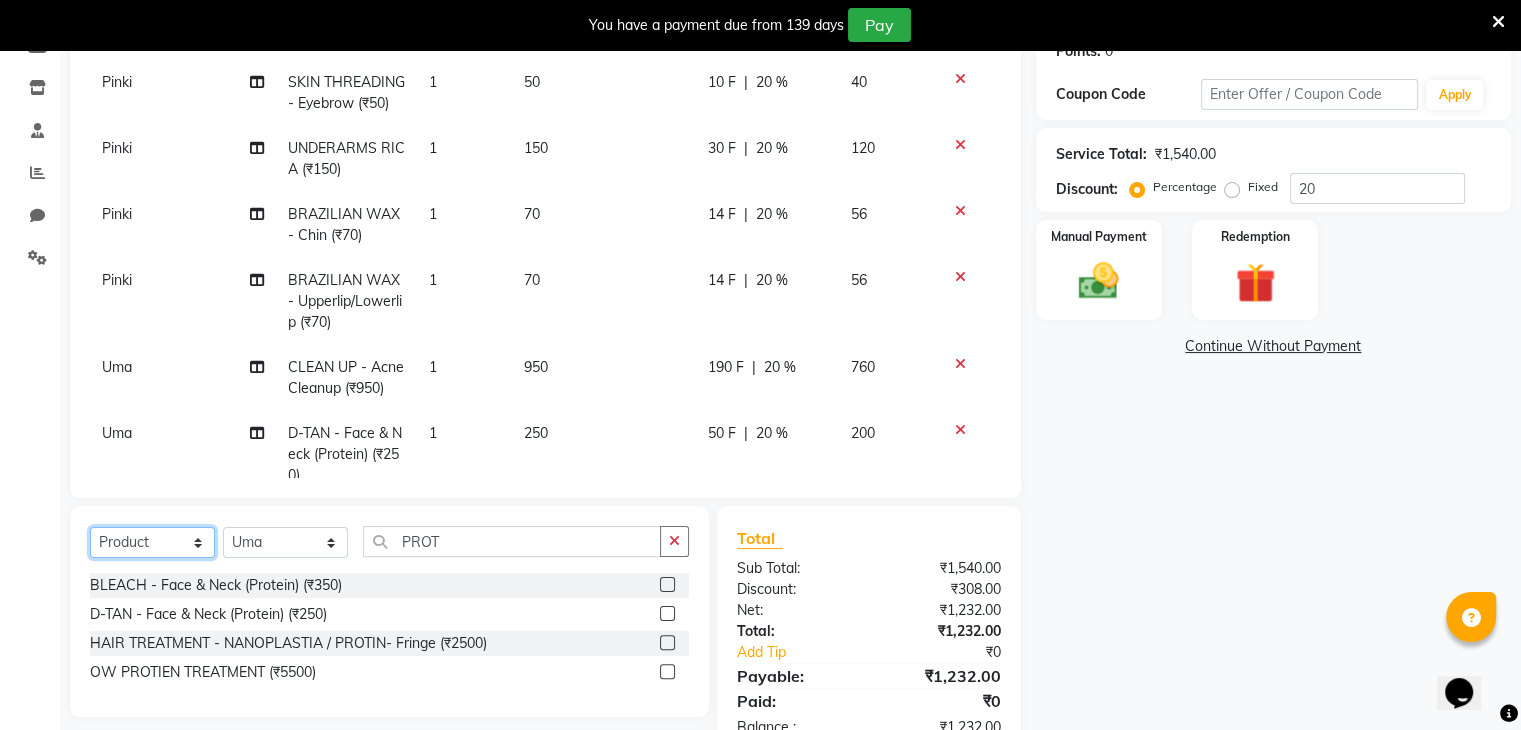 click on "Select  Service  Product  Membership  Package Voucher Prepaid Gift Card" 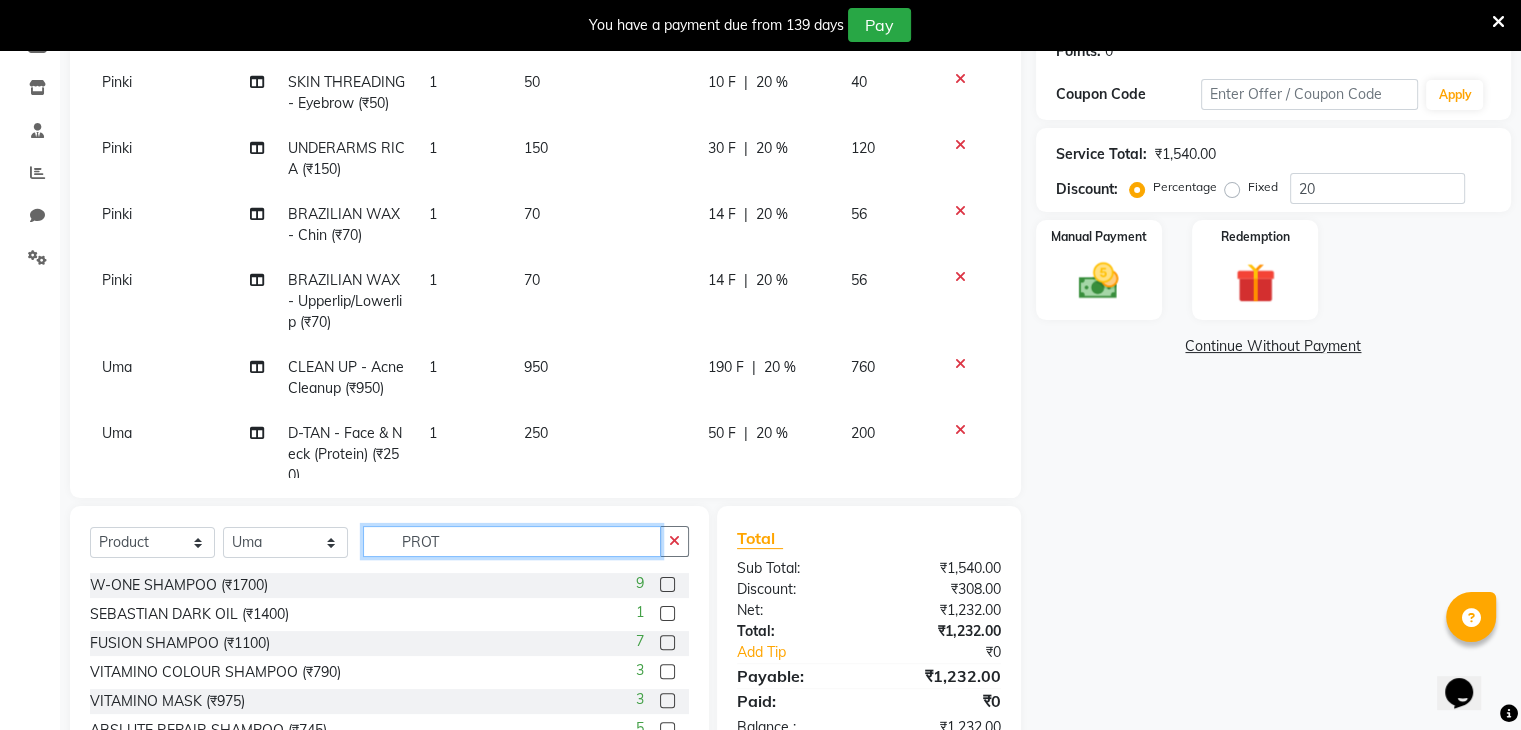 click on "PROT" 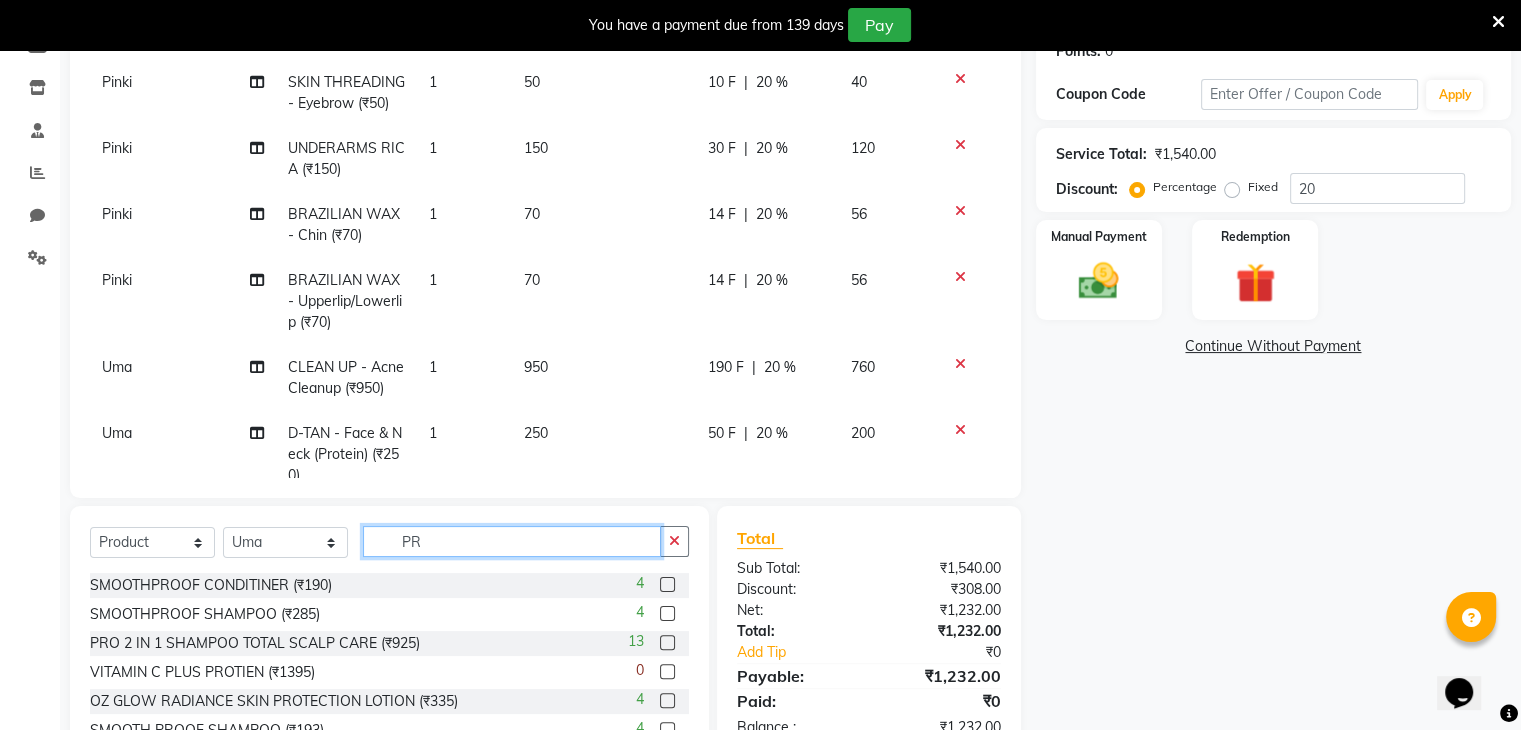 type on "P" 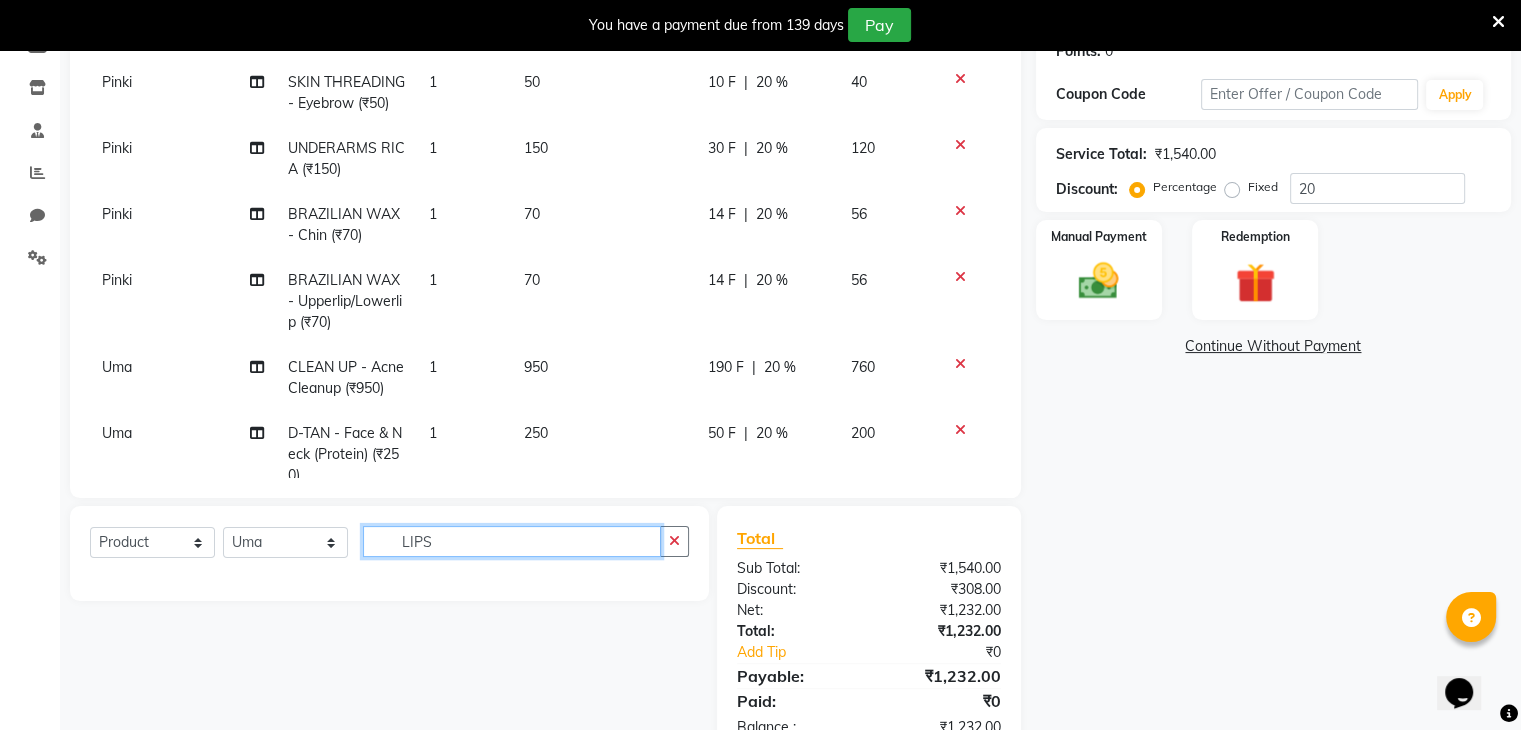 type on "LIPS" 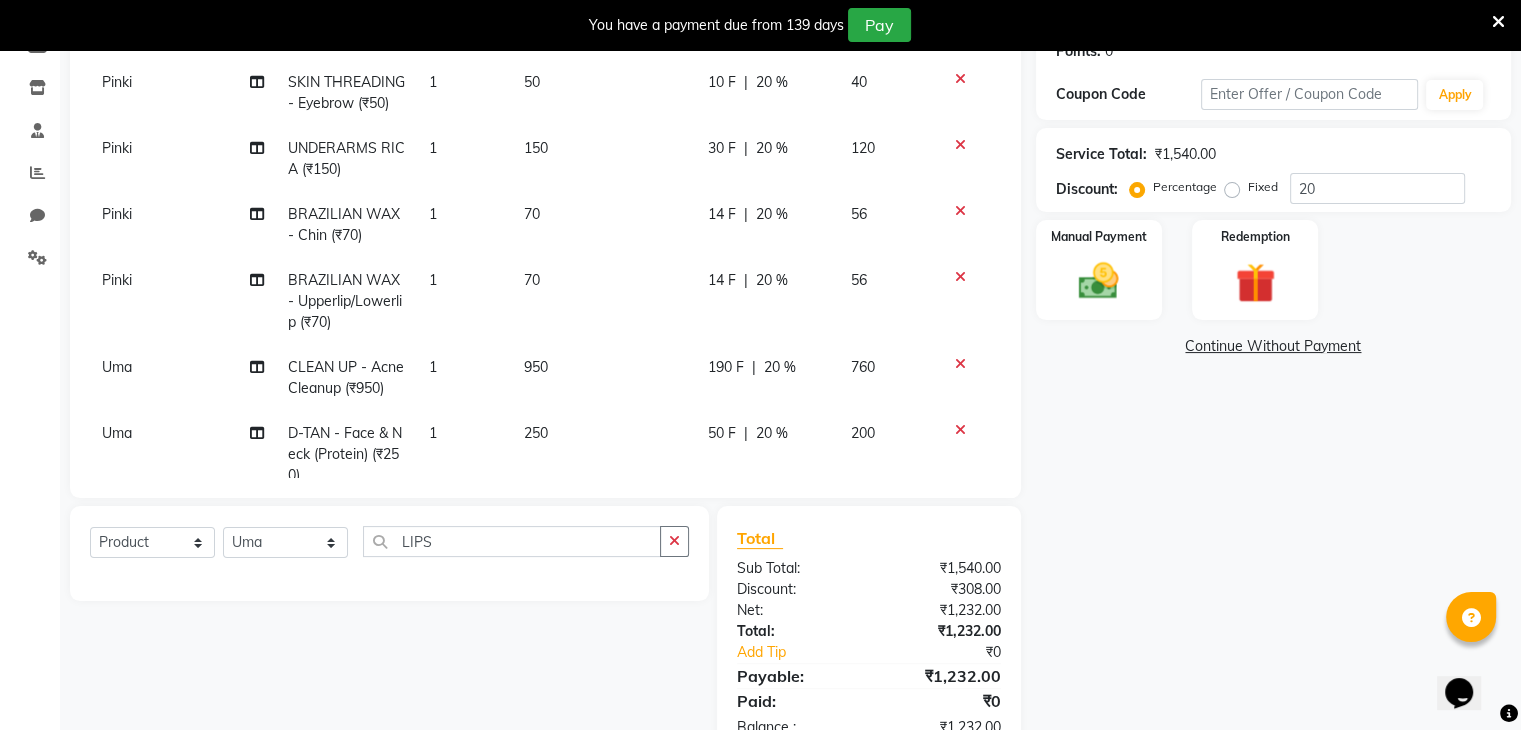 click on "Continue Without Payment" 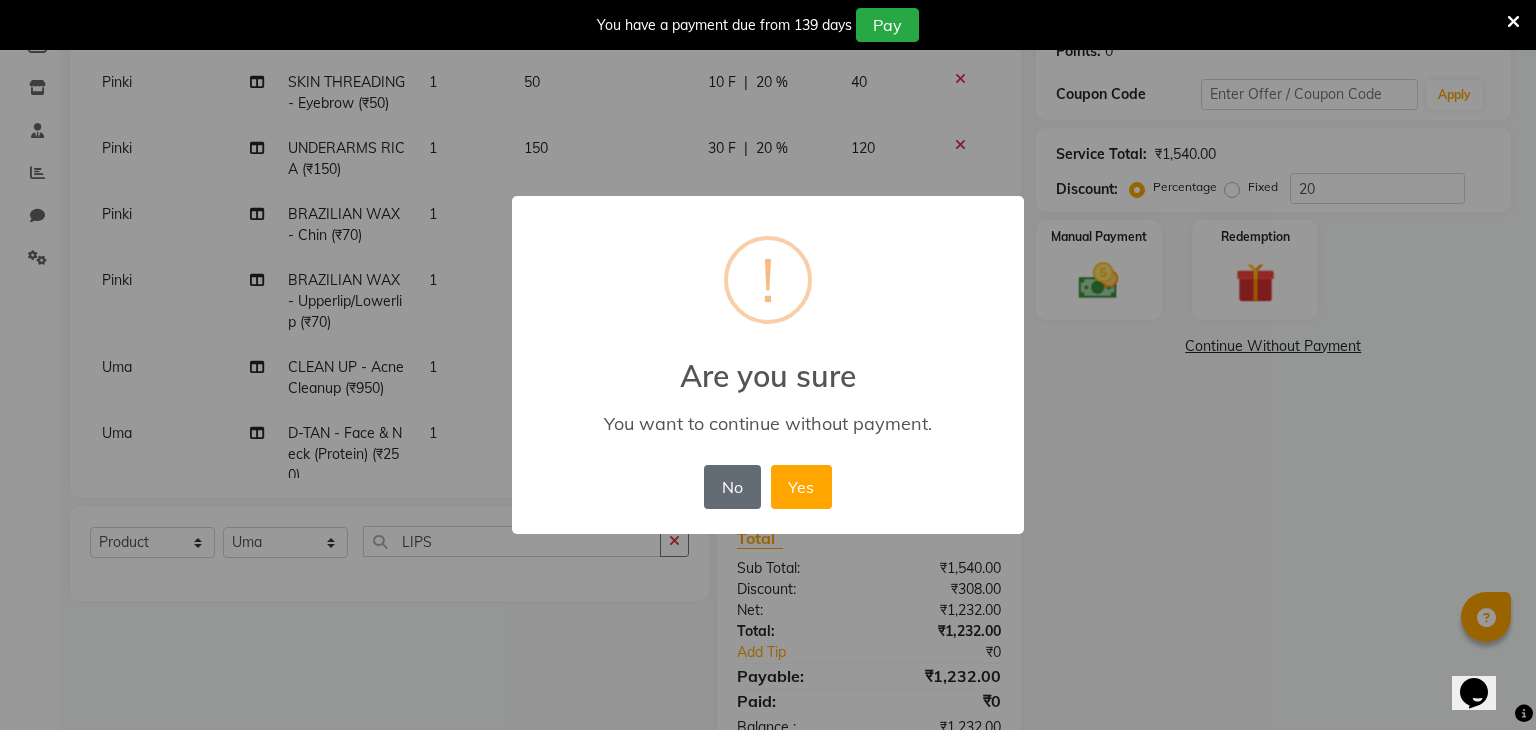 click on "No" at bounding box center [732, 487] 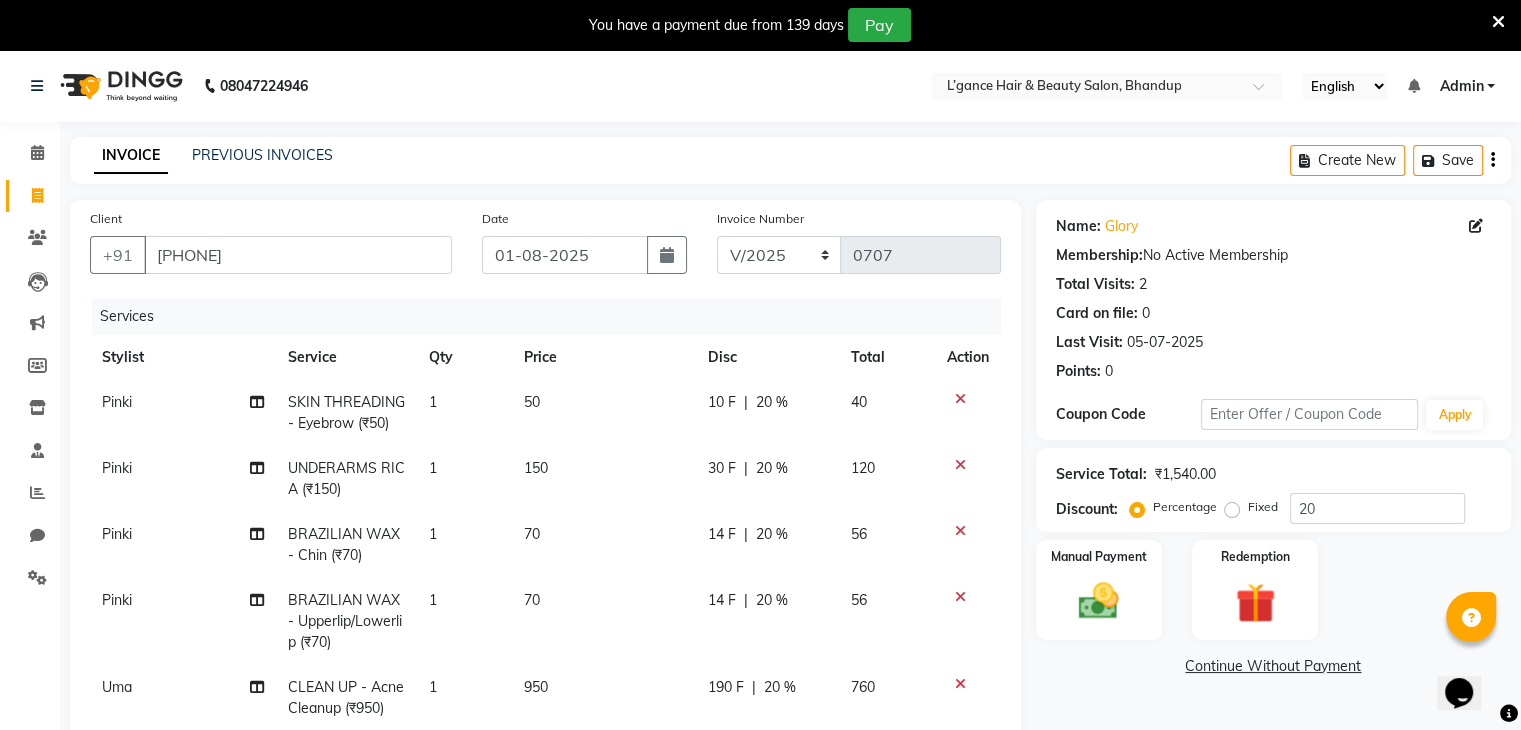 scroll, scrollTop: 379, scrollLeft: 0, axis: vertical 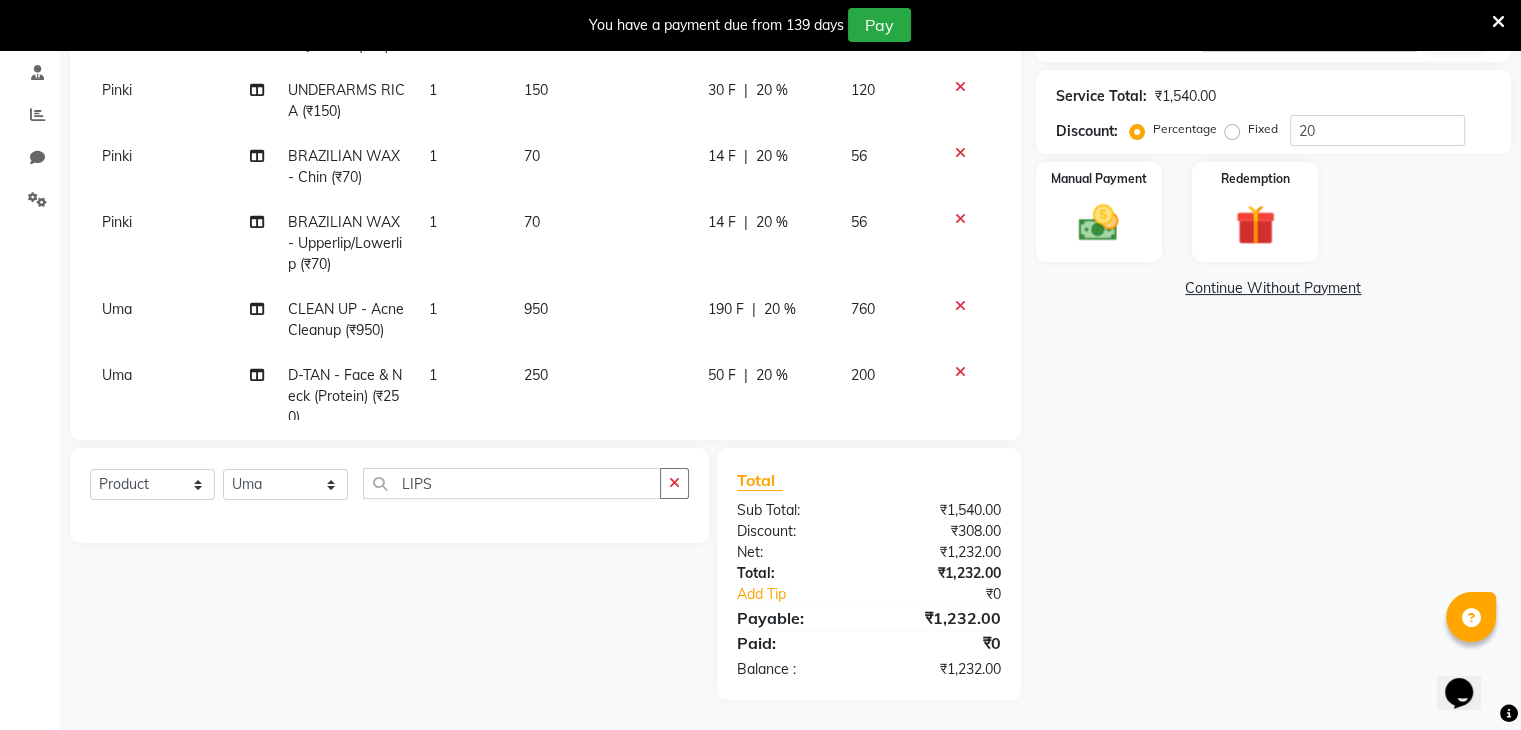 click on "Continue Without Payment" 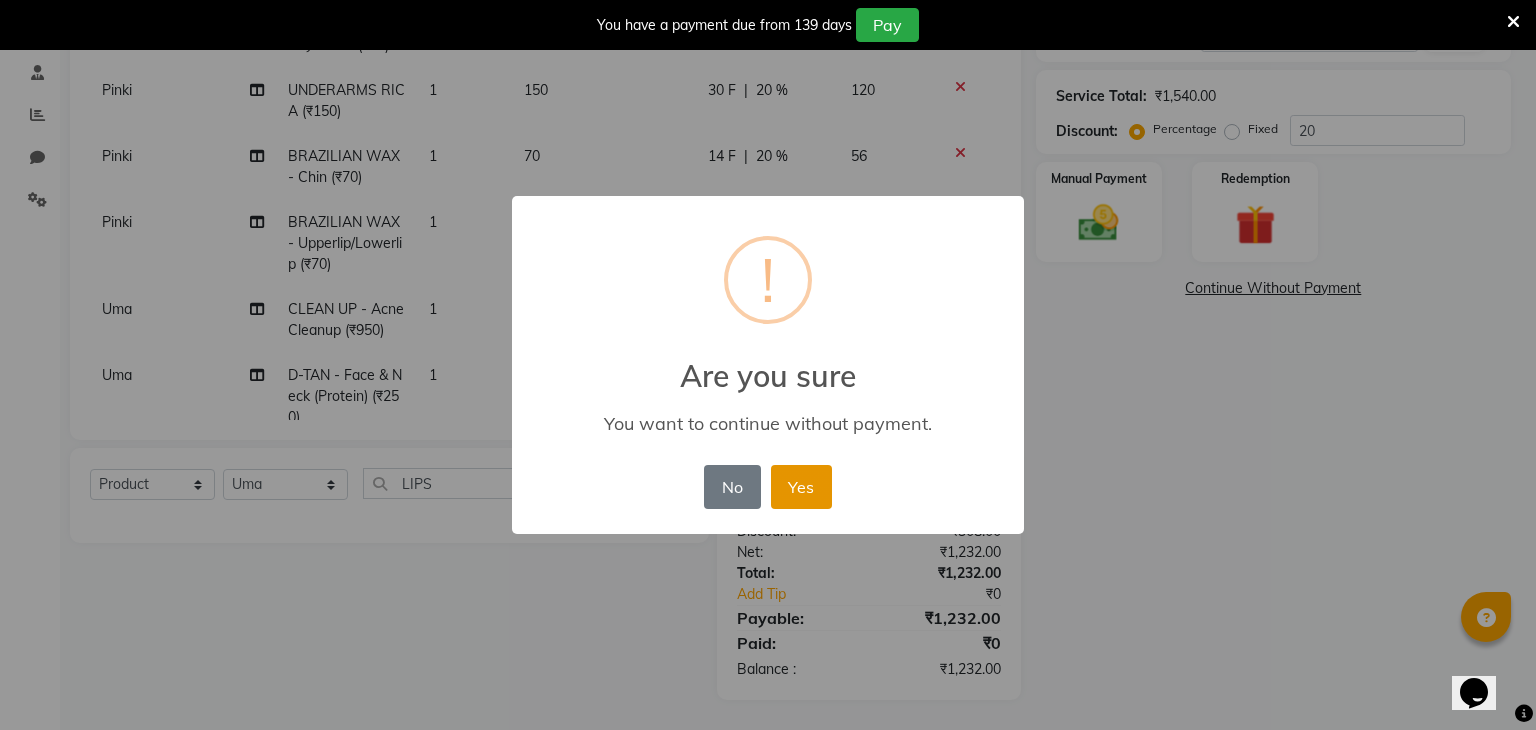 click on "Yes" at bounding box center [801, 487] 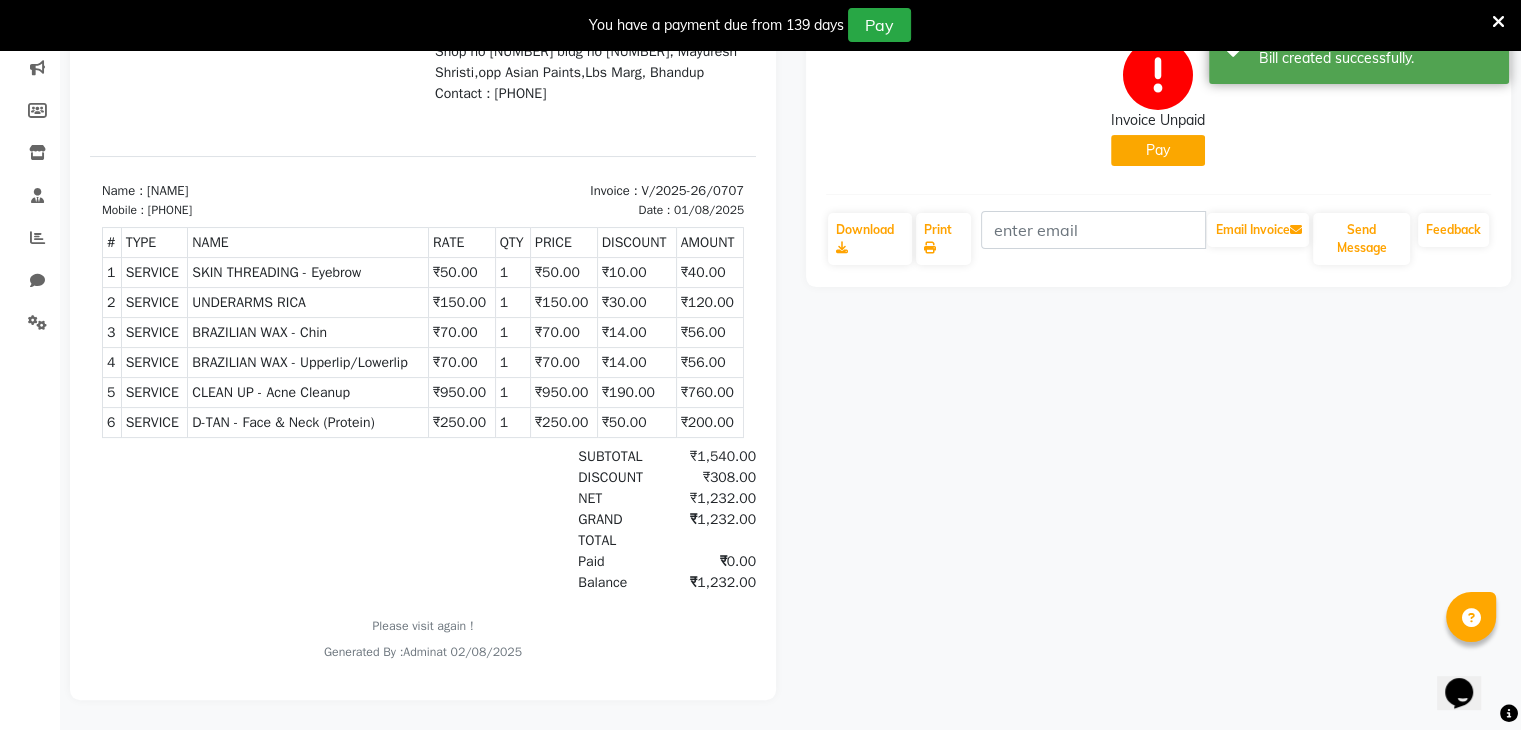 scroll, scrollTop: 0, scrollLeft: 0, axis: both 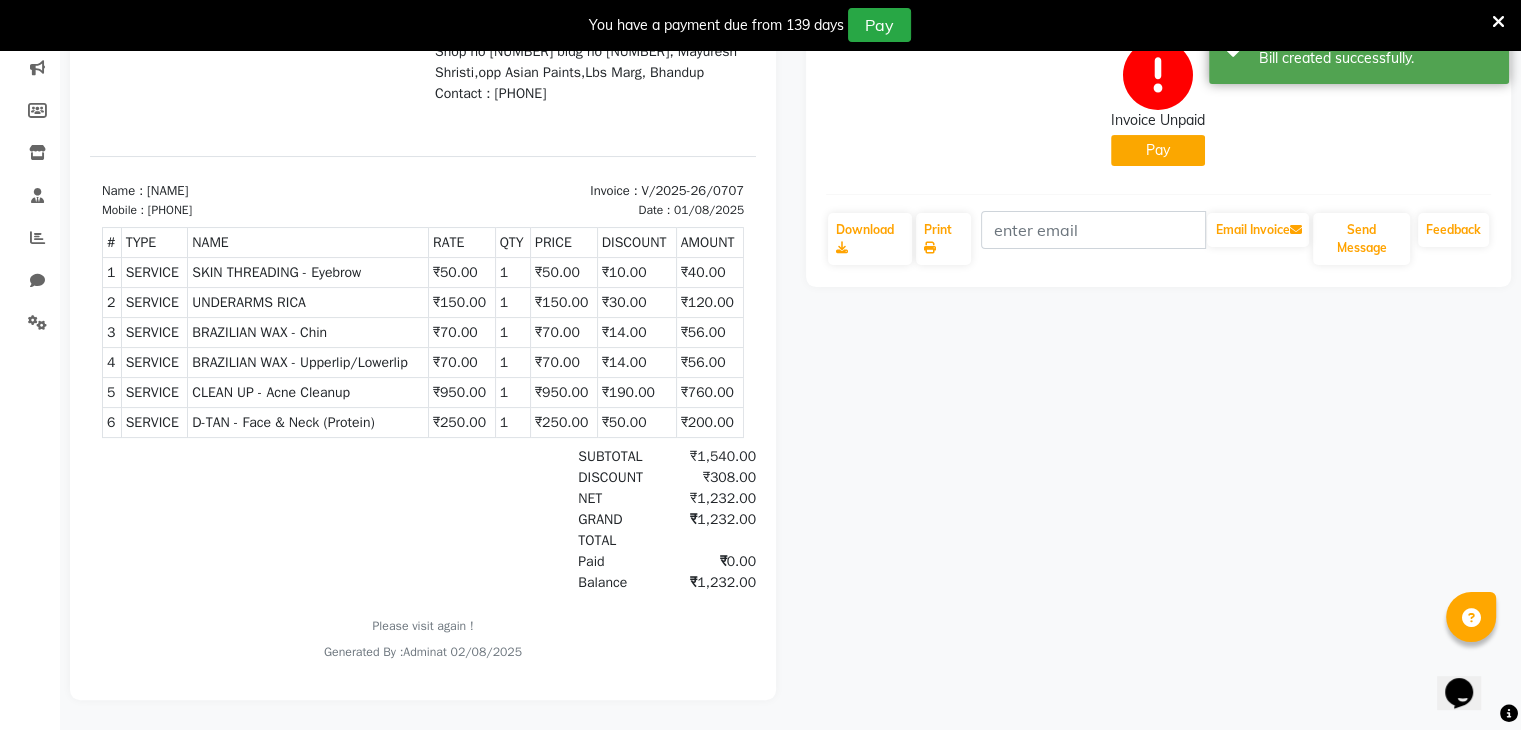 select on "service" 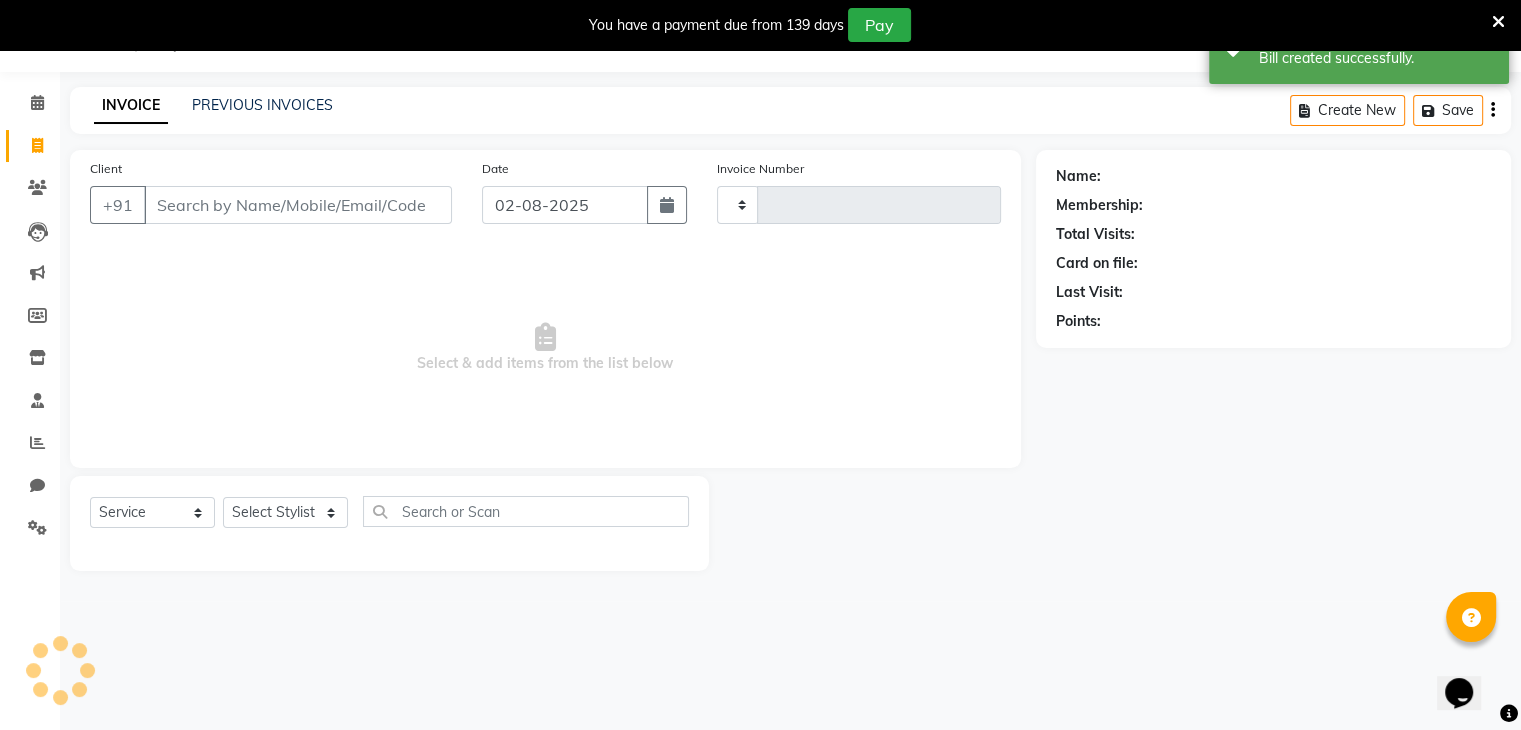 type on "0708" 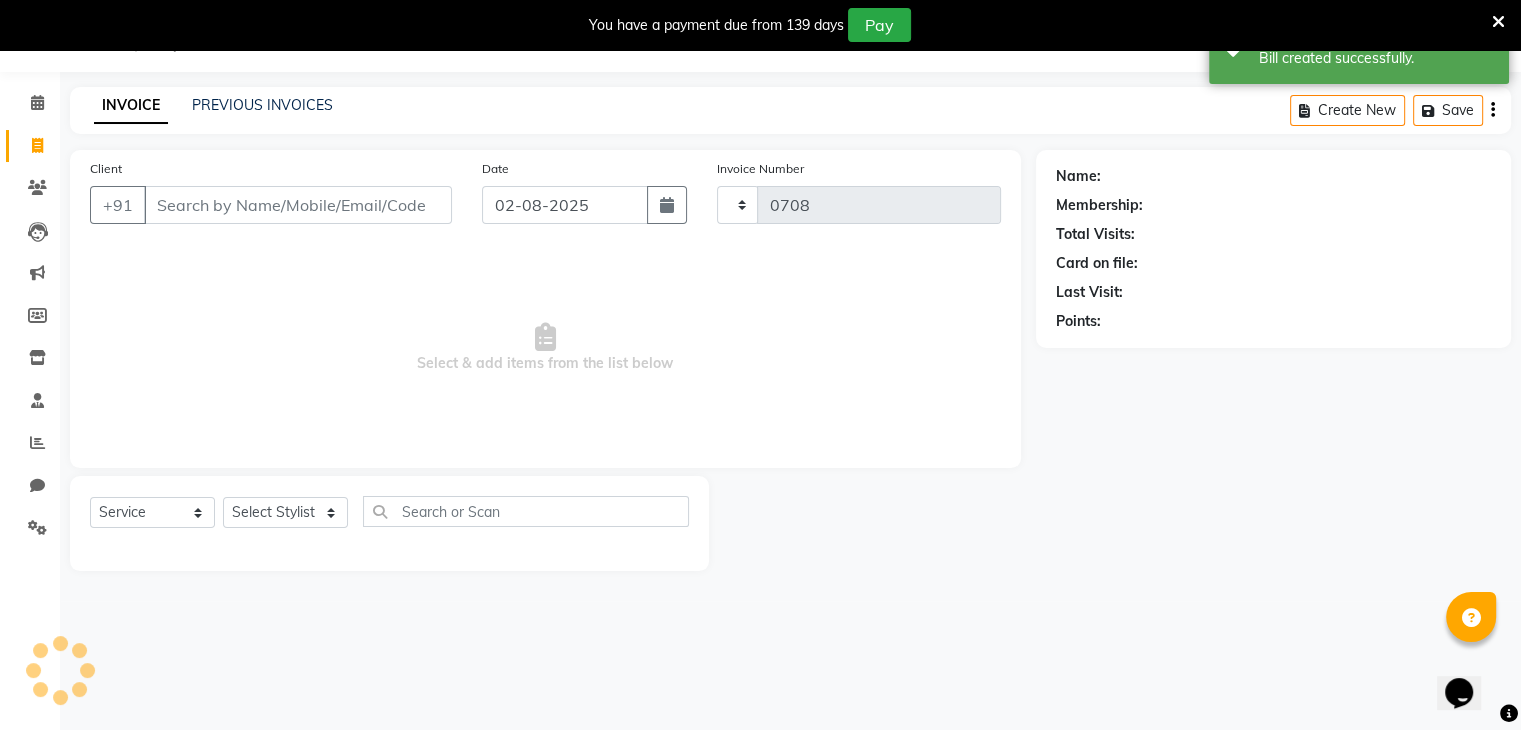 select on "7828" 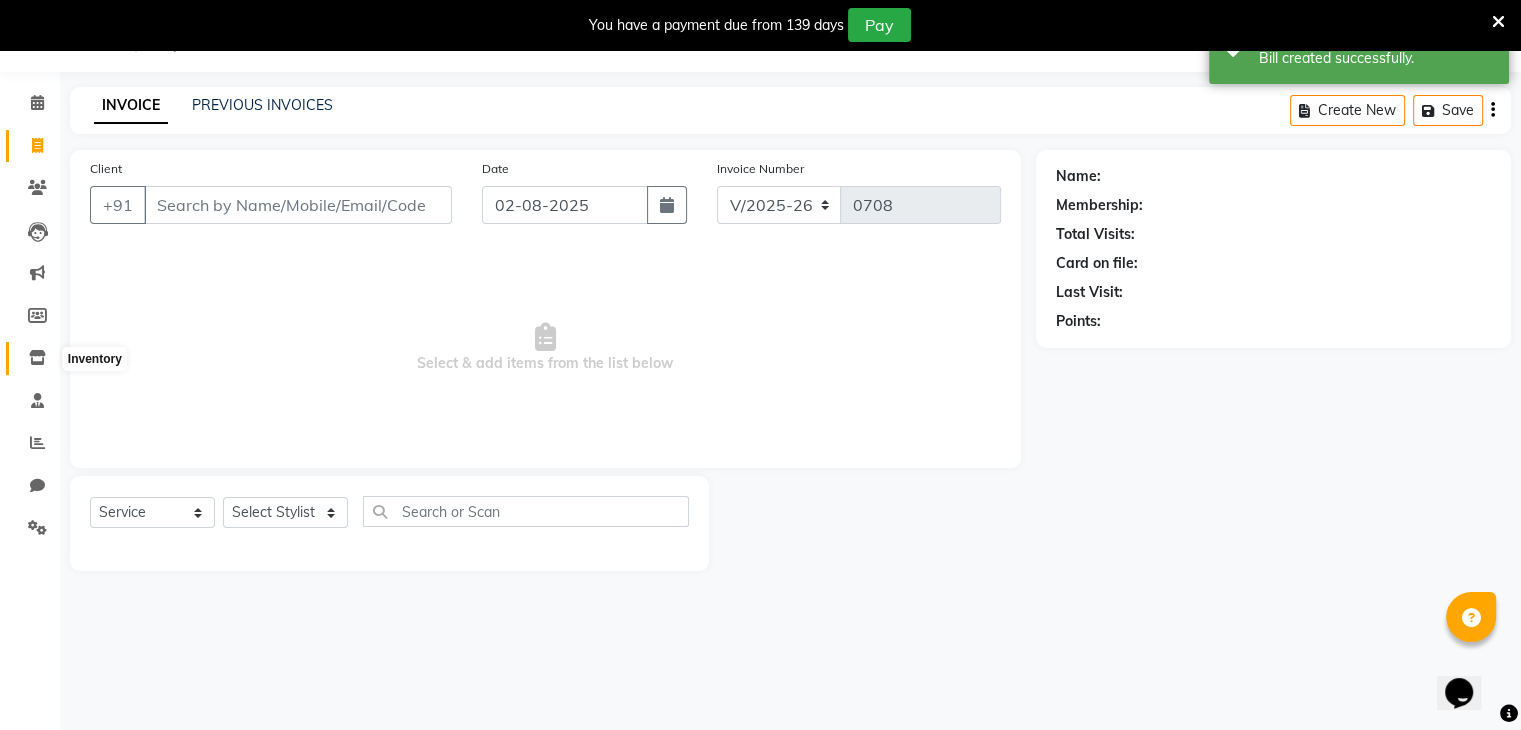click 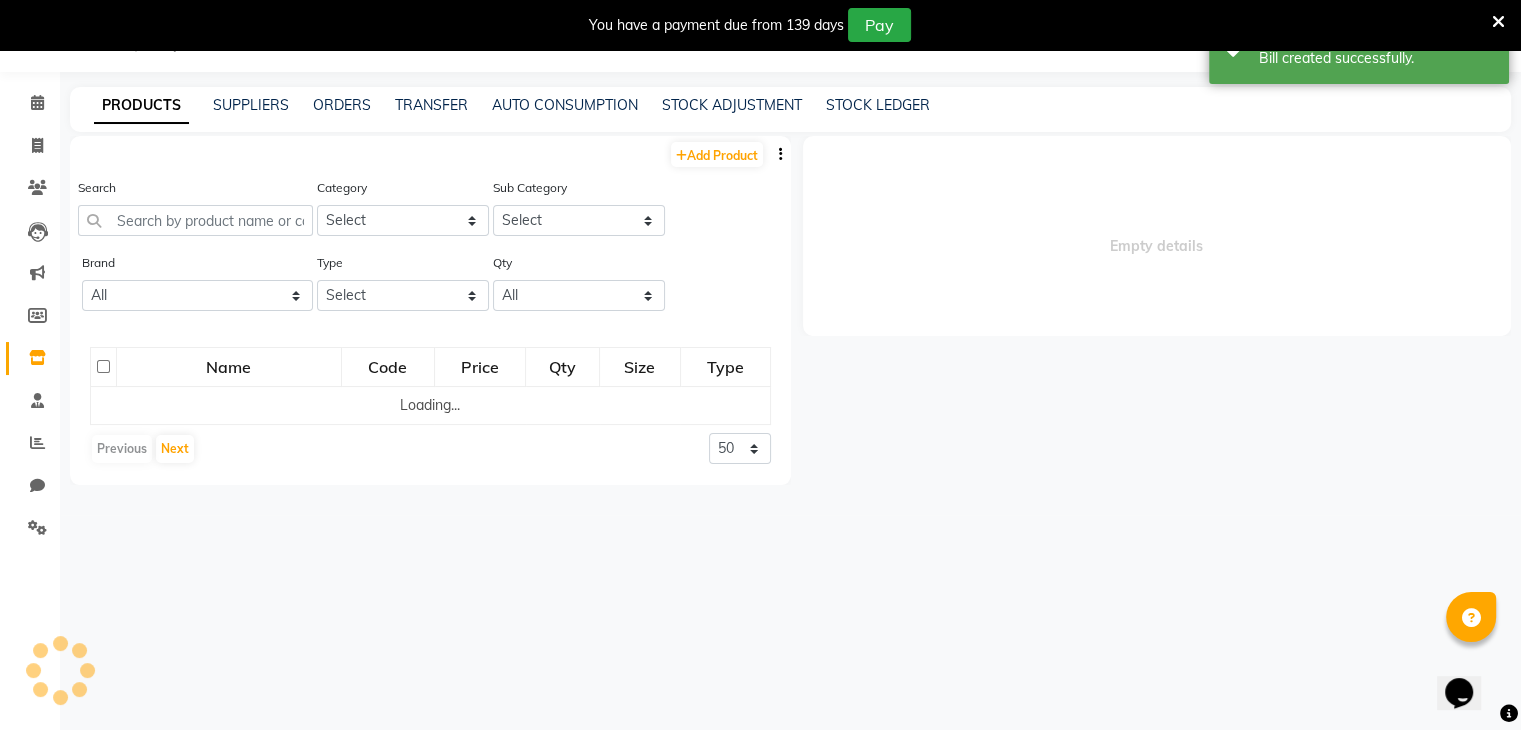 select 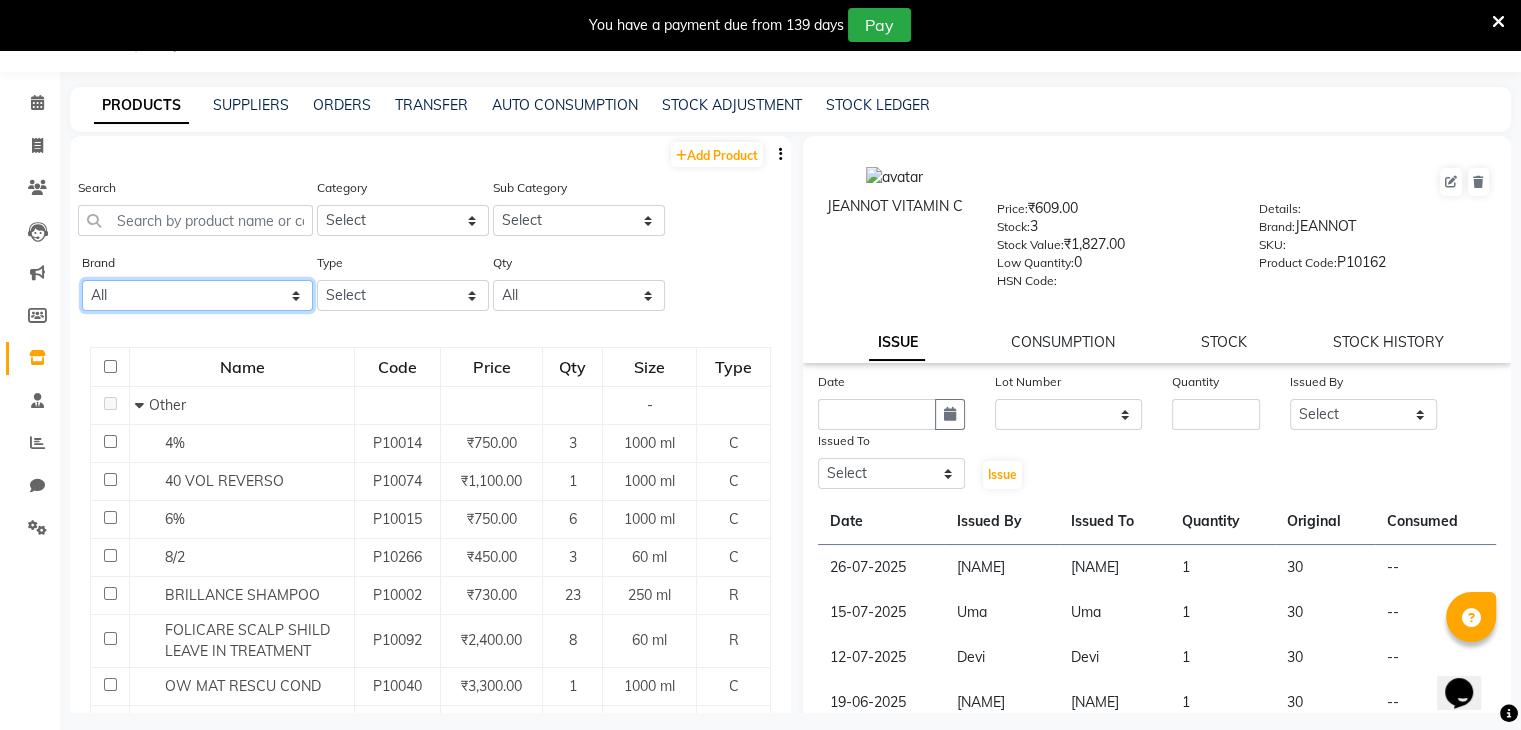 click on "All 2 Agelock Alga Beauty Beauty Gang Beauty Garage Blisskin Bodycare Bombine Bombini Cheryls Depilah Dh [NAME] Dione Floractive Godrej Godrej Proffesnal Igora Igora Royal Igora Zero Ammonia Jeannot Kanpeki Lorial Lorial Invoa Lotus Macadamia Matrix Mohair O3 + O3+ Orangewood Oxy Oxylife Ozone Raaga Rica Sara Schwarzkopf Selective Selective Reverso Serenite Streax Strix Style Style Aroma Wella Wella Colour Touch" 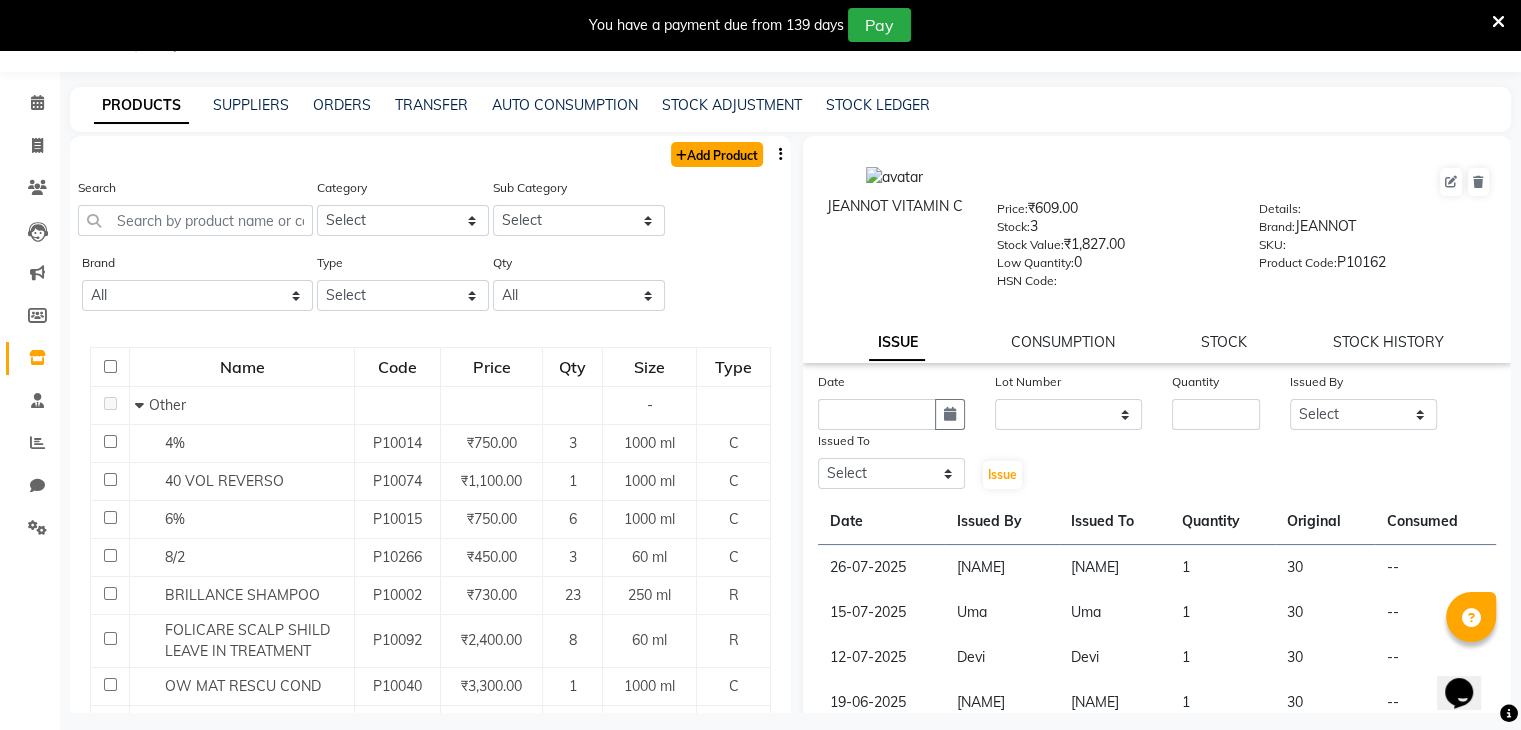 click on "Add Product" 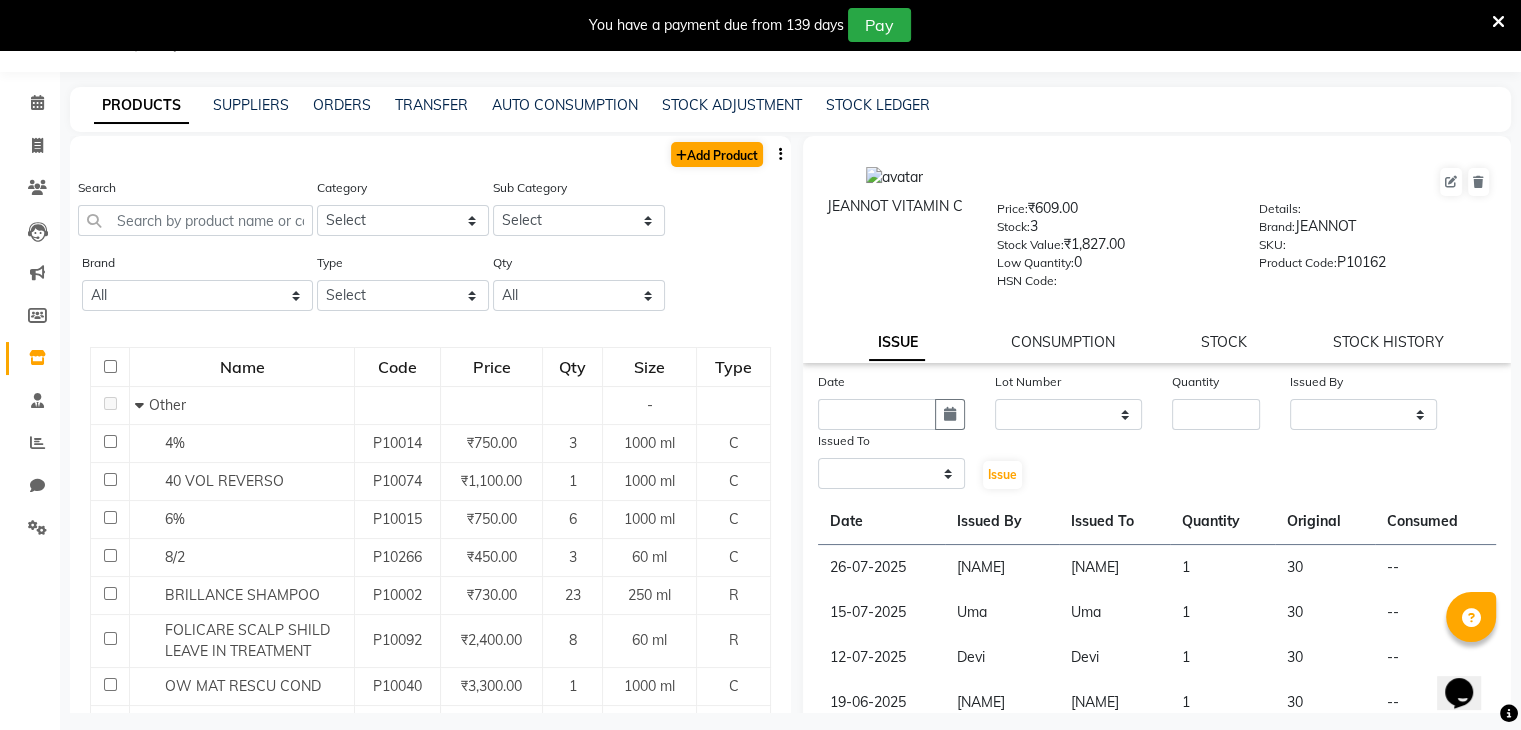 select on "true" 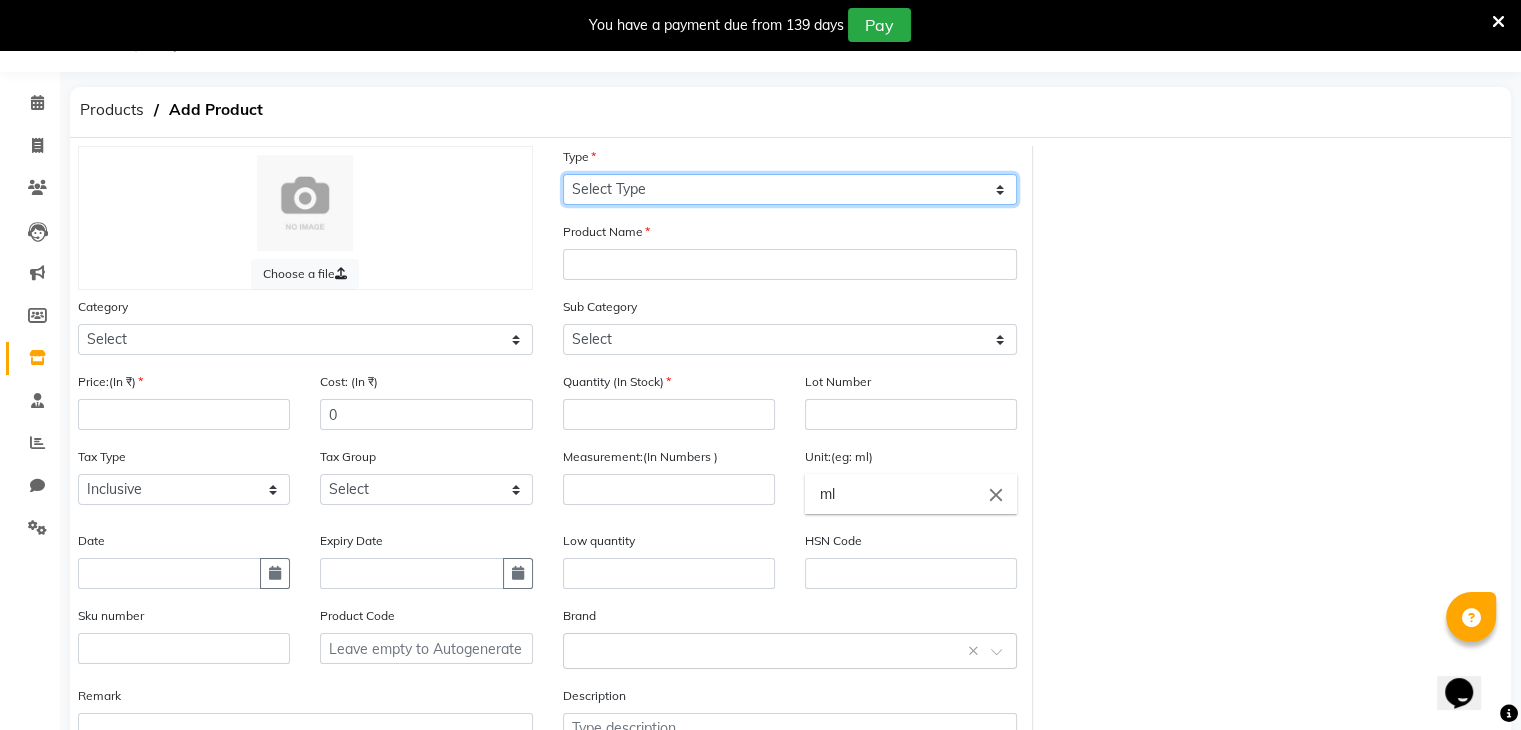 click on "Select Type Both Retail Consumable" 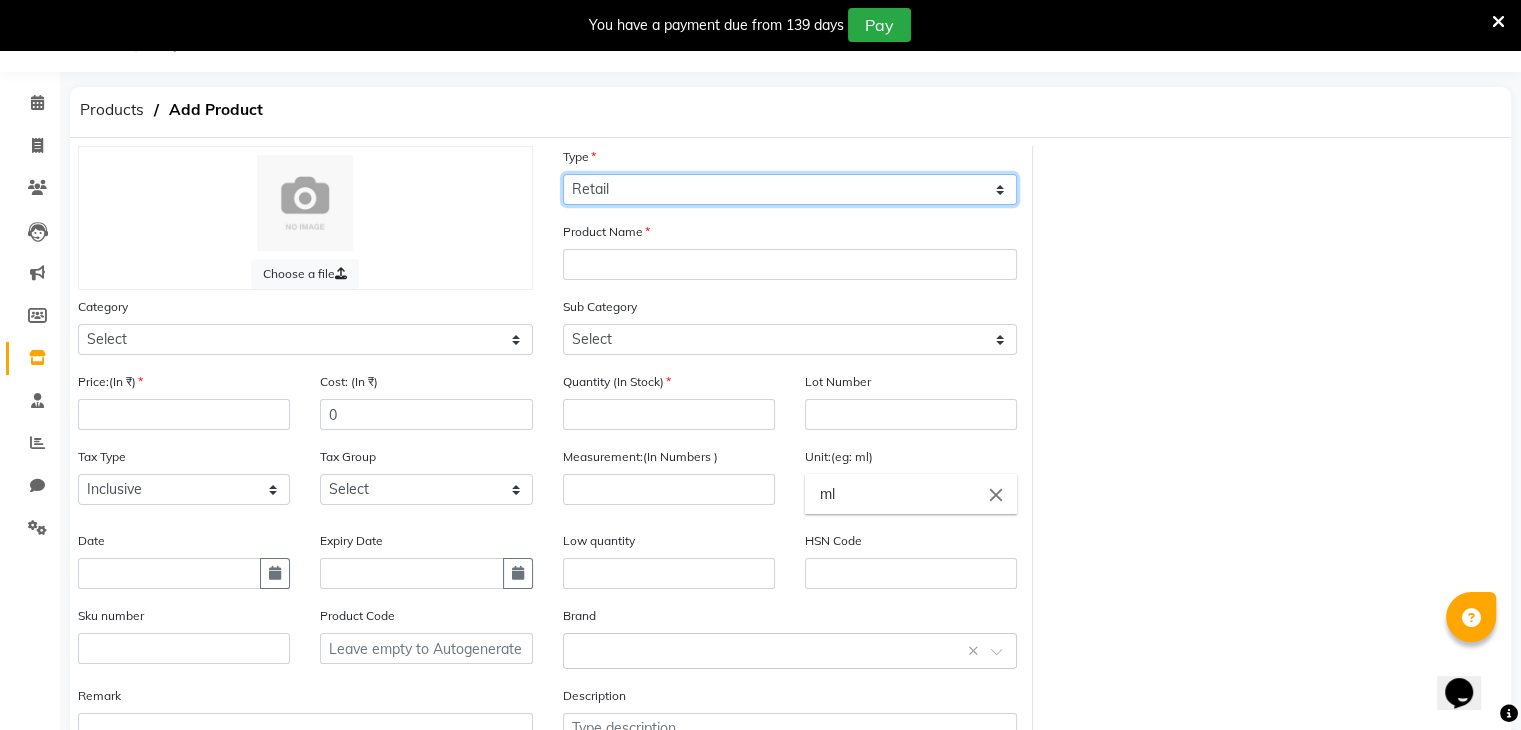 click on "Select Type Both Retail Consumable" 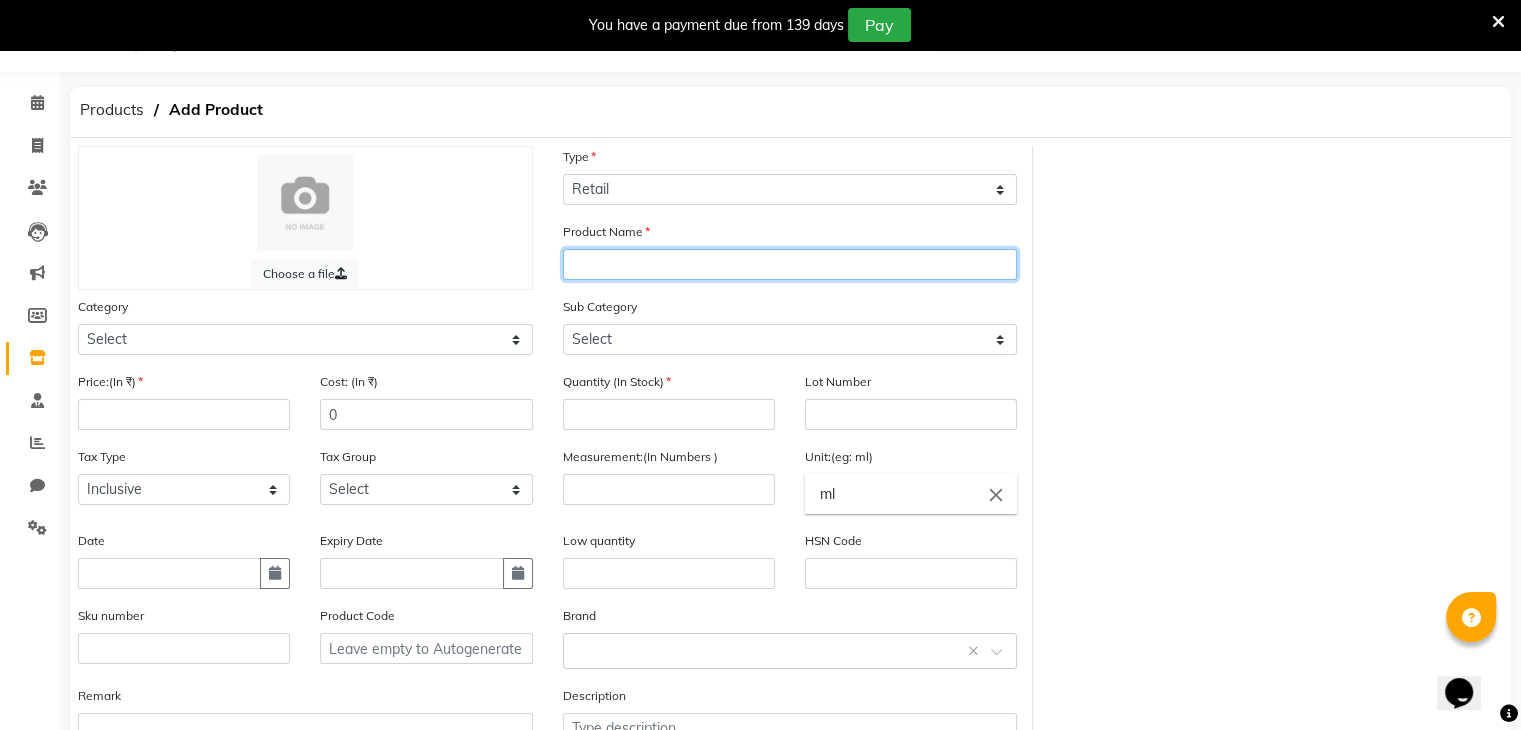 click 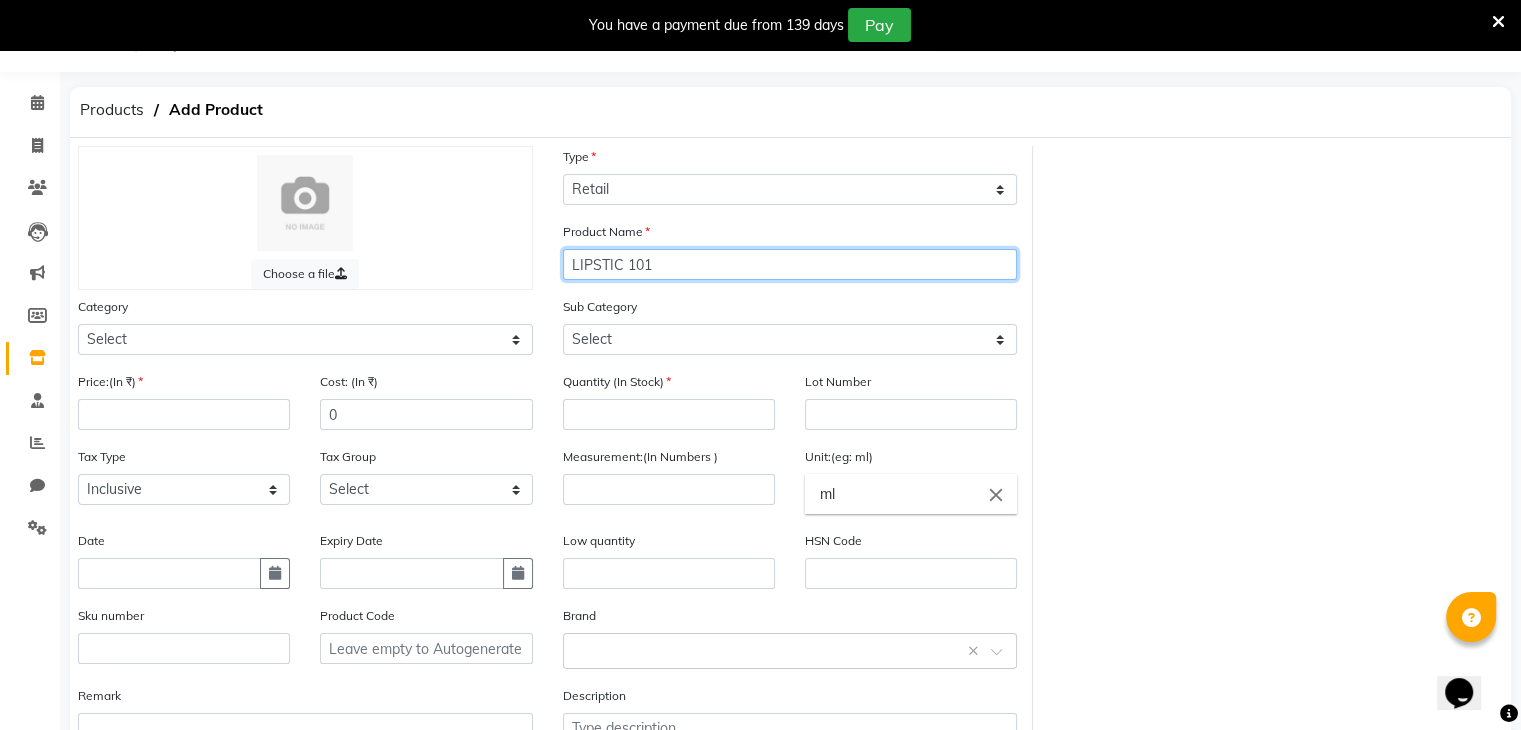 type on "LIPSTIC 101" 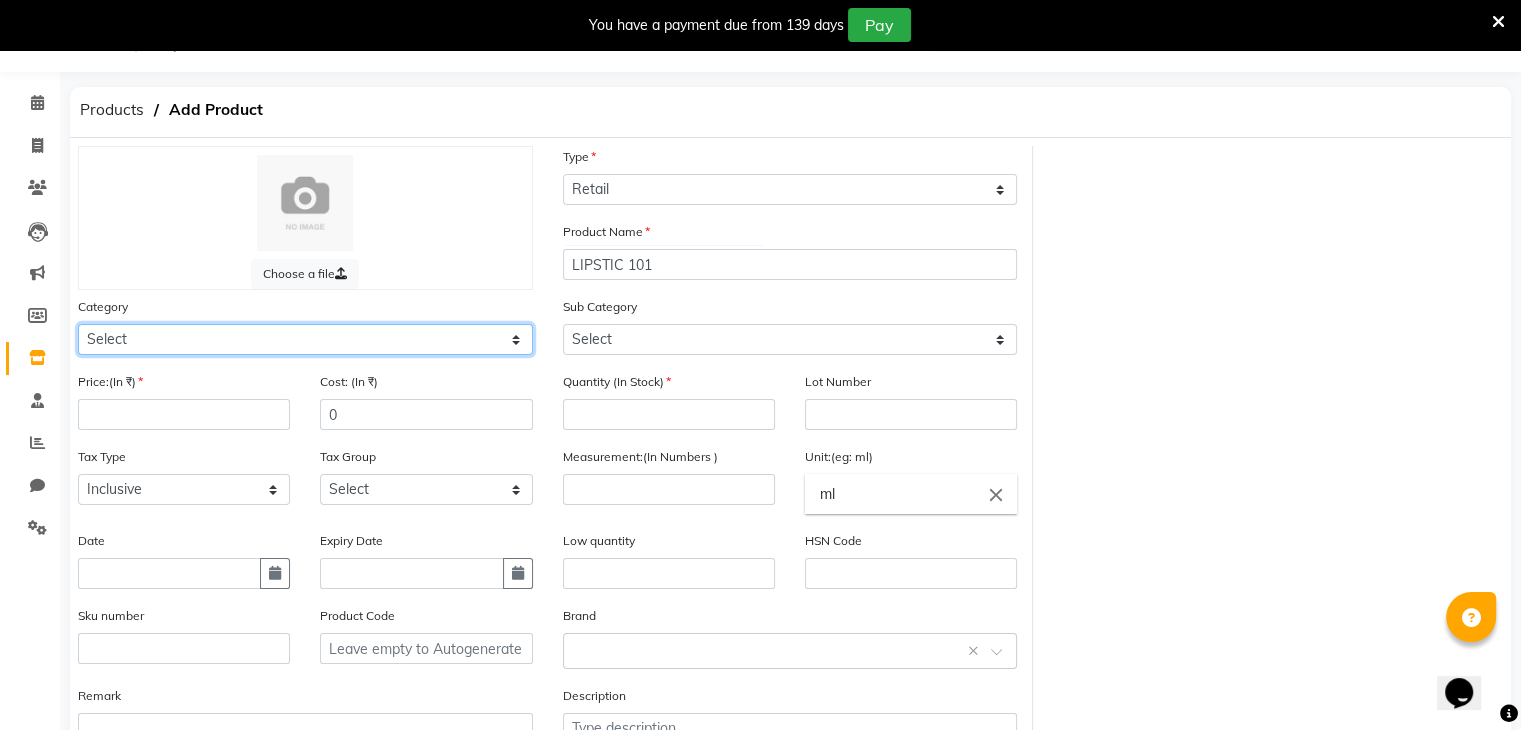 click on "Select Hair Skin Makeup Personal Care Appliances Beard Waxing Disposable Threading Hands and Feet Beauty Planet Botox Cadiveu Casmara Cheryls Loreal Olaplex JENNOT HAIR COLOUR WELLA LGANCE HAIR AND BEAUTY Other" 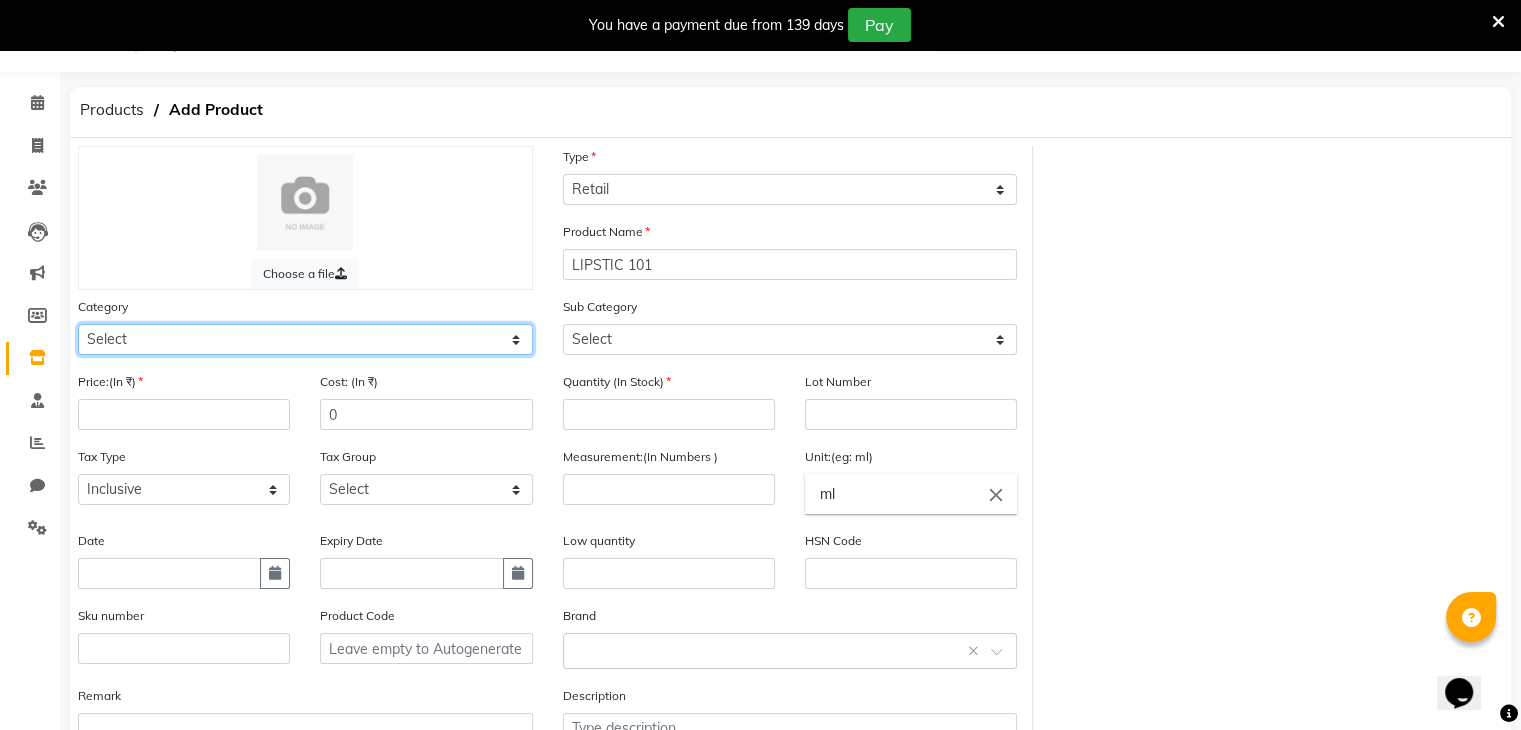 select on "[NUMBER]" 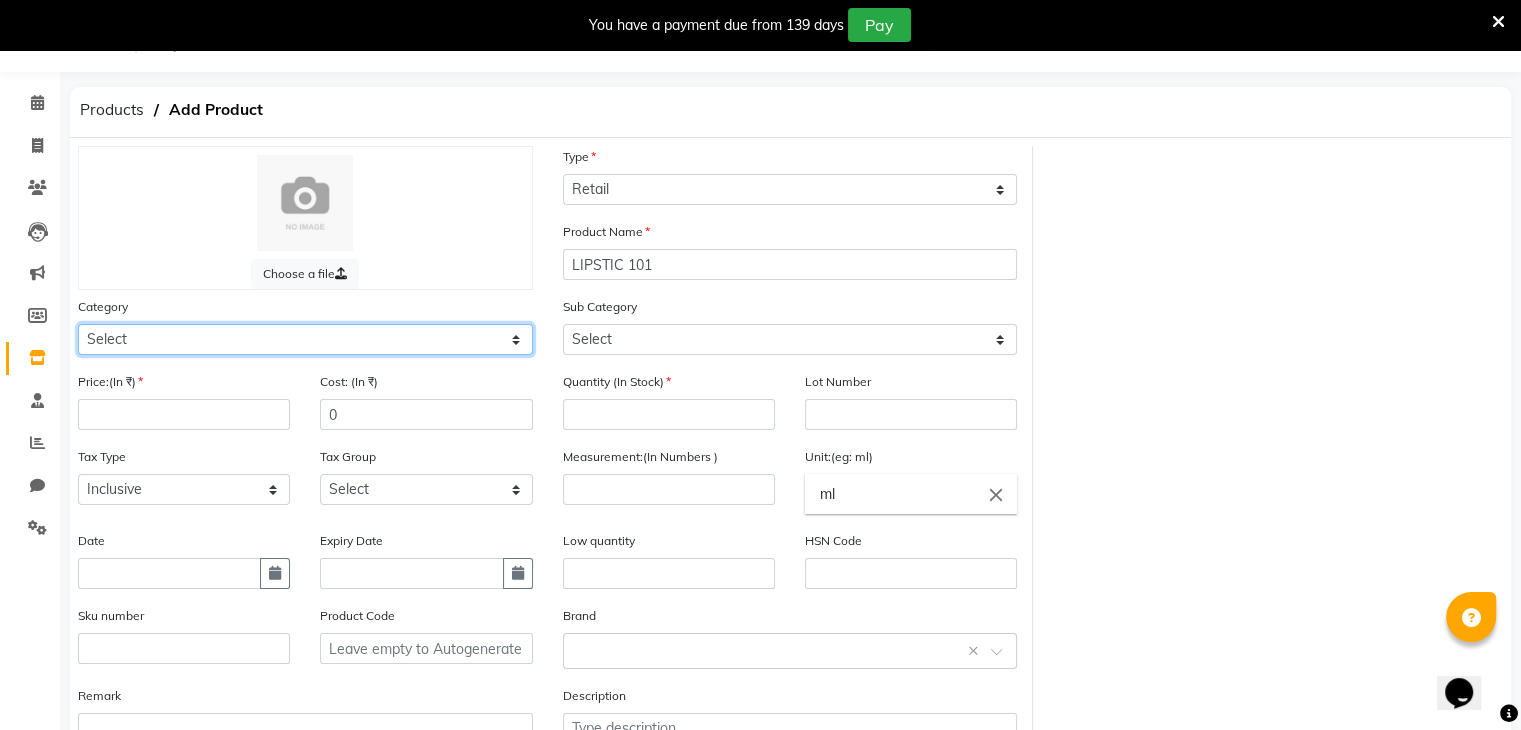 click on "Select Hair Skin Makeup Personal Care Appliances Beard Waxing Disposable Threading Hands and Feet Beauty Planet Botox Cadiveu Casmara Cheryls Loreal Olaplex JENNOT HAIR COLOUR WELLA LGANCE HAIR AND BEAUTY Other" 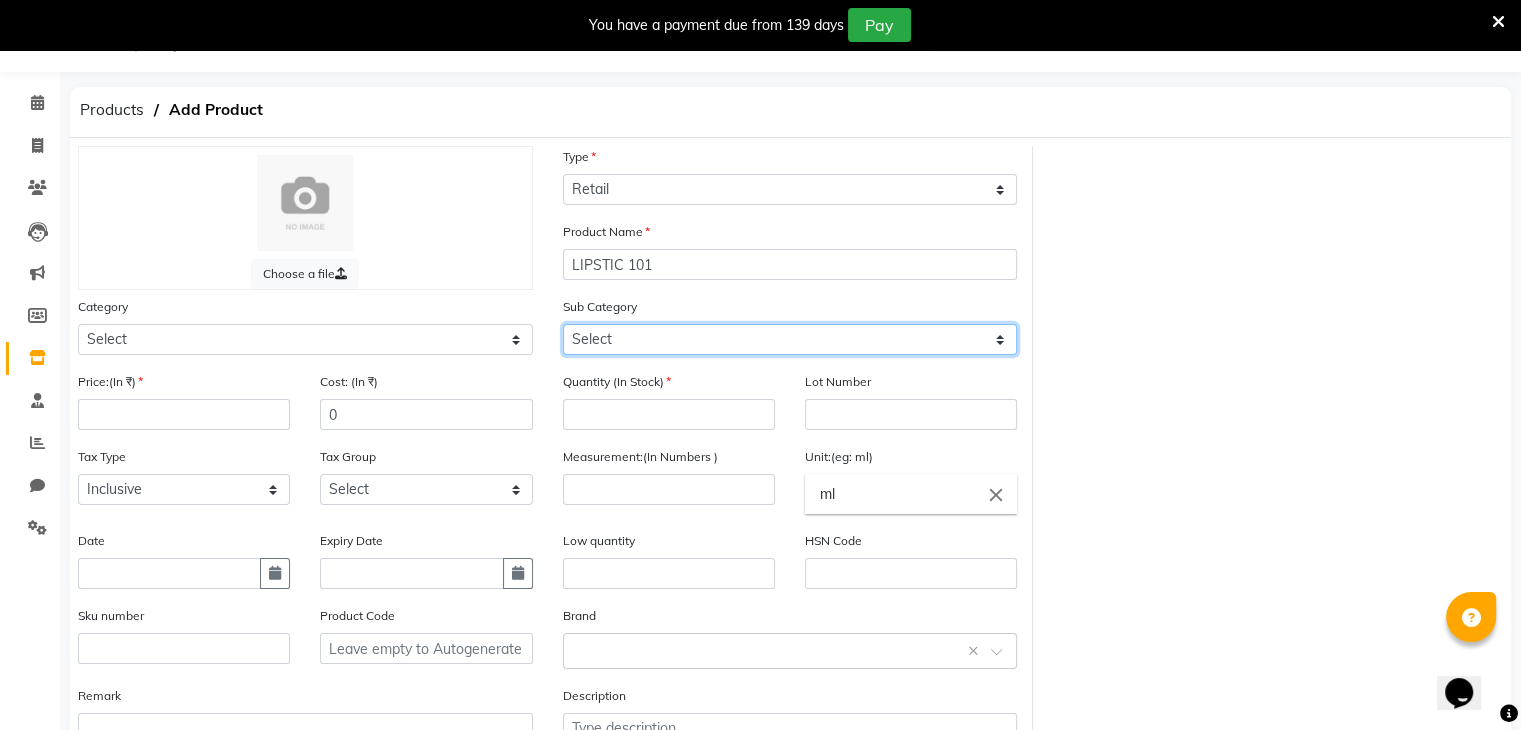 click on "Select Lips Nails Eyes Face Tools Brushes Makeup Remover Makeup Kit Other Makeup" 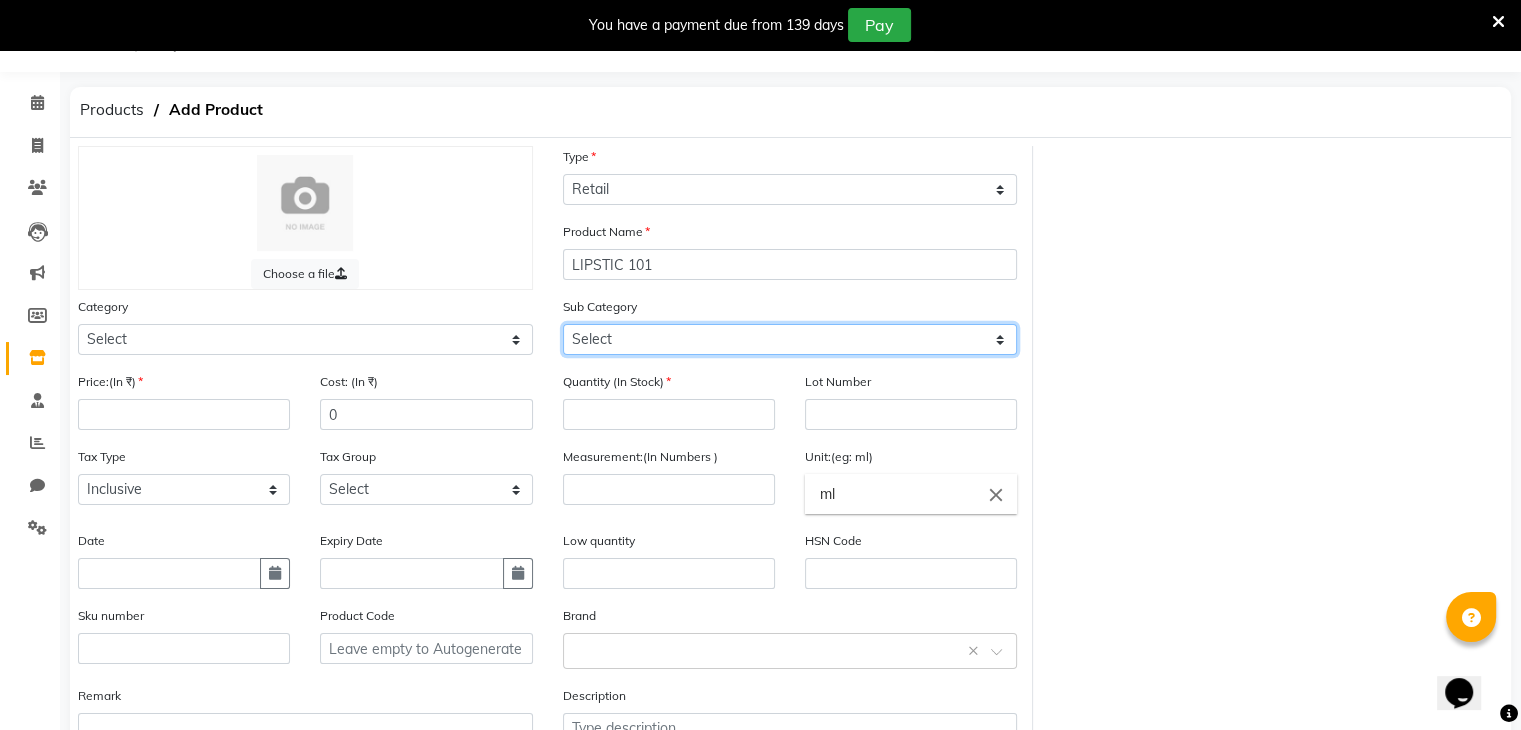 select on "[NUMBER]" 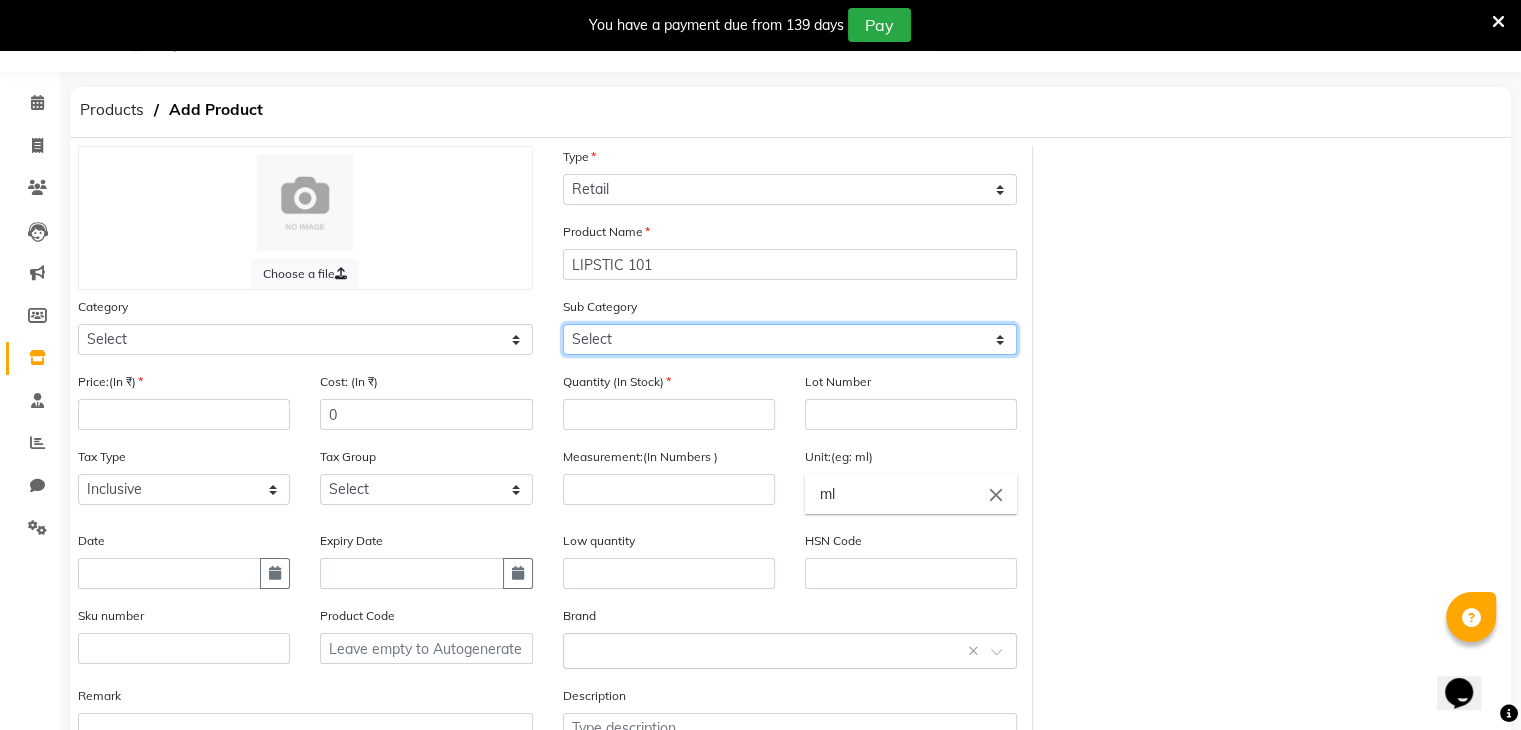 click on "Select Lips Nails Eyes Face Tools Brushes Makeup Remover Makeup Kit Other Makeup" 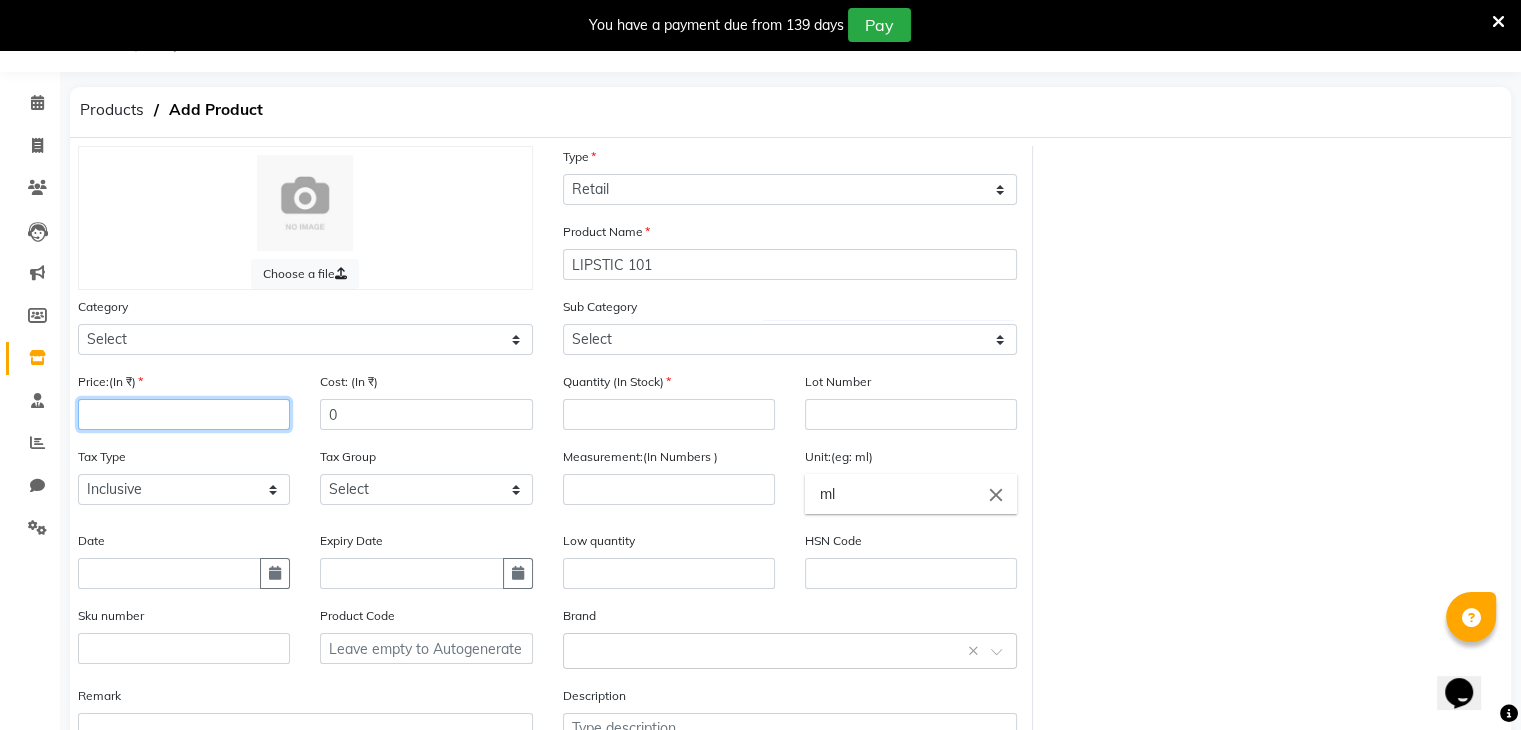 click 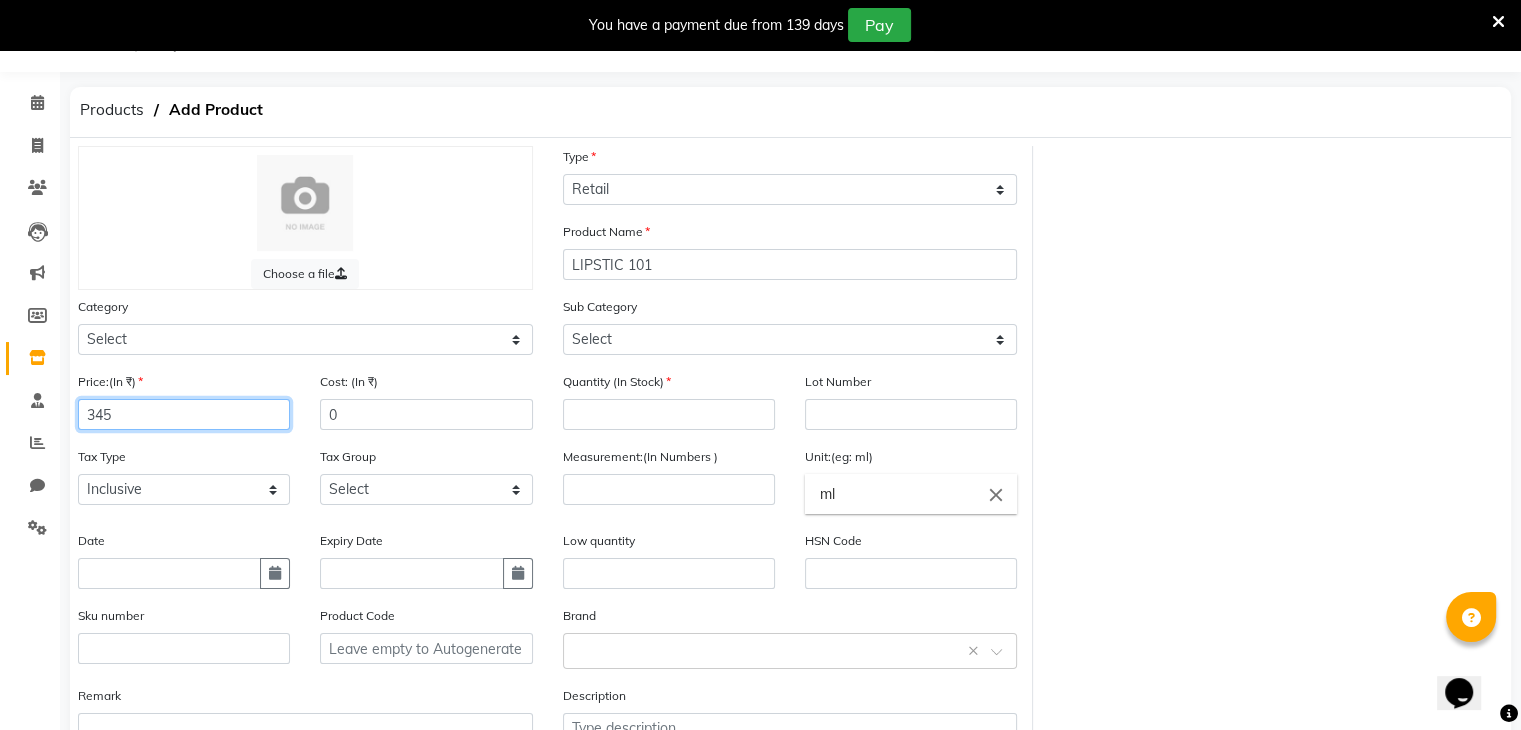 type on "345" 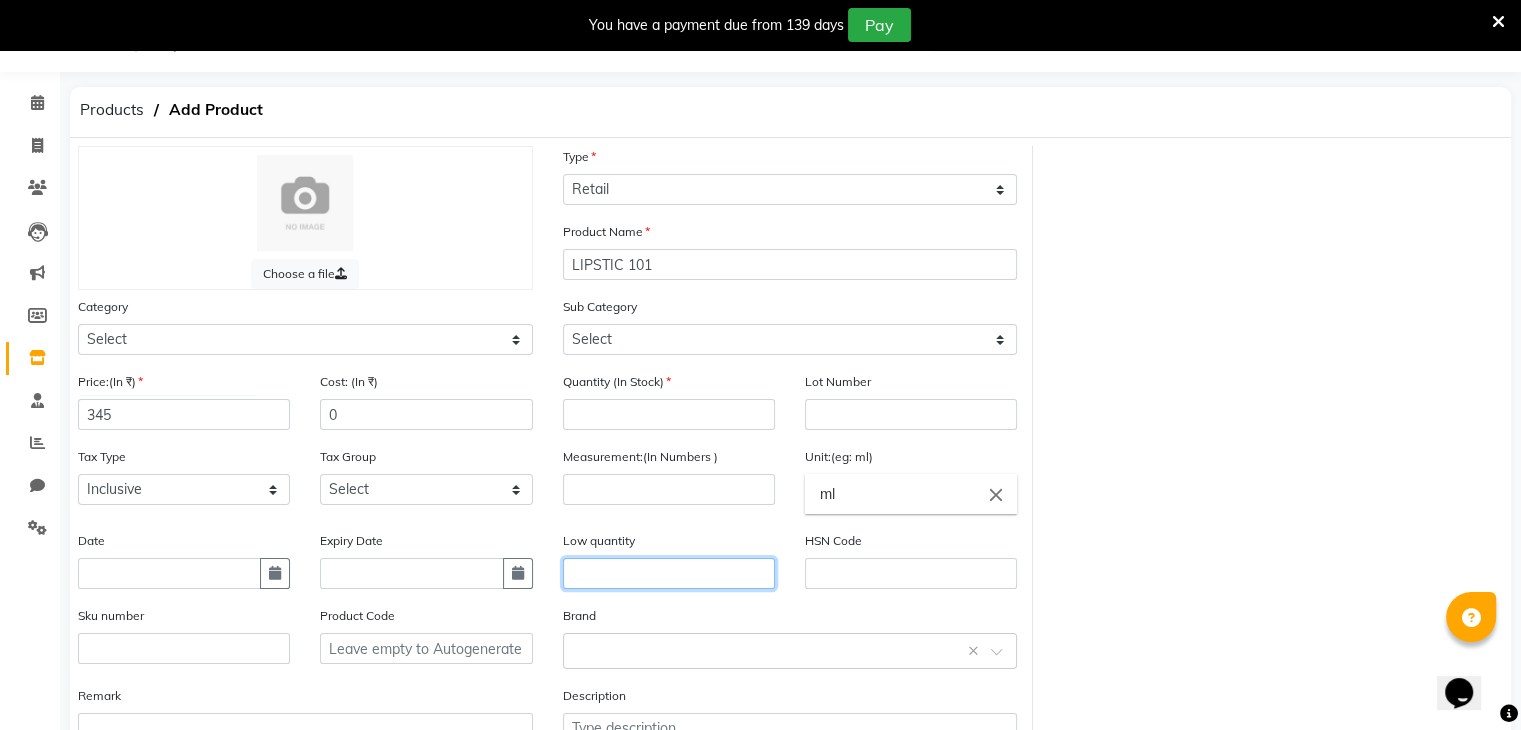 click 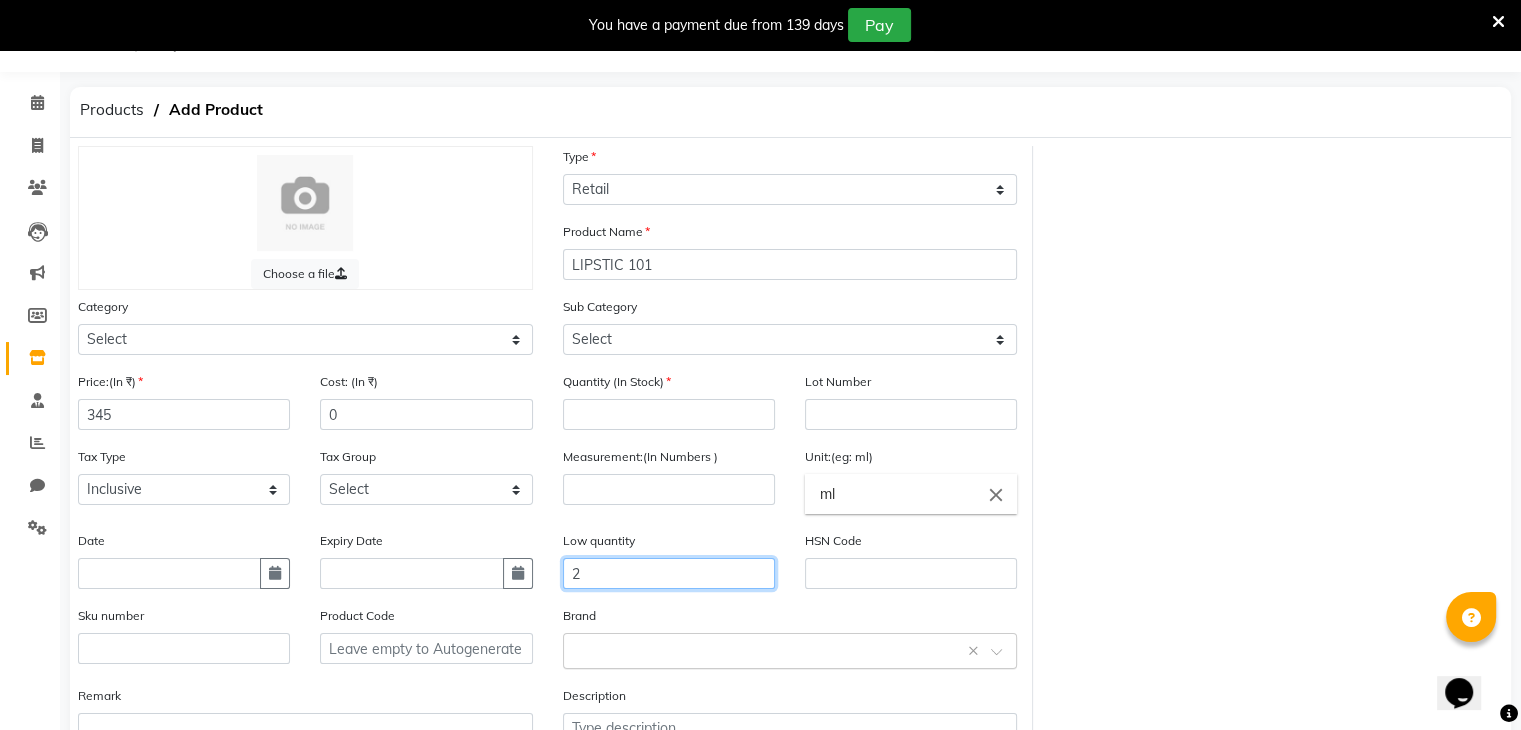 type on "2" 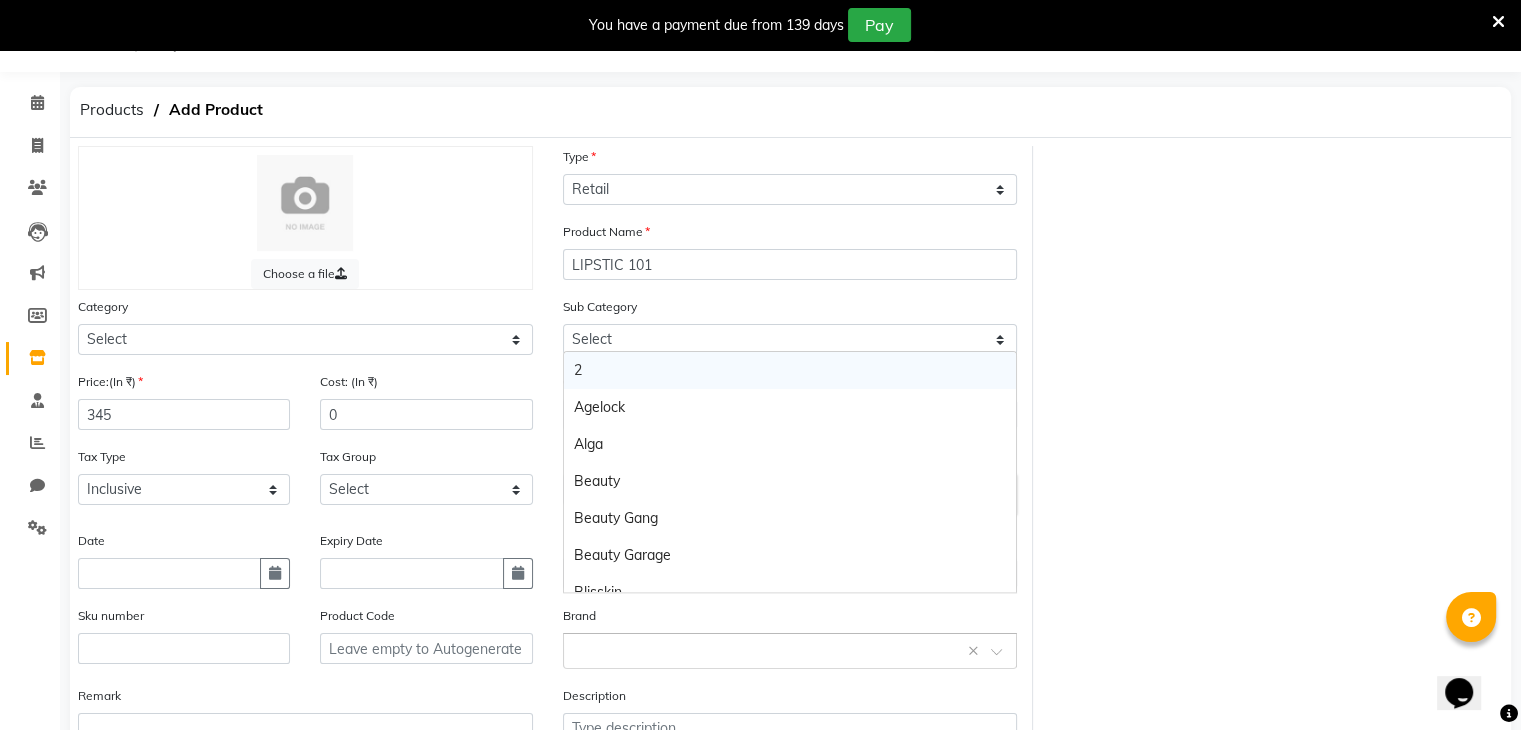 click on "Select brand or add custom brand    ×" 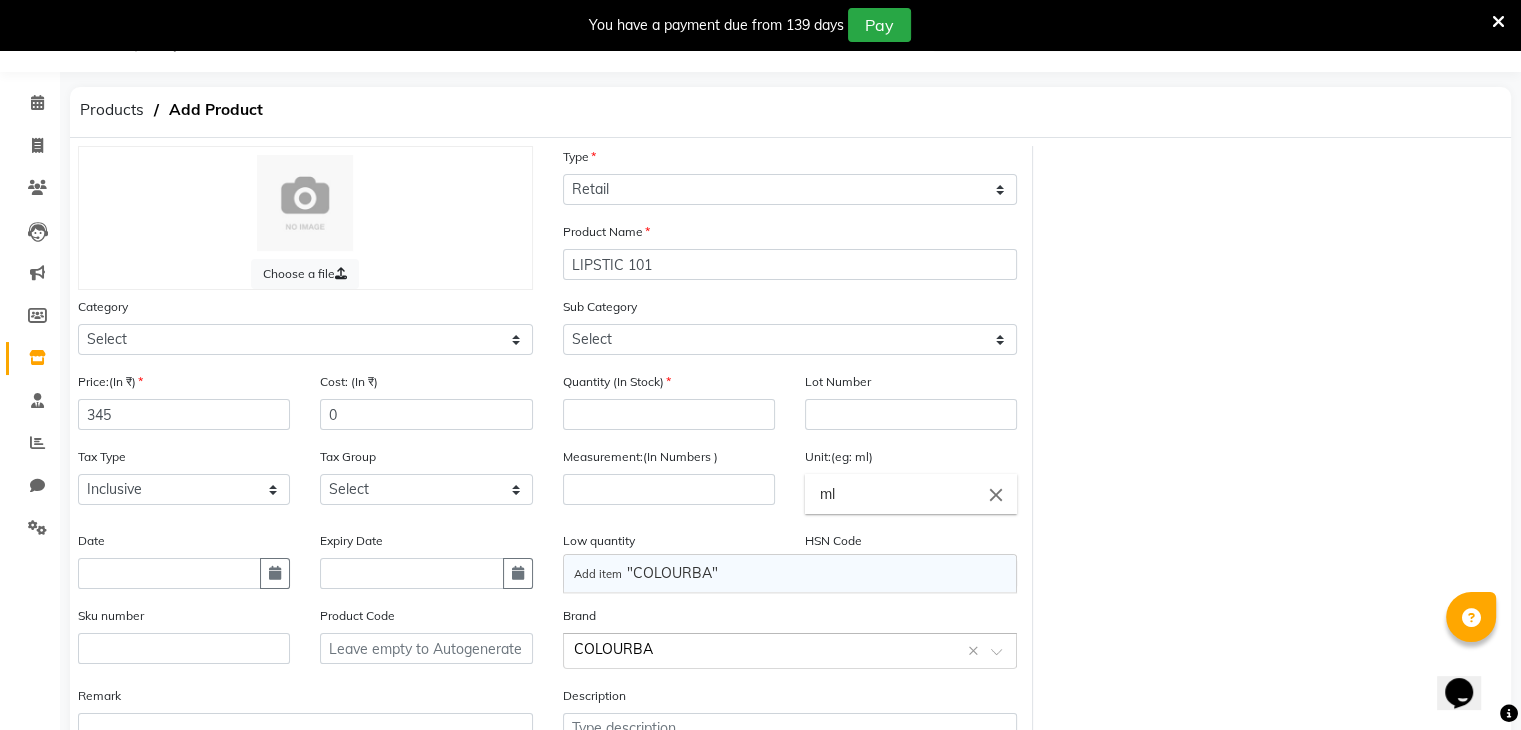 type on "COLOURBAR" 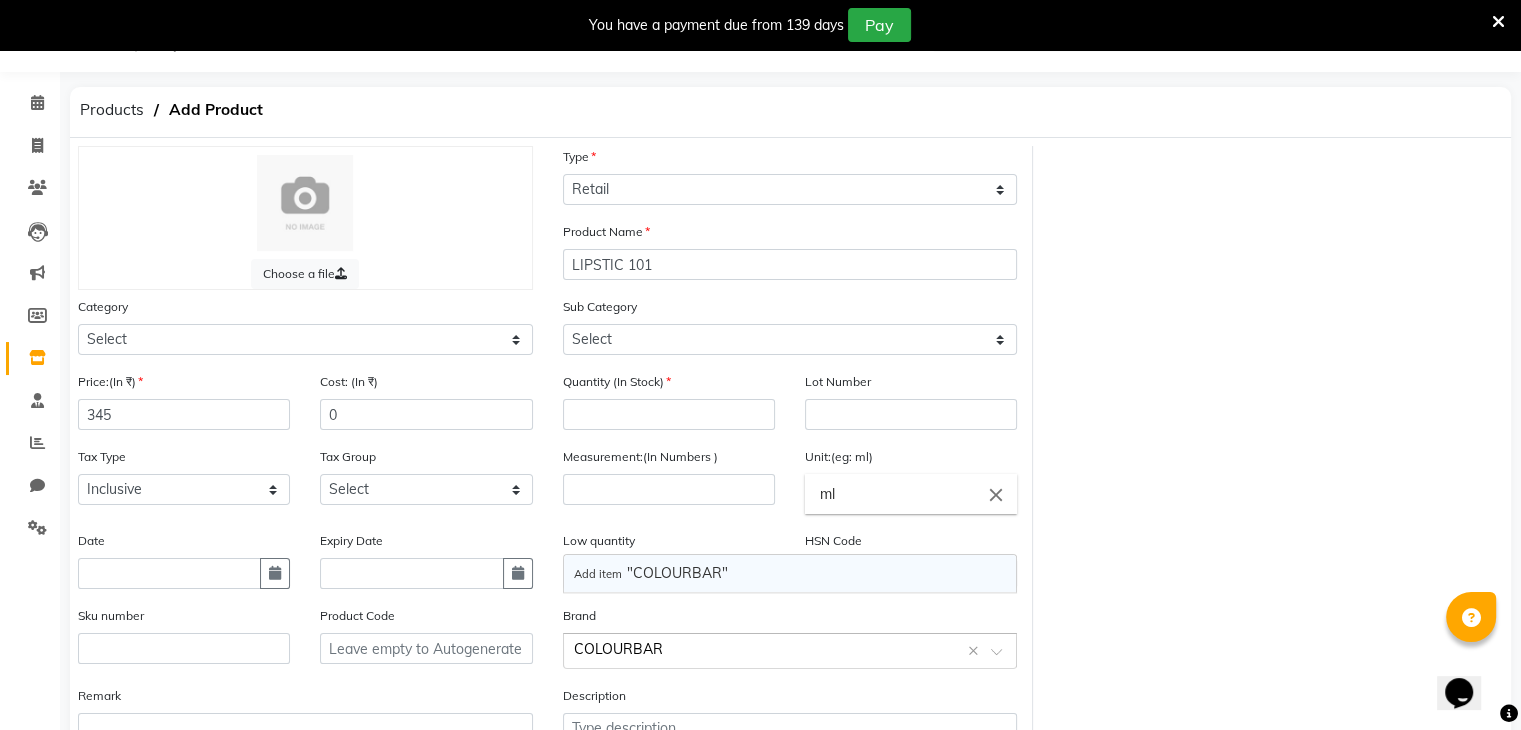 type 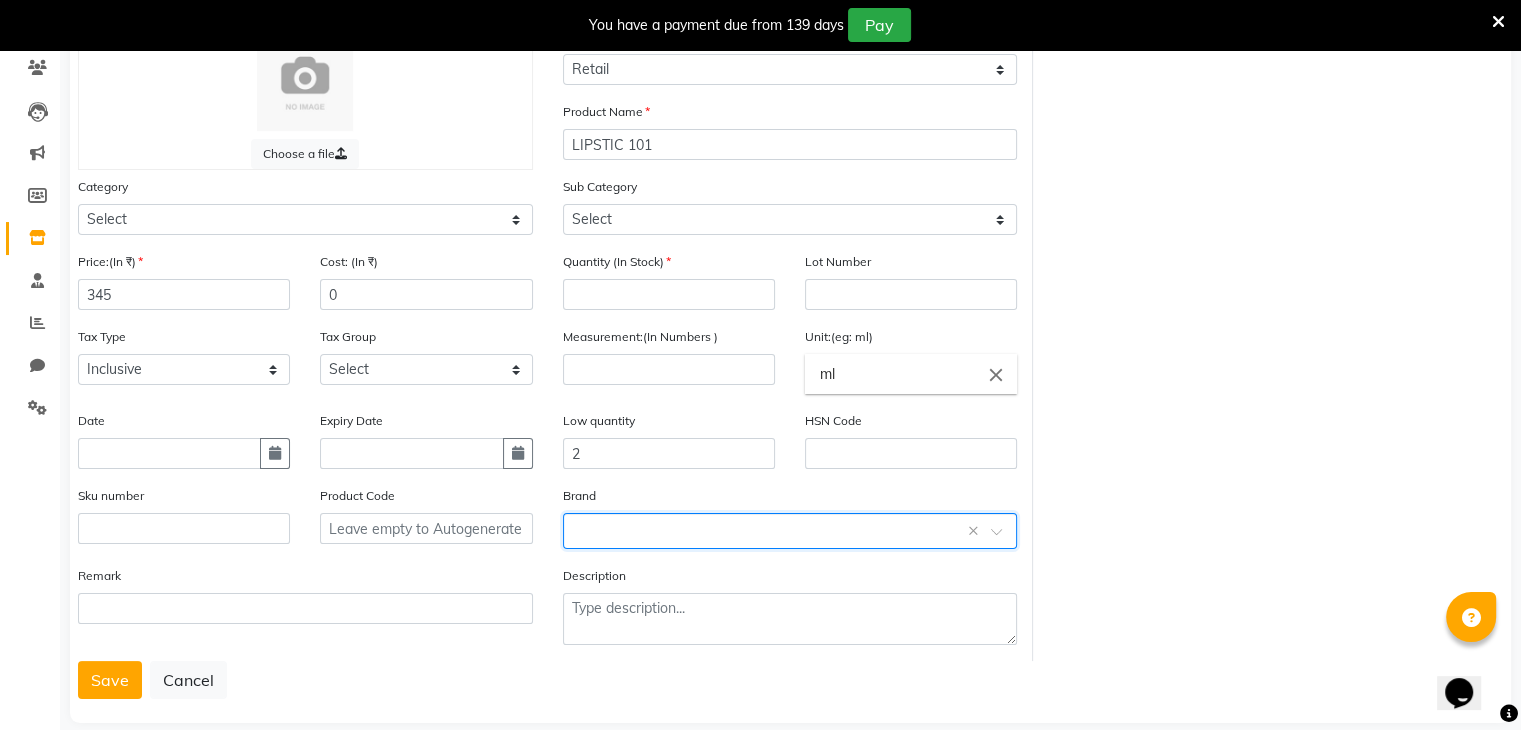 scroll, scrollTop: 206, scrollLeft: 0, axis: vertical 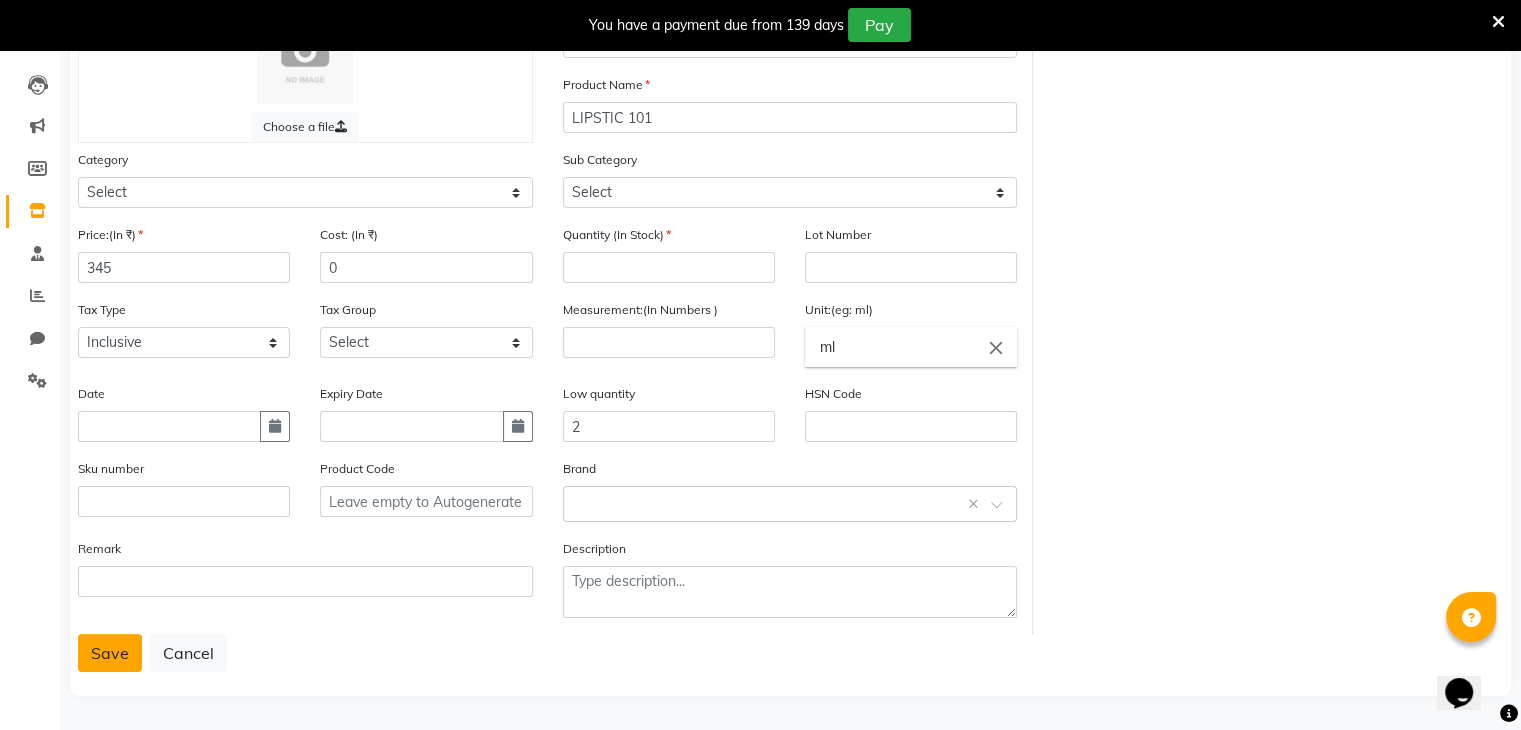 click on "Save" 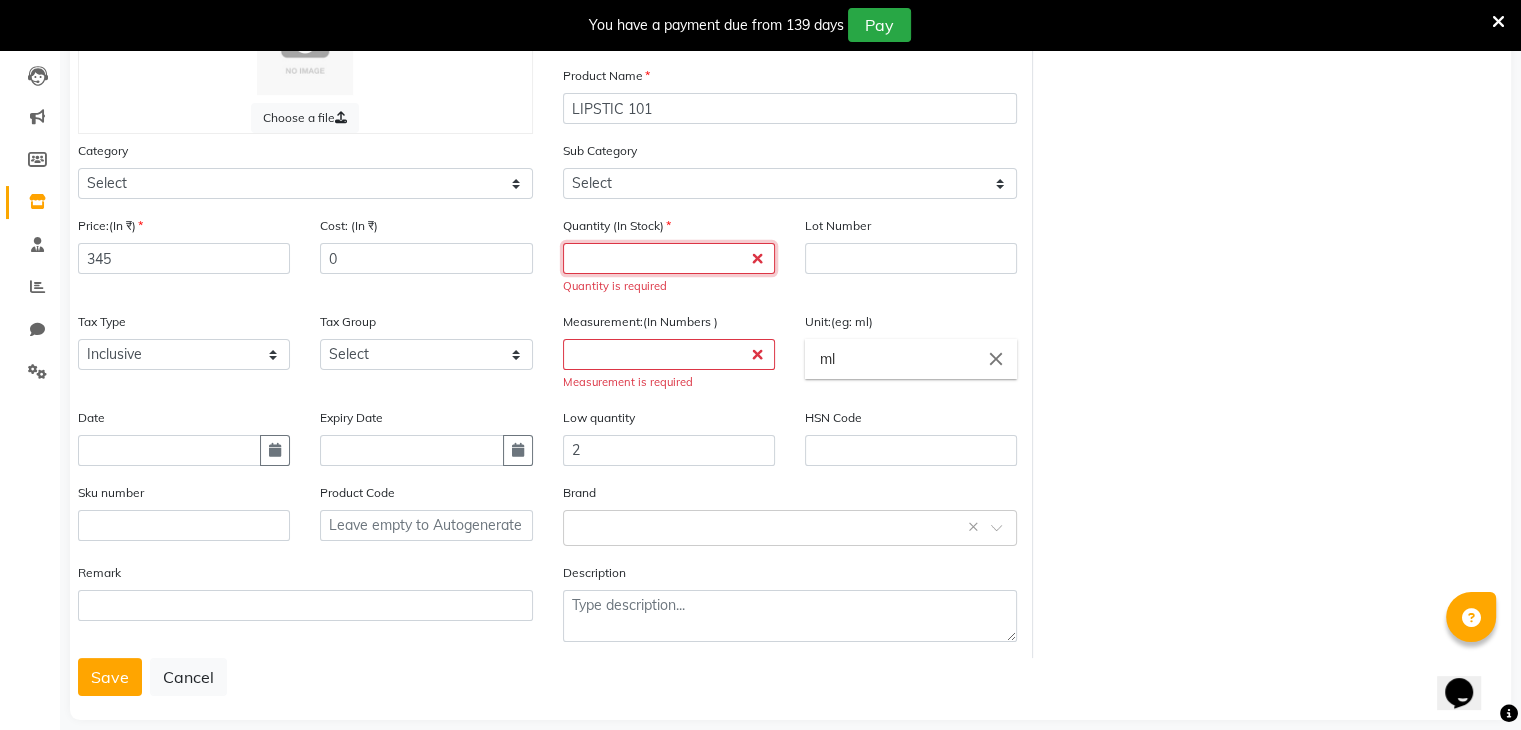 click 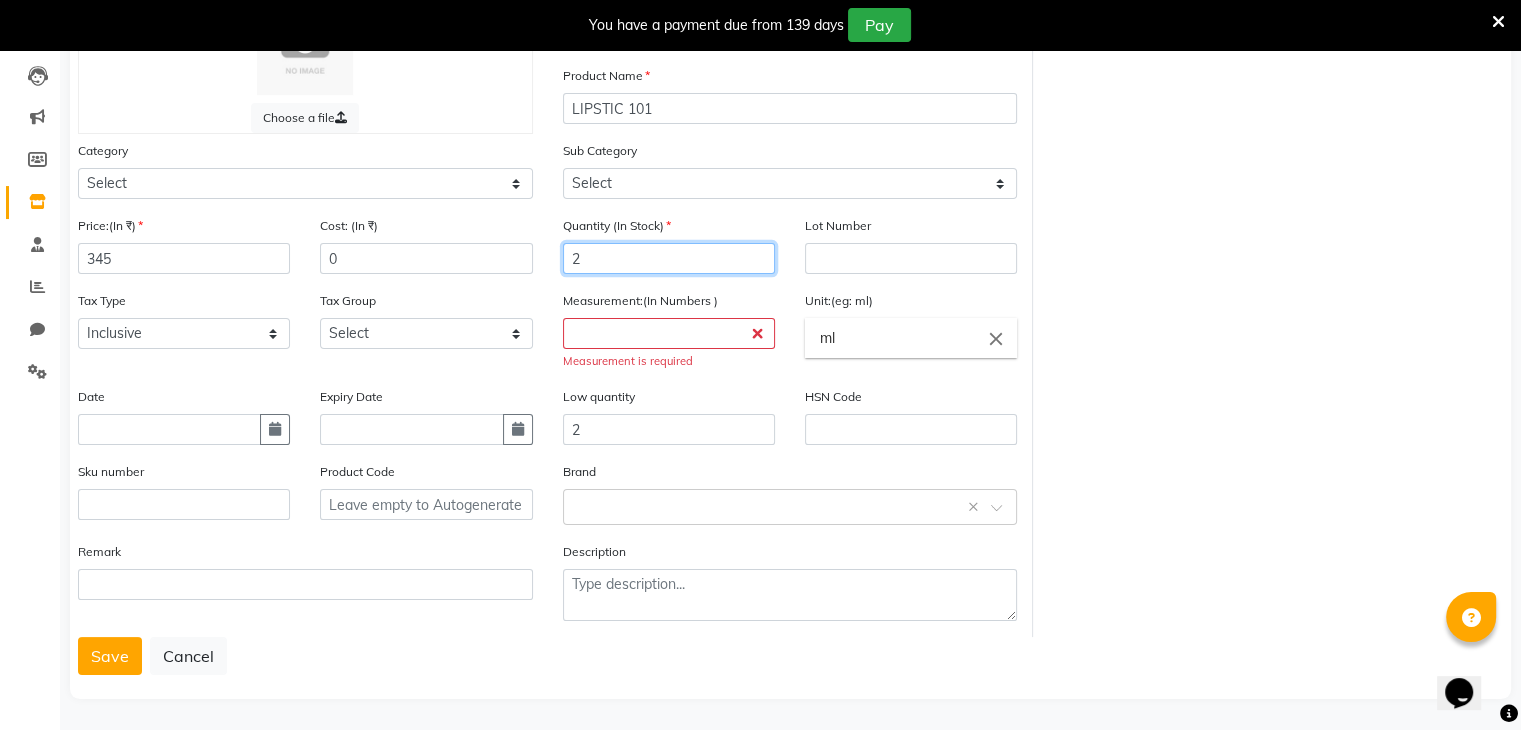 type on "2" 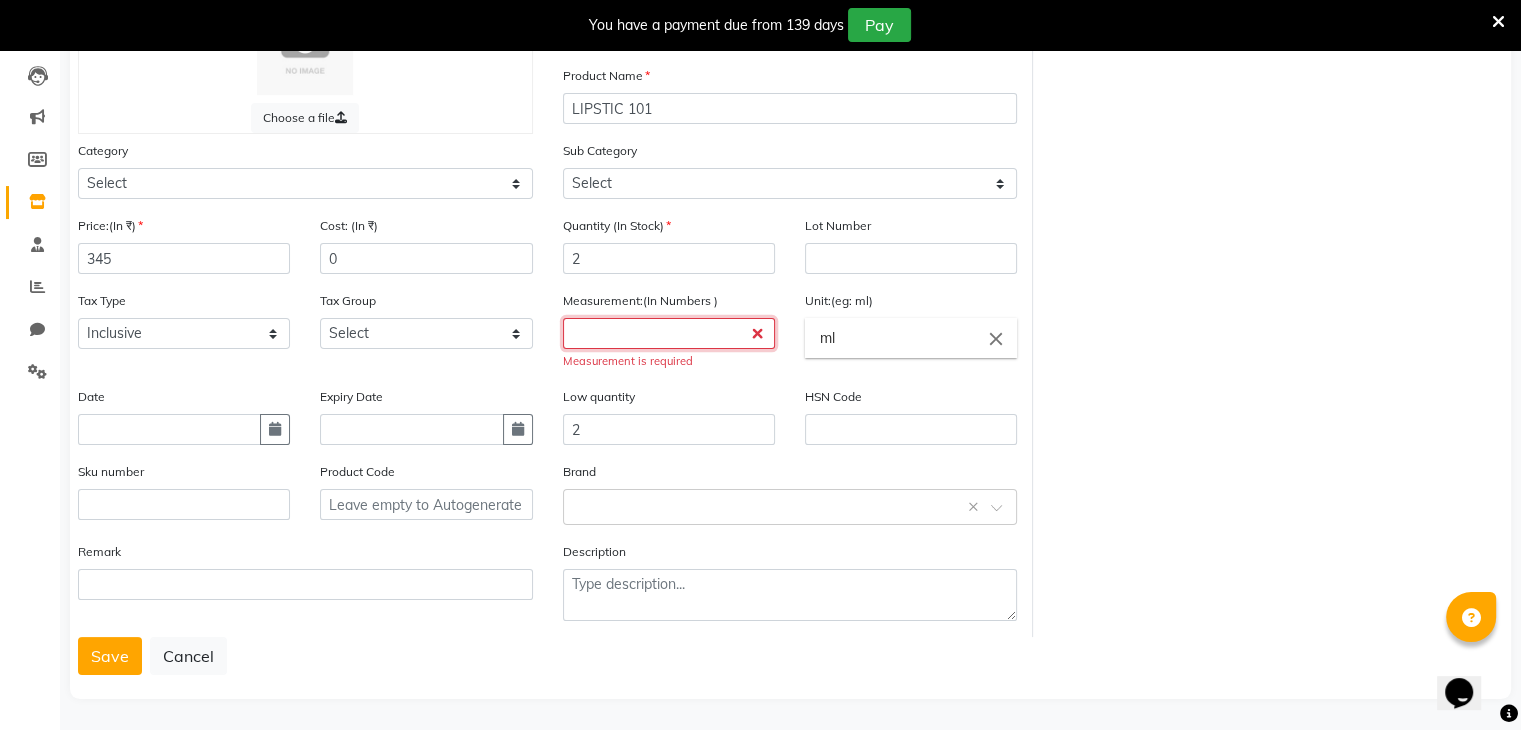 click 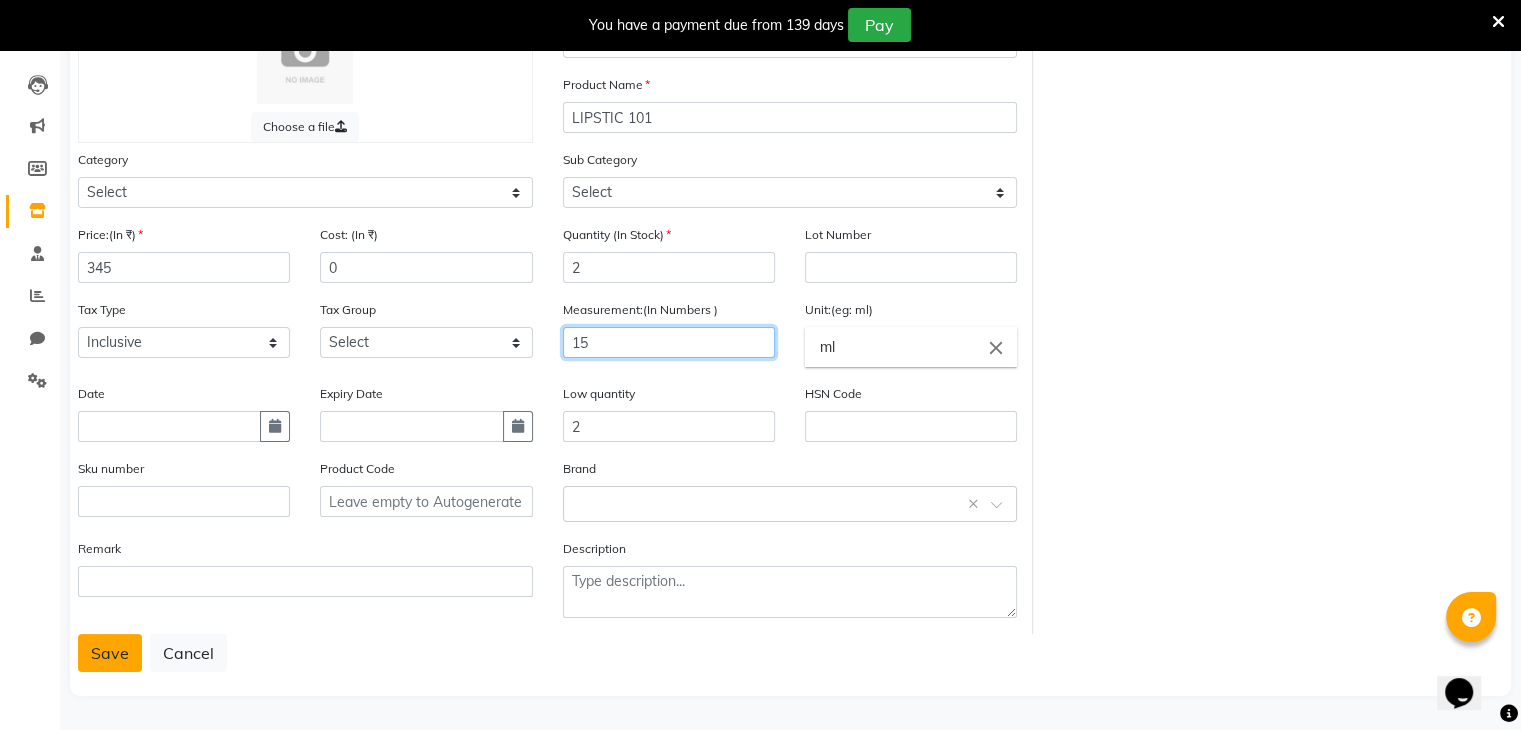 type on "15" 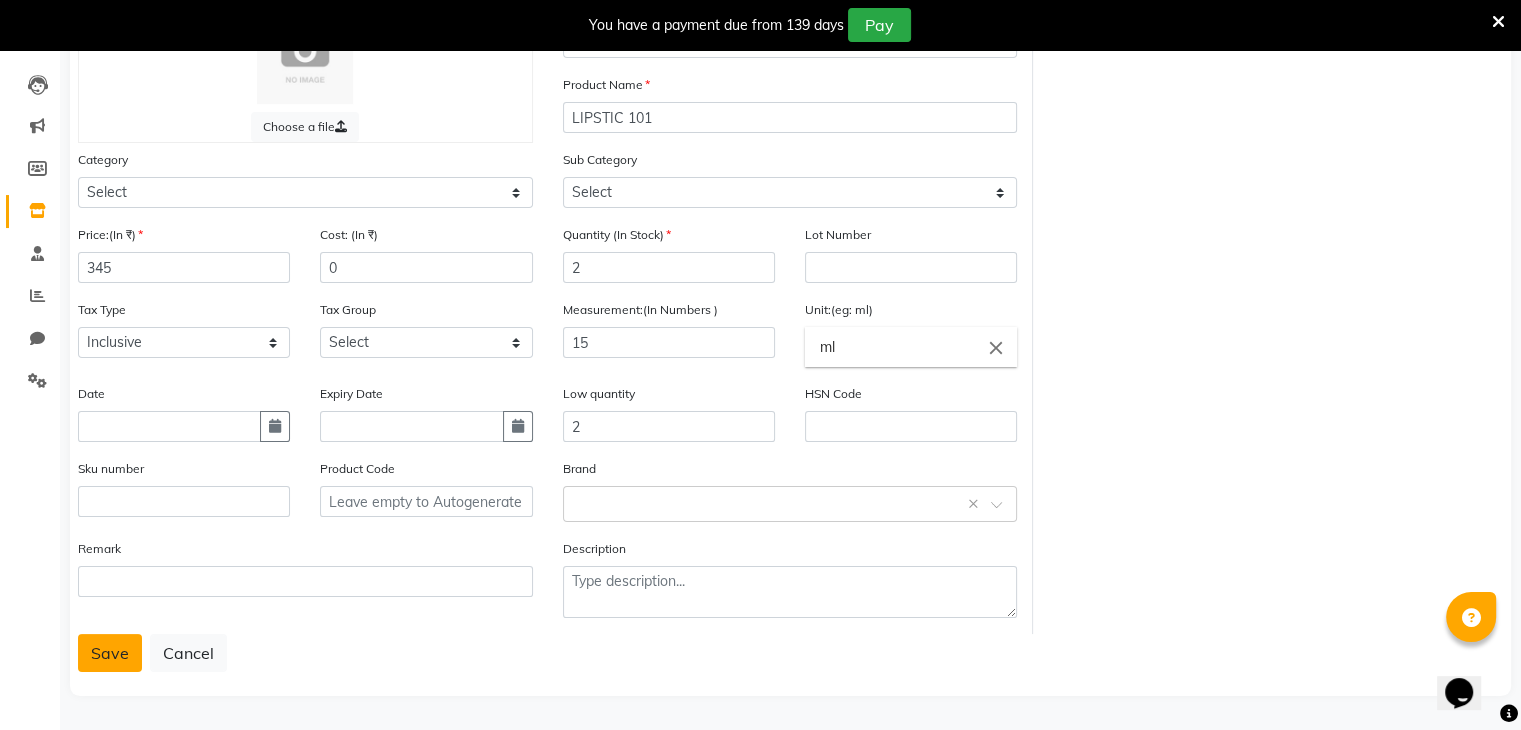 click on "Save" 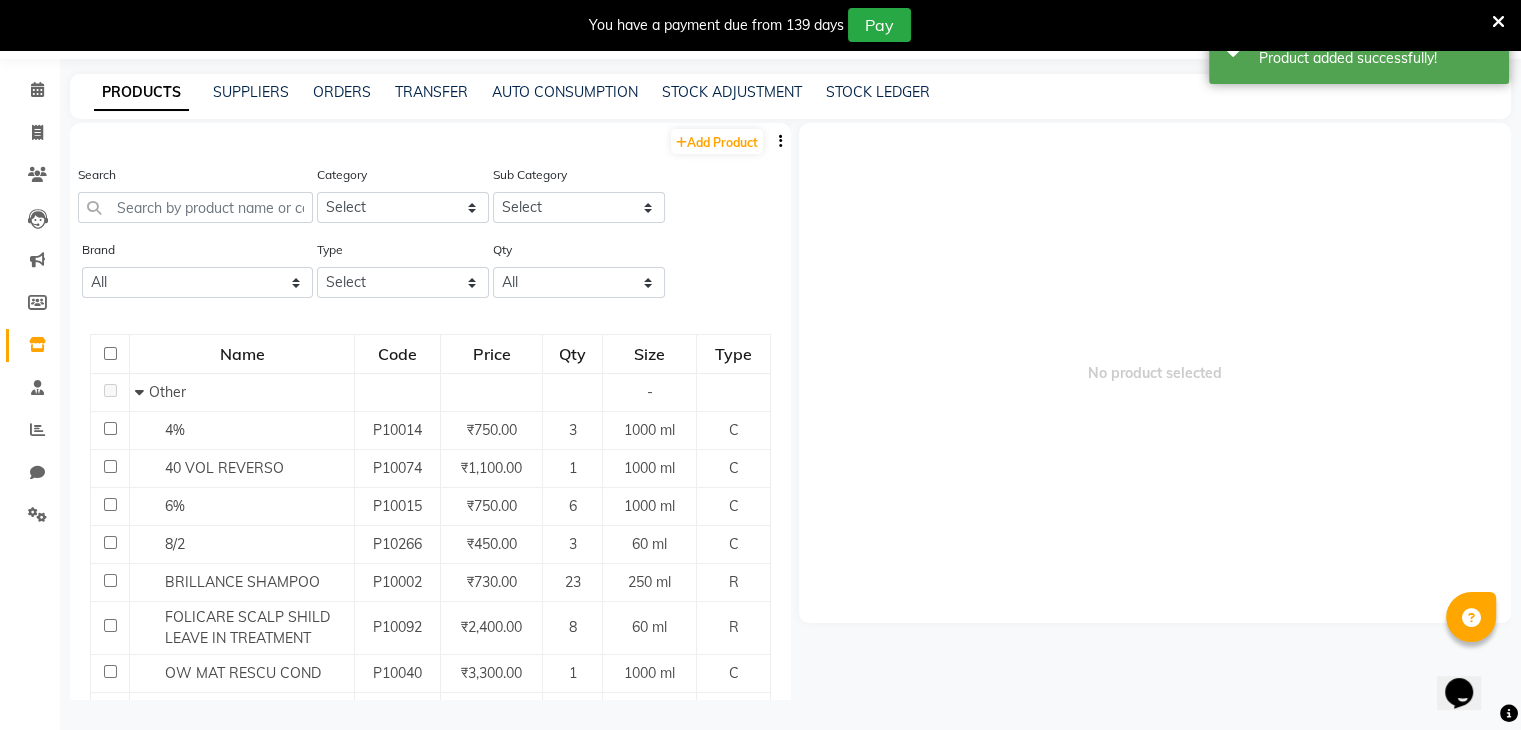 scroll, scrollTop: 63, scrollLeft: 0, axis: vertical 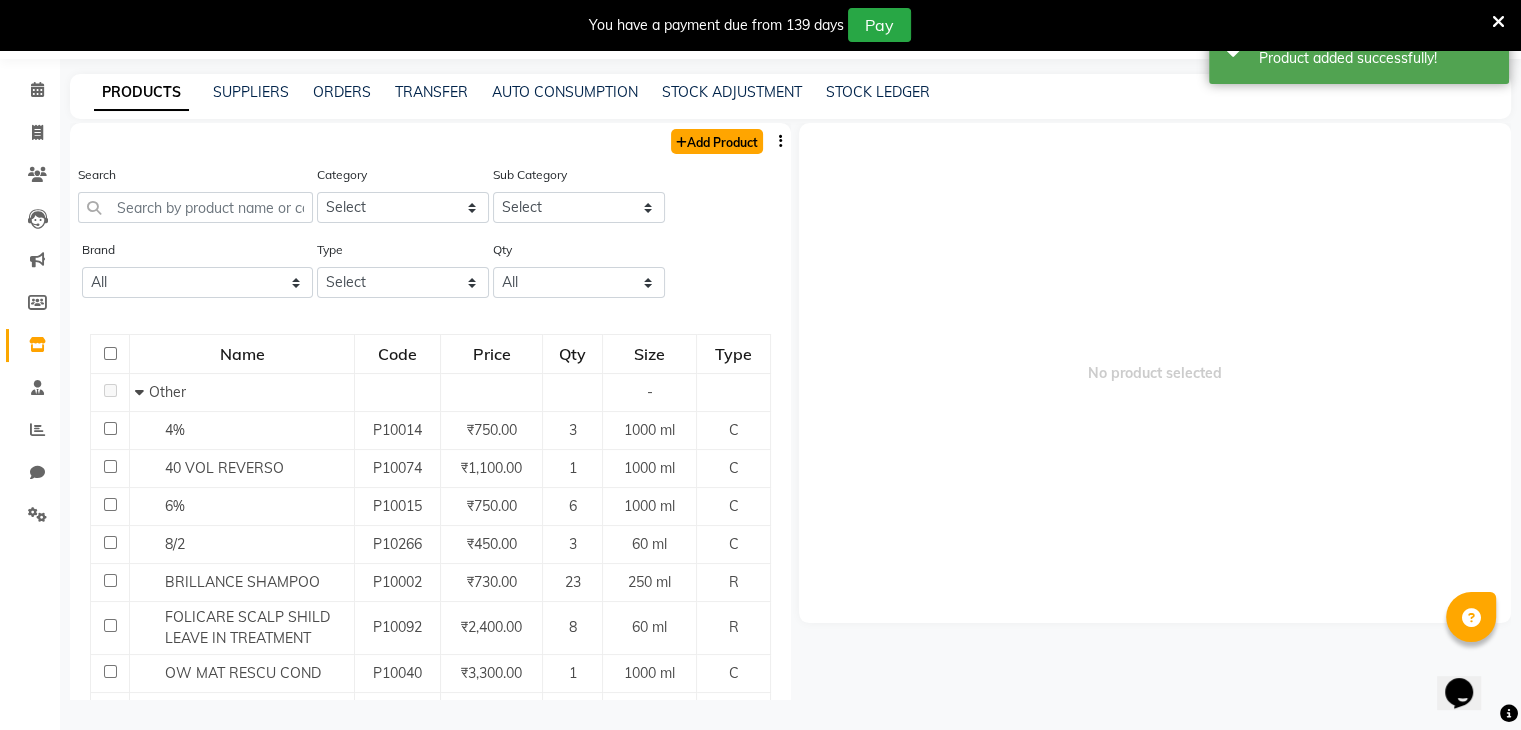 click on "Add Product" 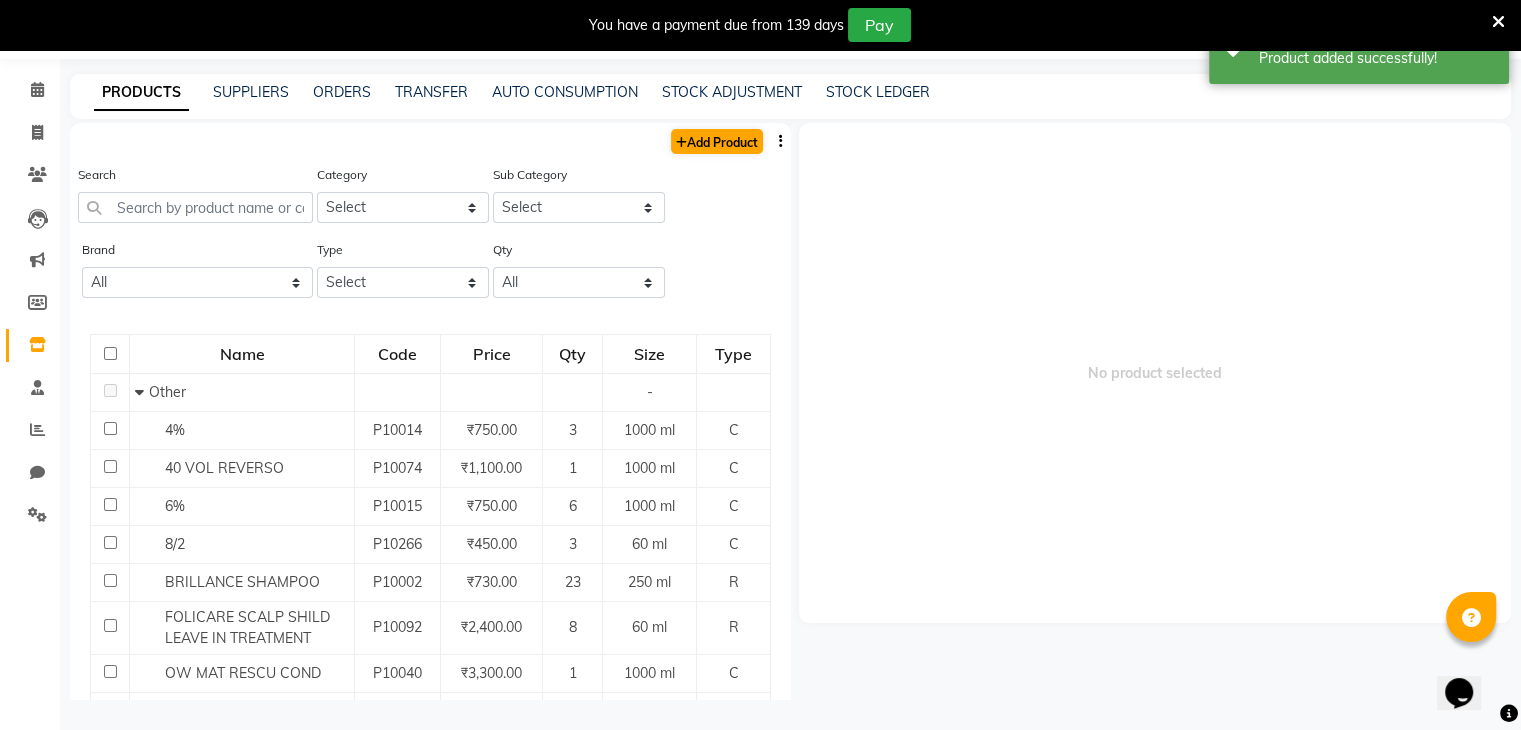 select on "true" 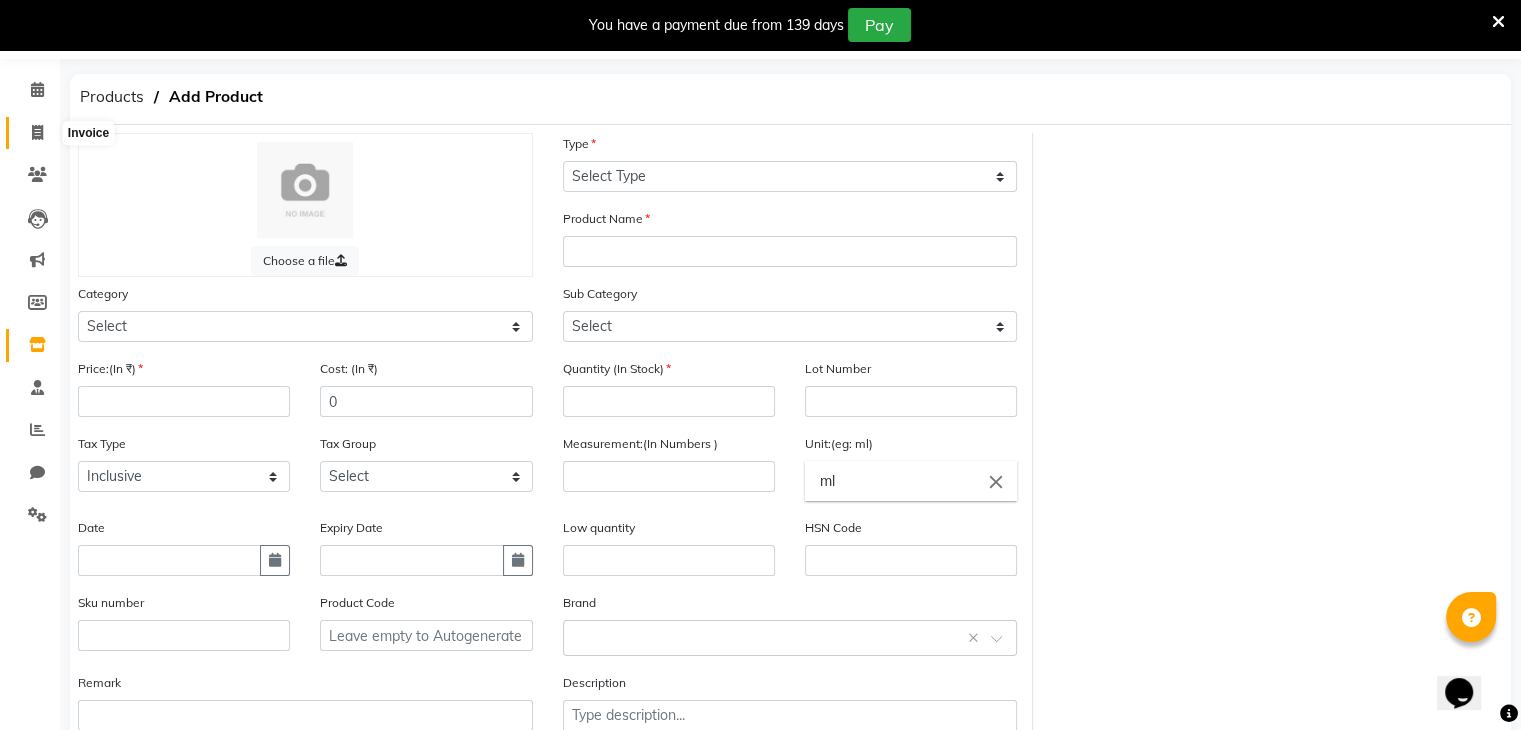 click 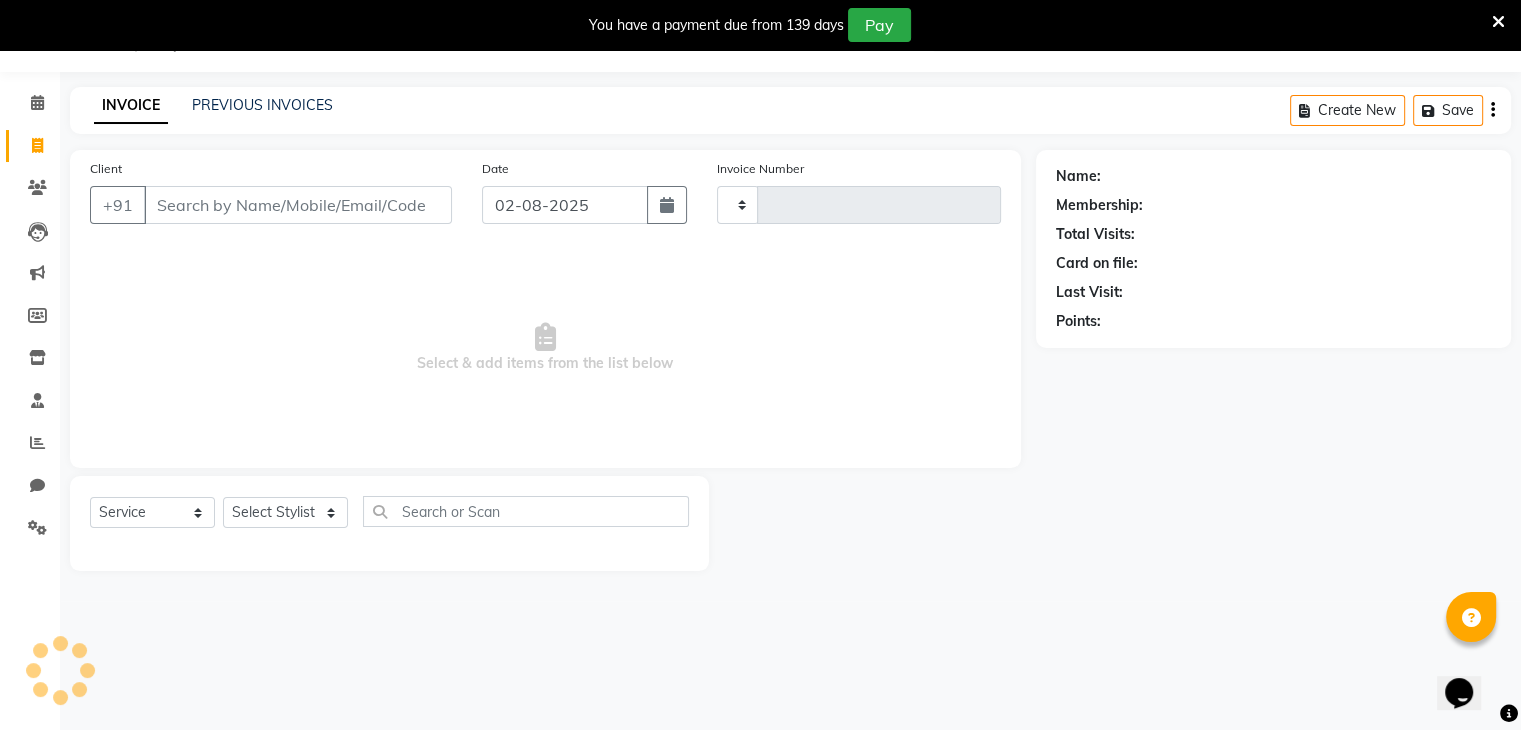 scroll, scrollTop: 50, scrollLeft: 0, axis: vertical 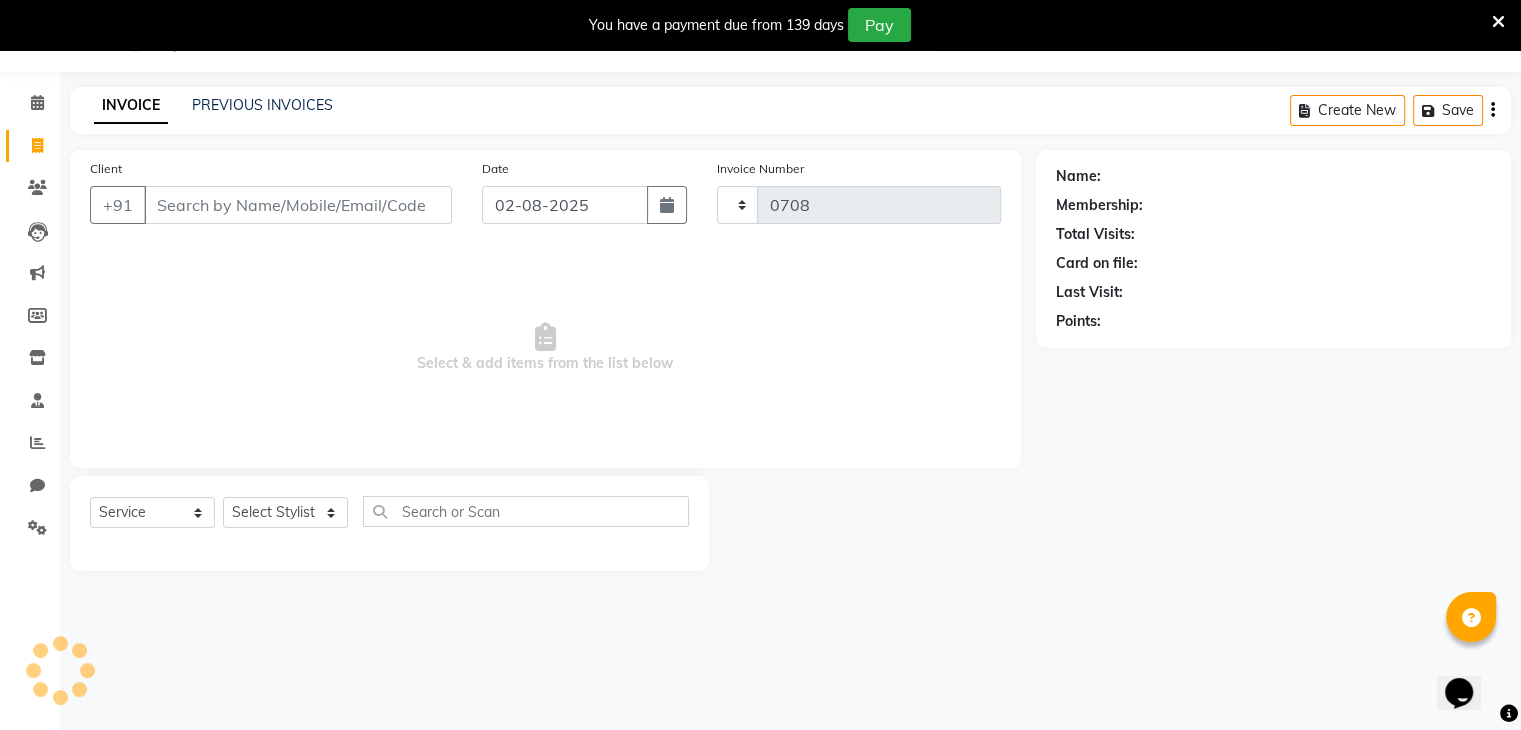 select on "7828" 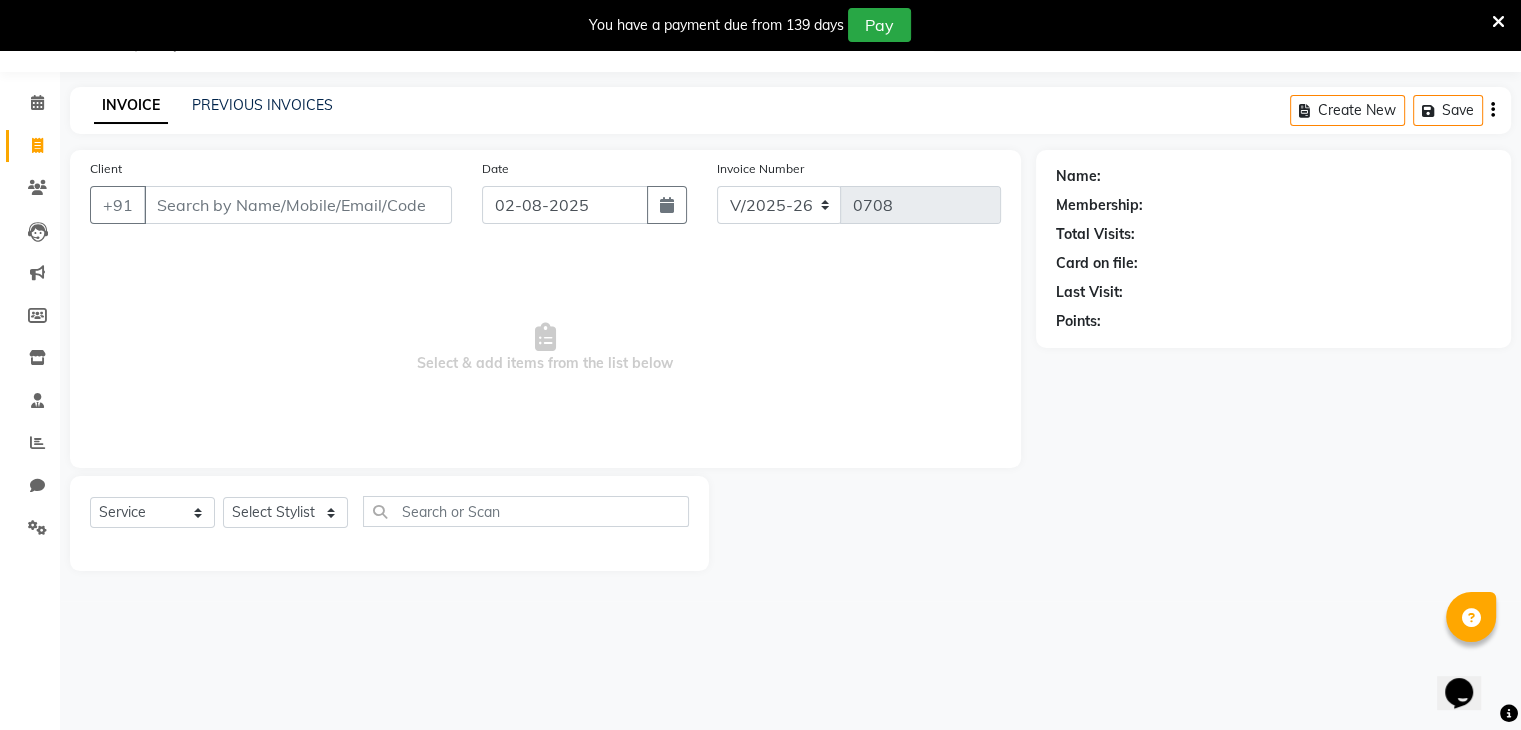 click on "Client" at bounding box center (298, 205) 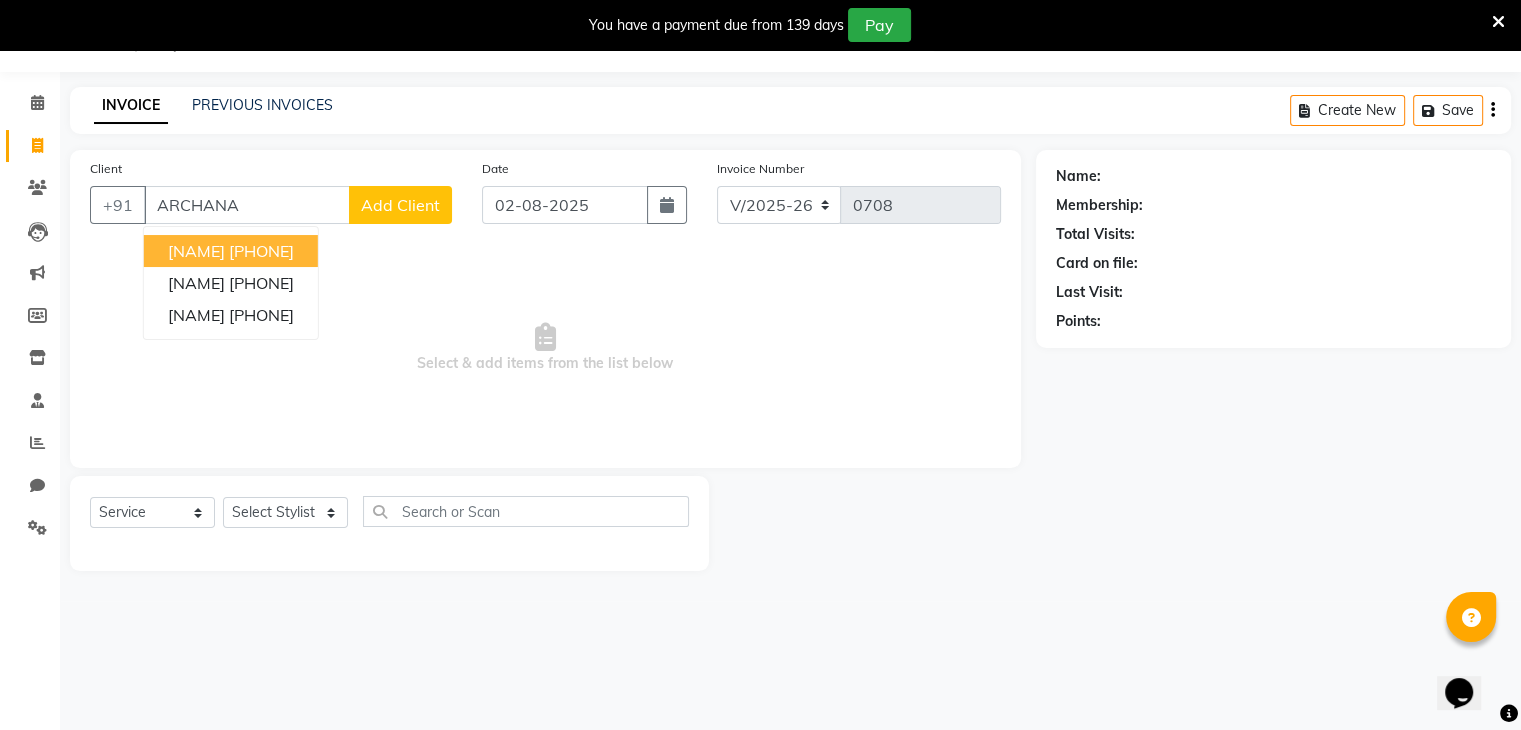 click on "[NAME]" at bounding box center [196, 251] 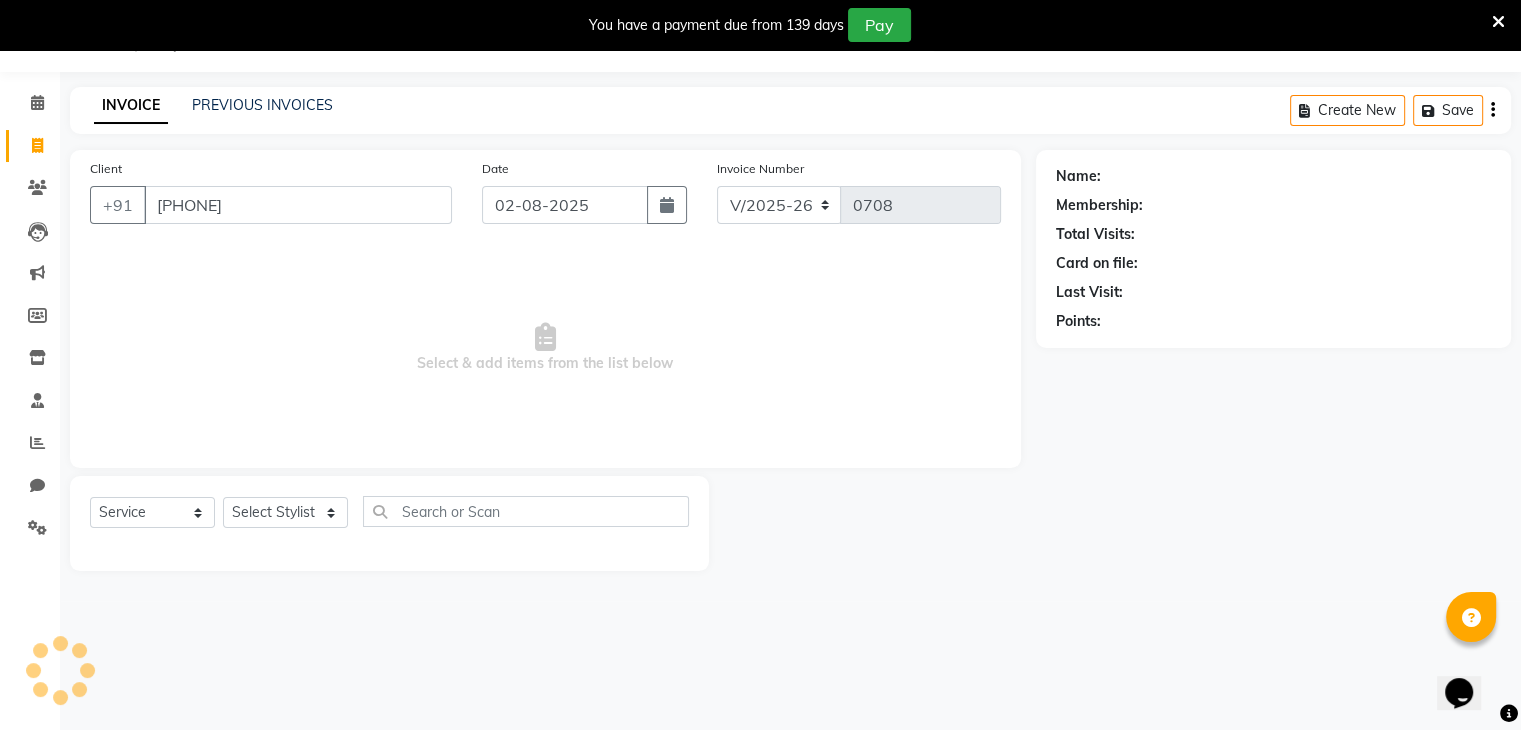 type on "[PHONE]" 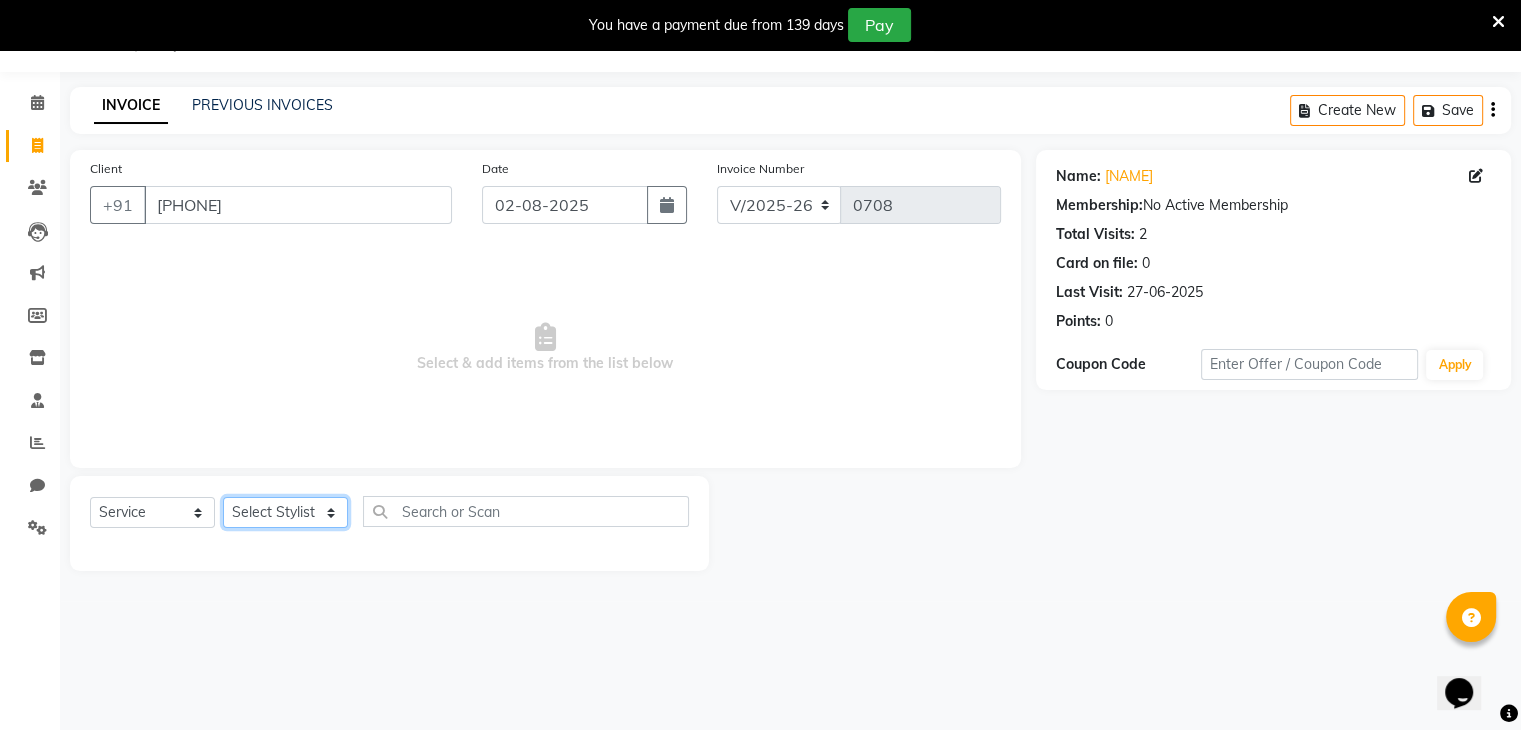 click on "Select Stylist Devi DIS Mamta Pinki Rajiya Rupal Shweta Uma UNKNOWN" 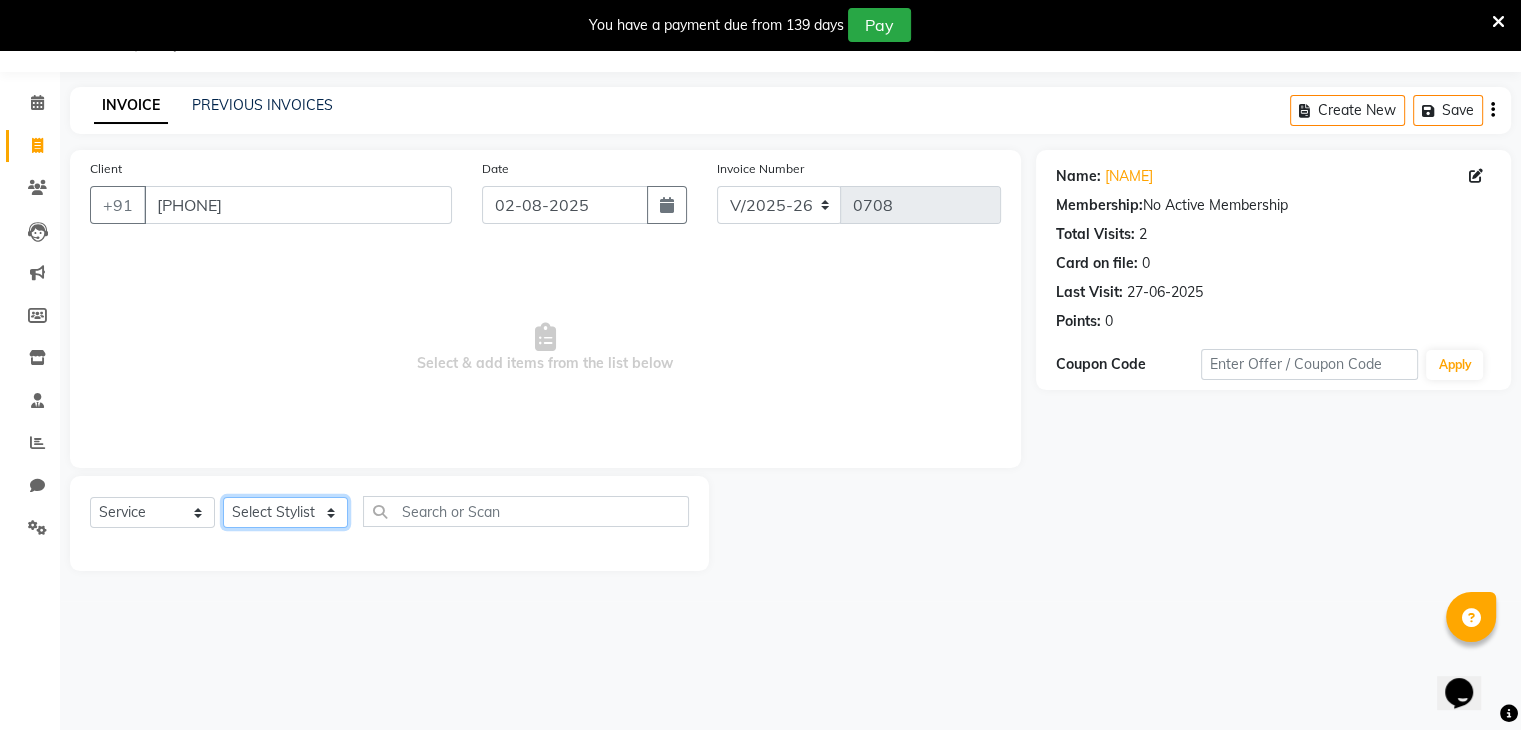 select on "69887" 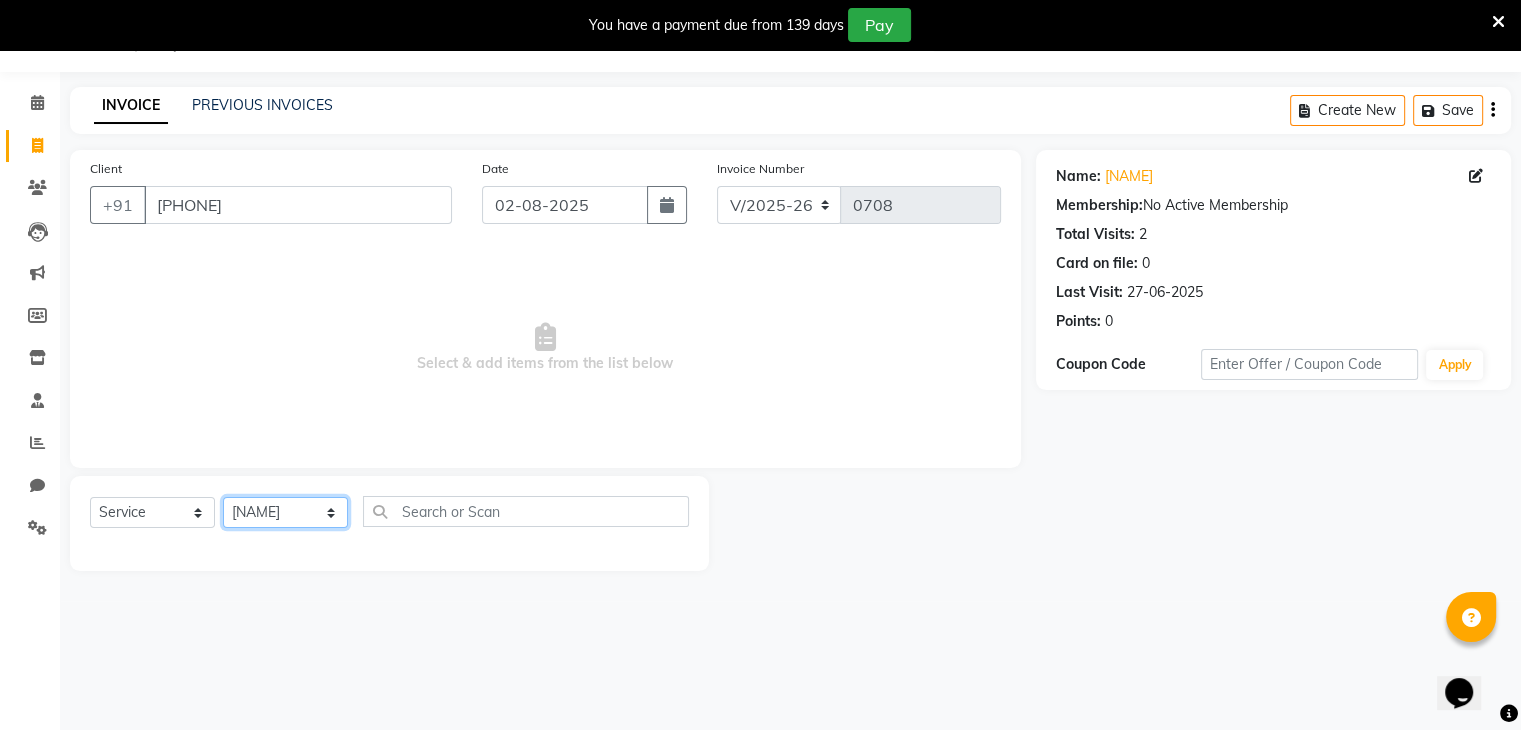 click on "Select Stylist Devi DIS Mamta Pinki Rajiya Rupal Shweta Uma UNKNOWN" 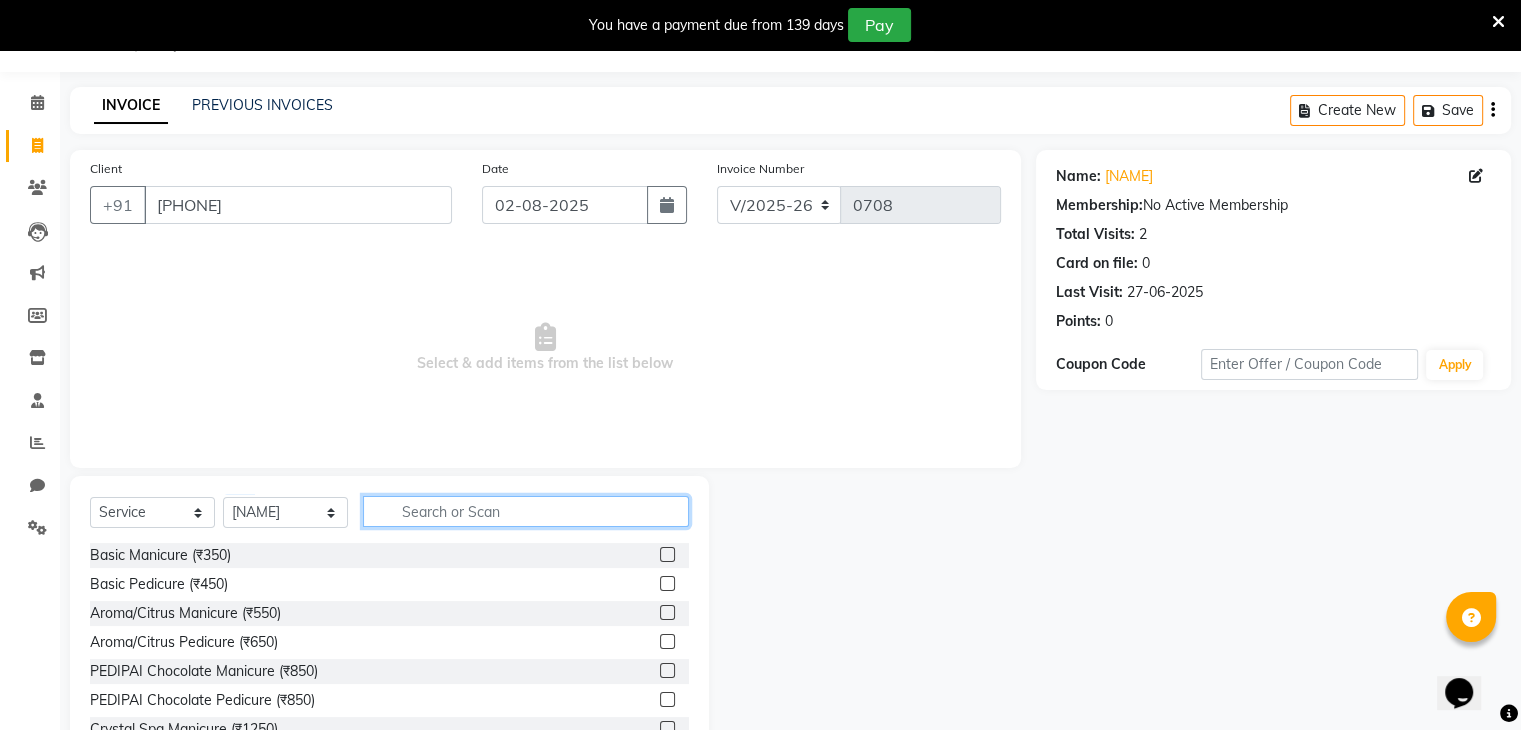 click 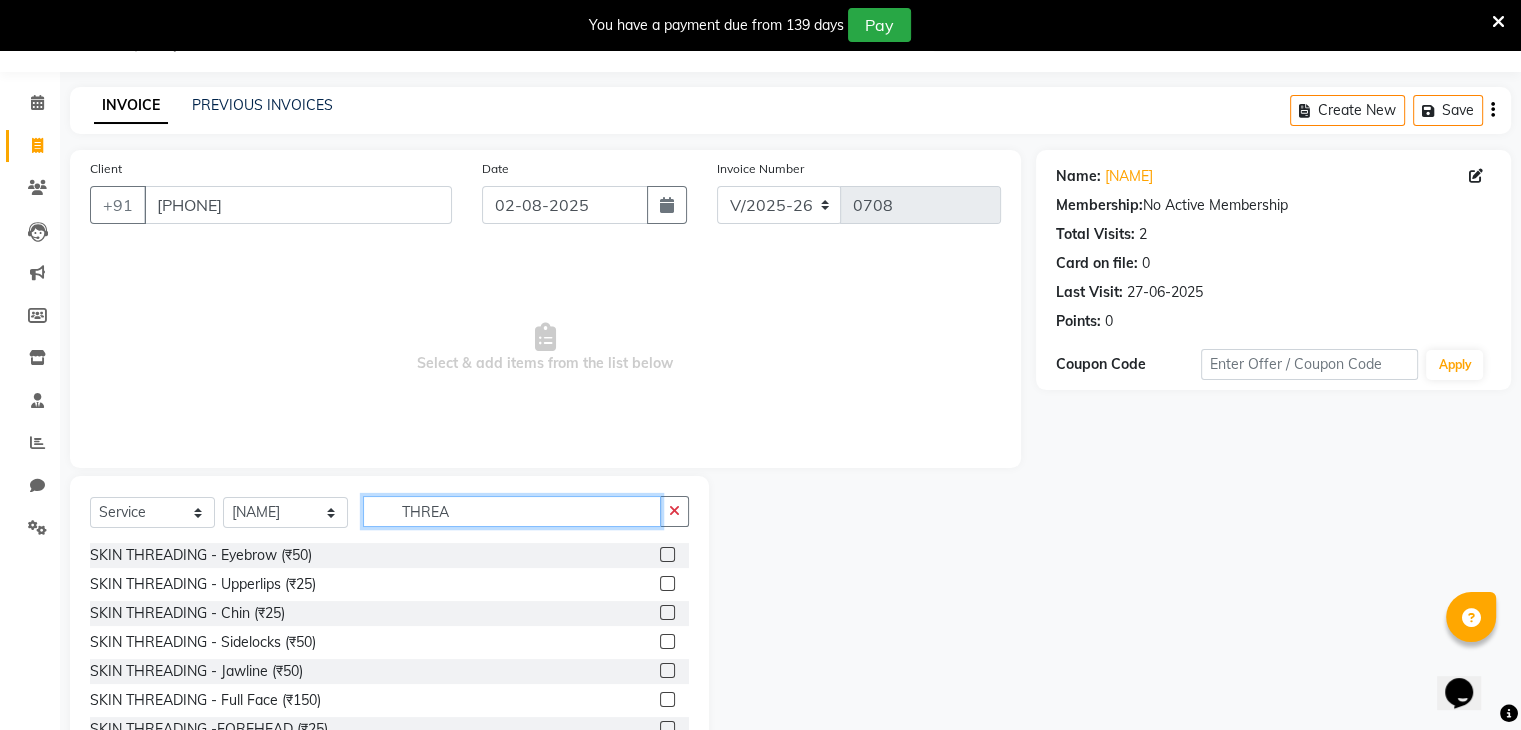 type on "THREA" 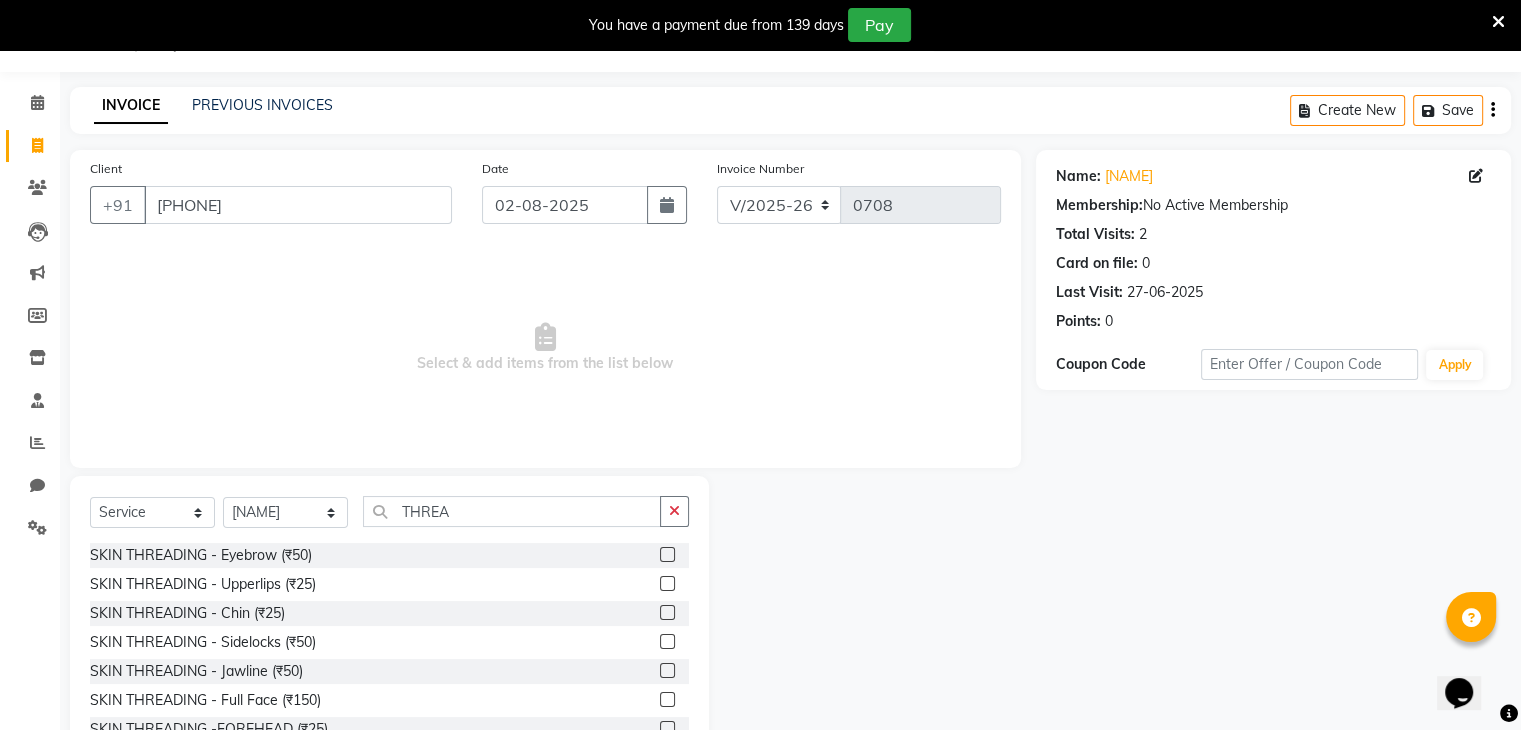 click 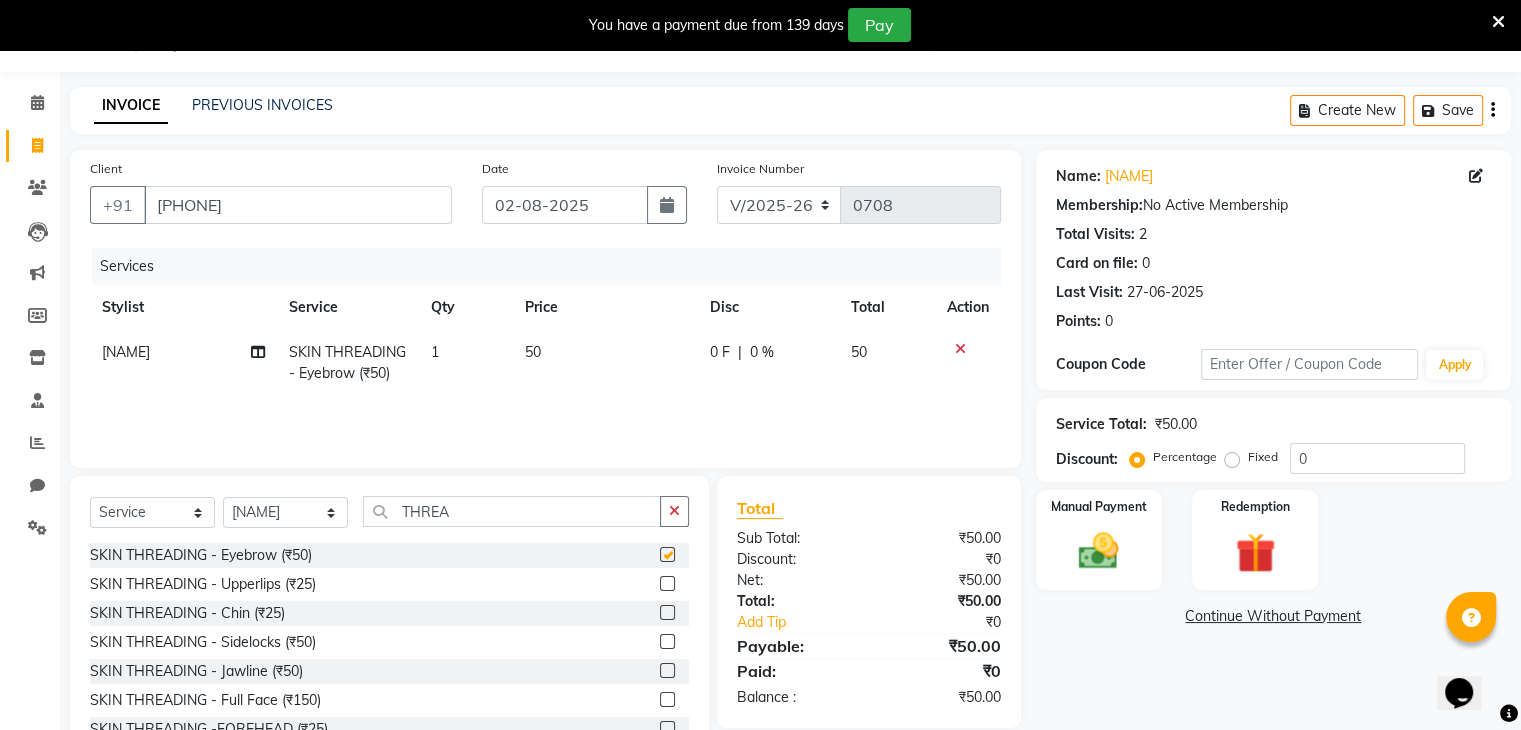 checkbox on "false" 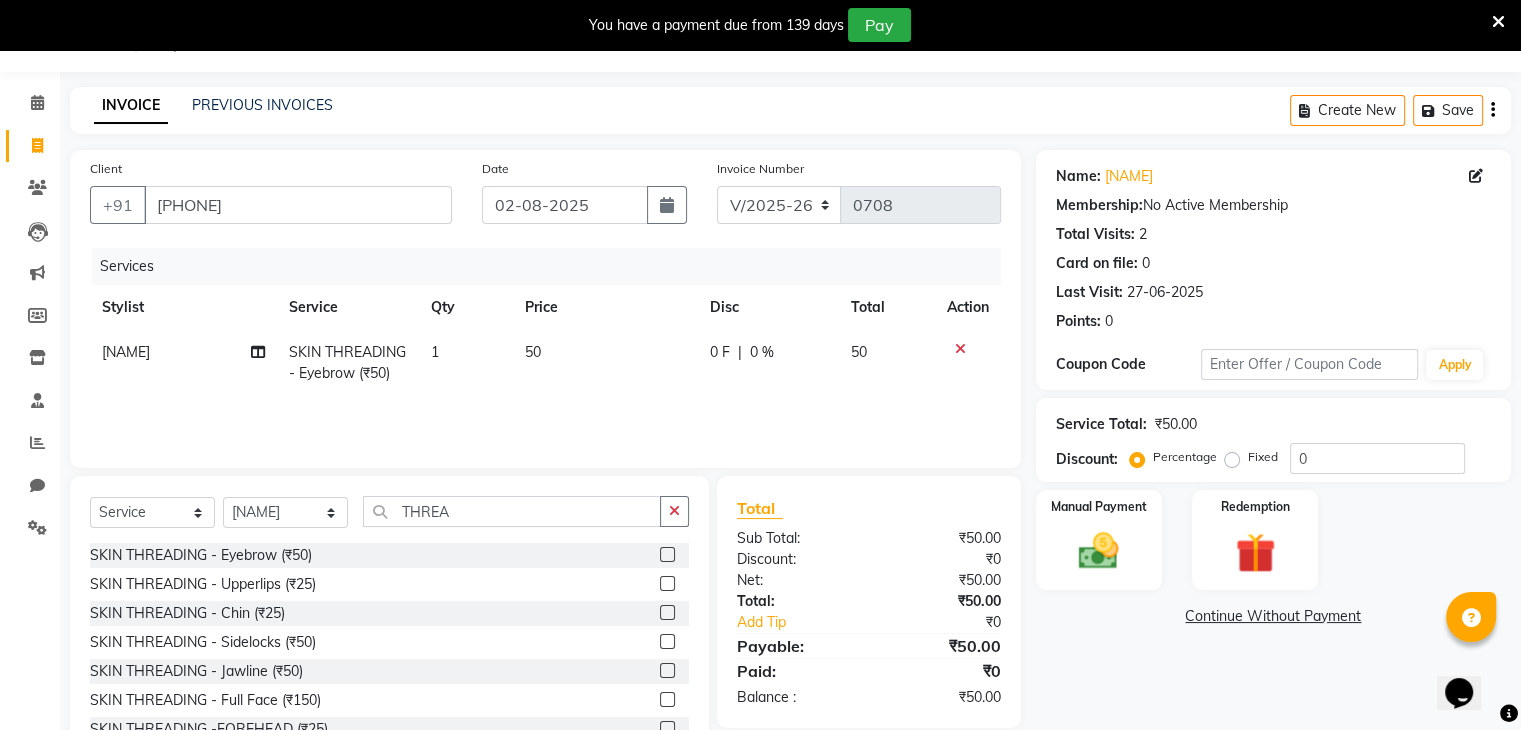 click 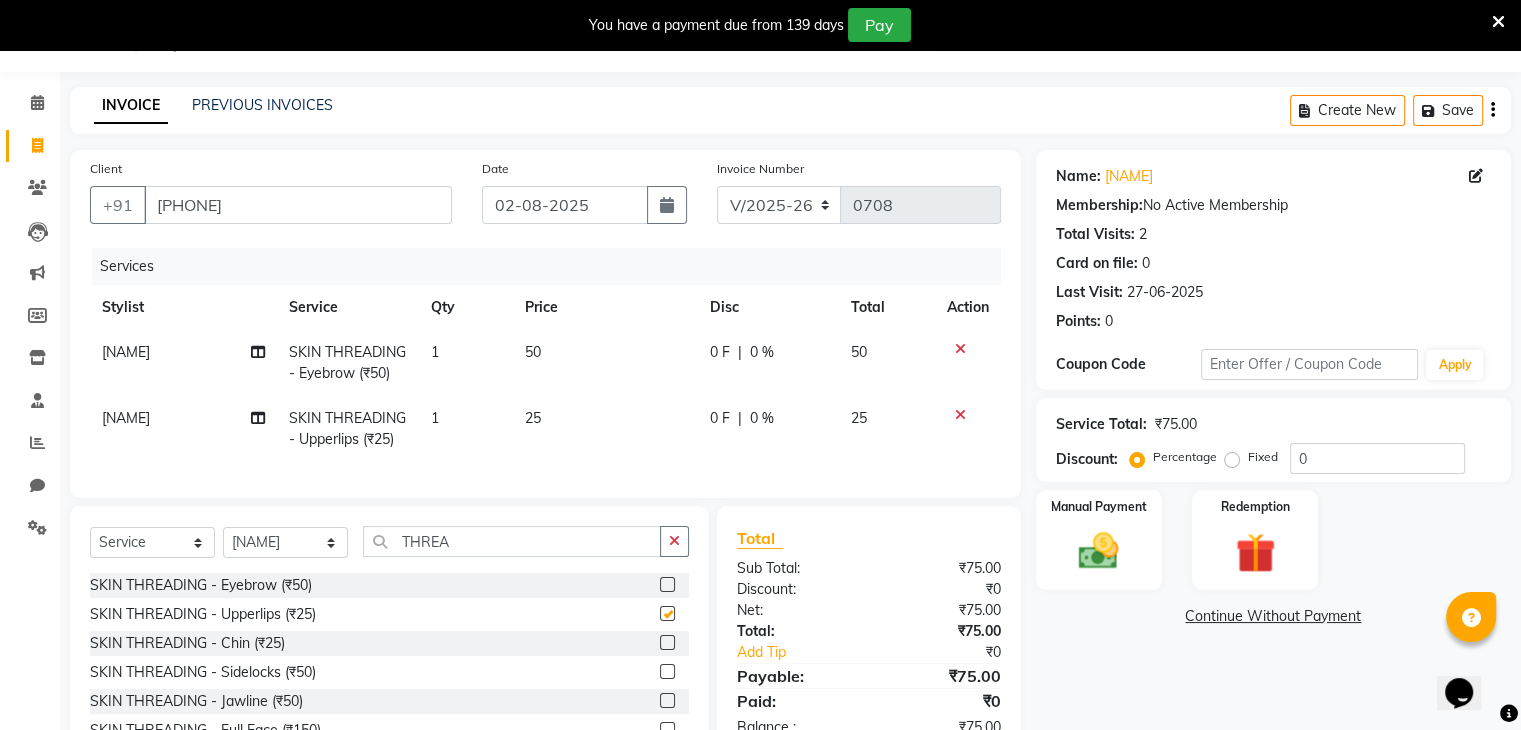 checkbox on "false" 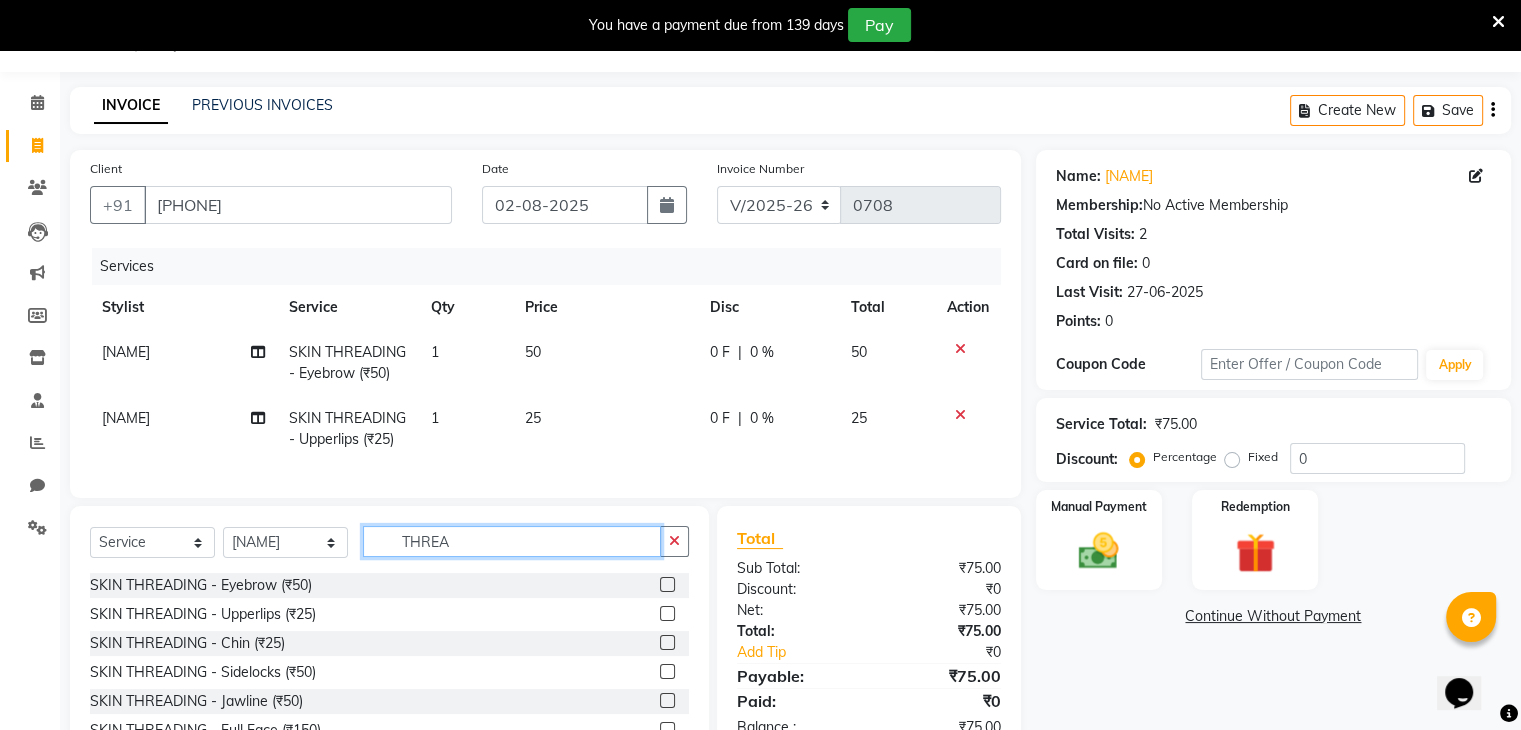 click on "THREA" 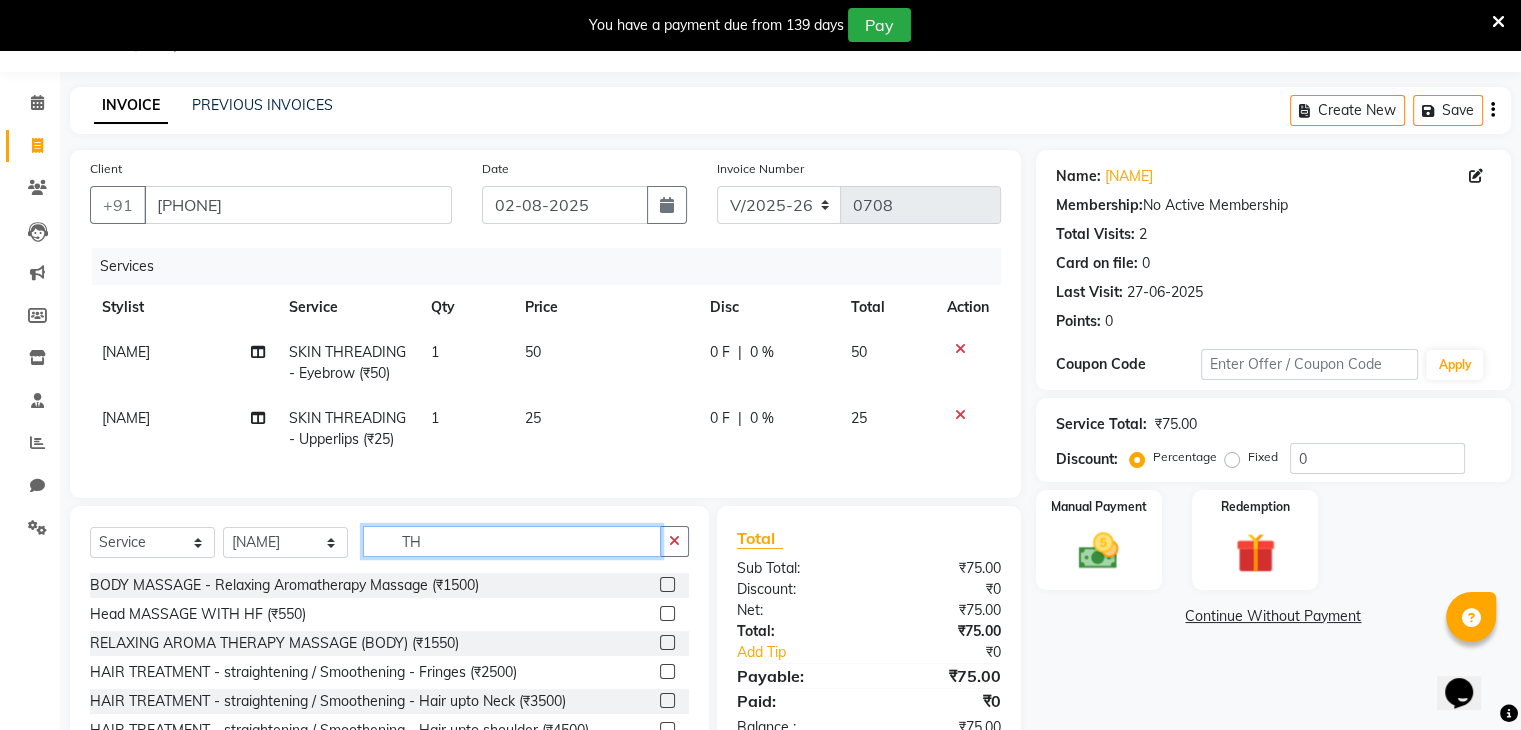 type on "T" 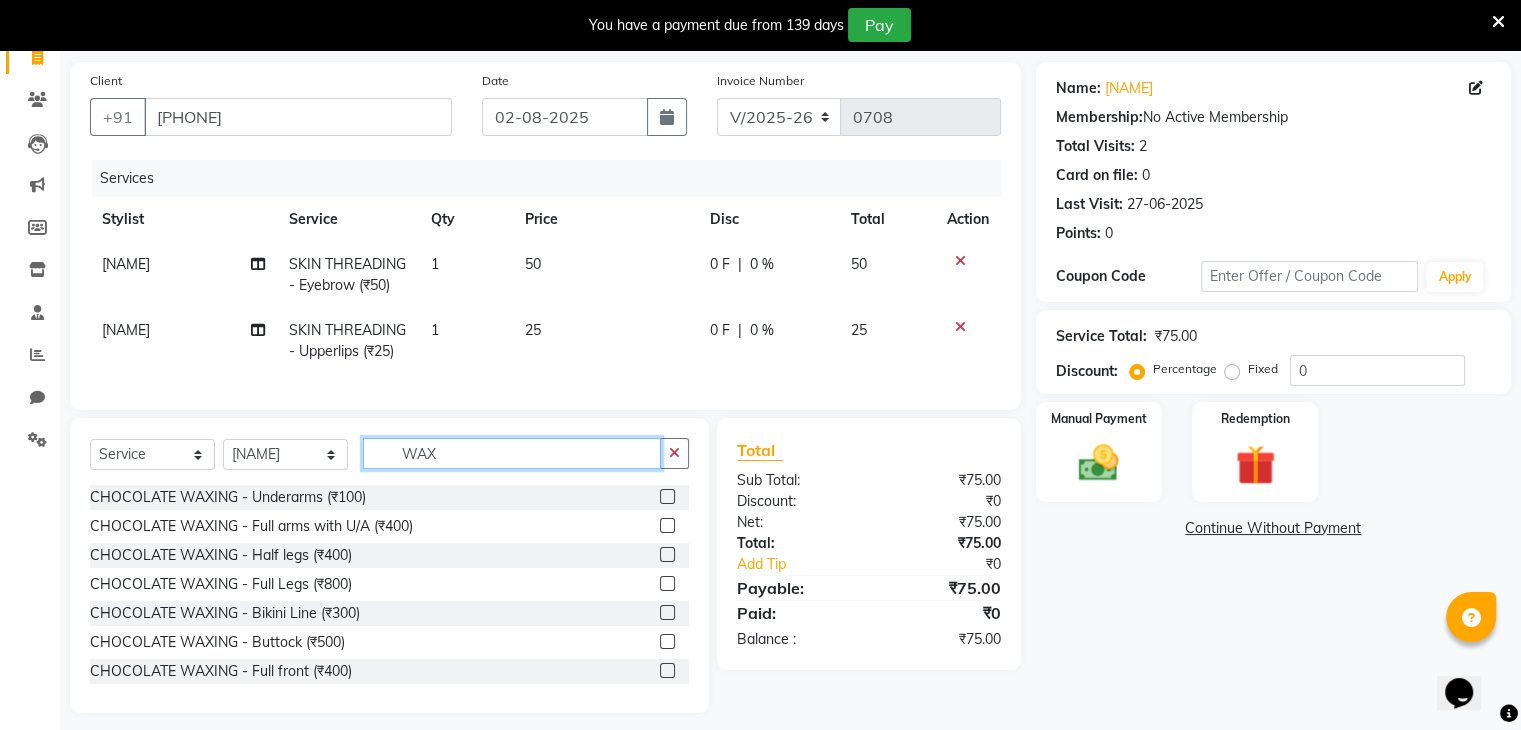 scroll, scrollTop: 167, scrollLeft: 0, axis: vertical 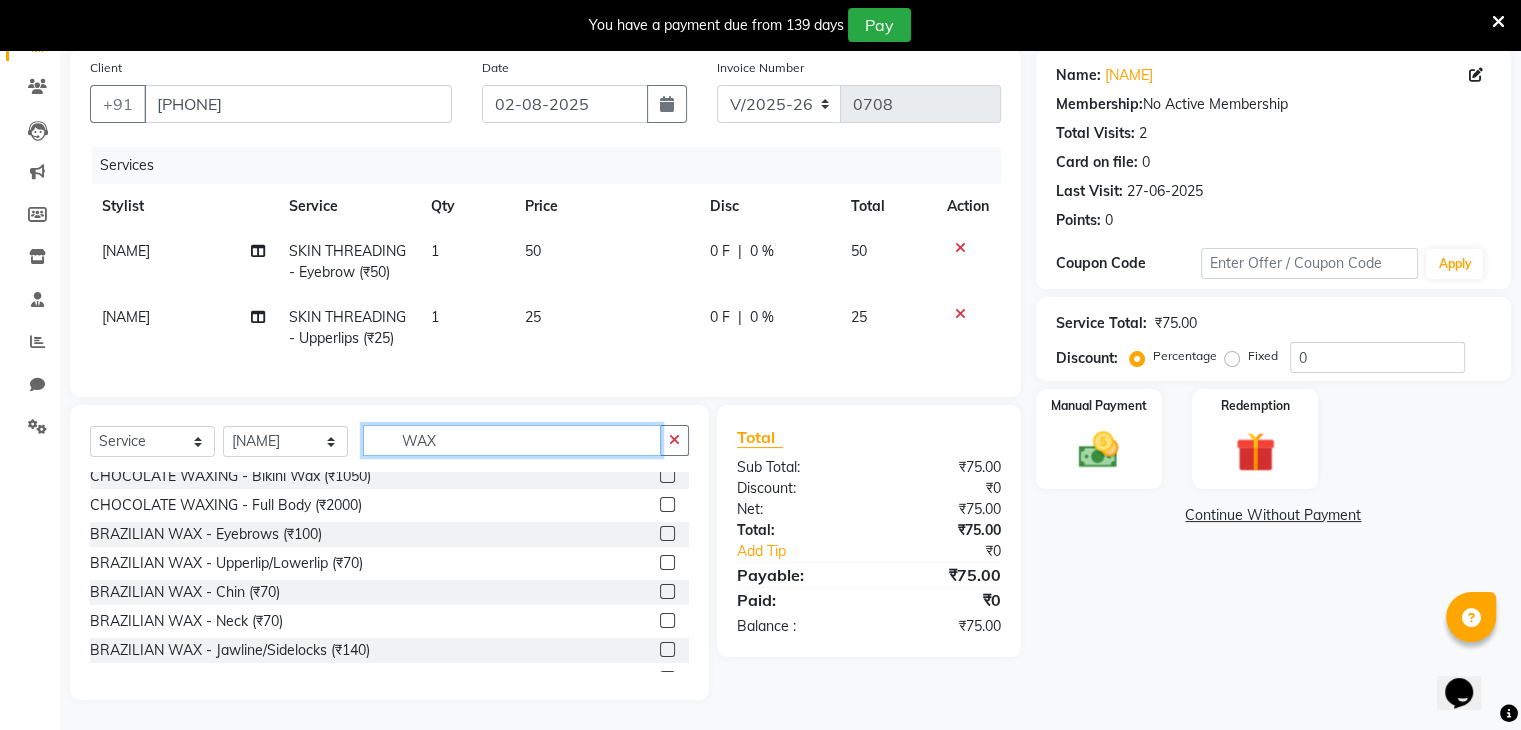 type on "WAX" 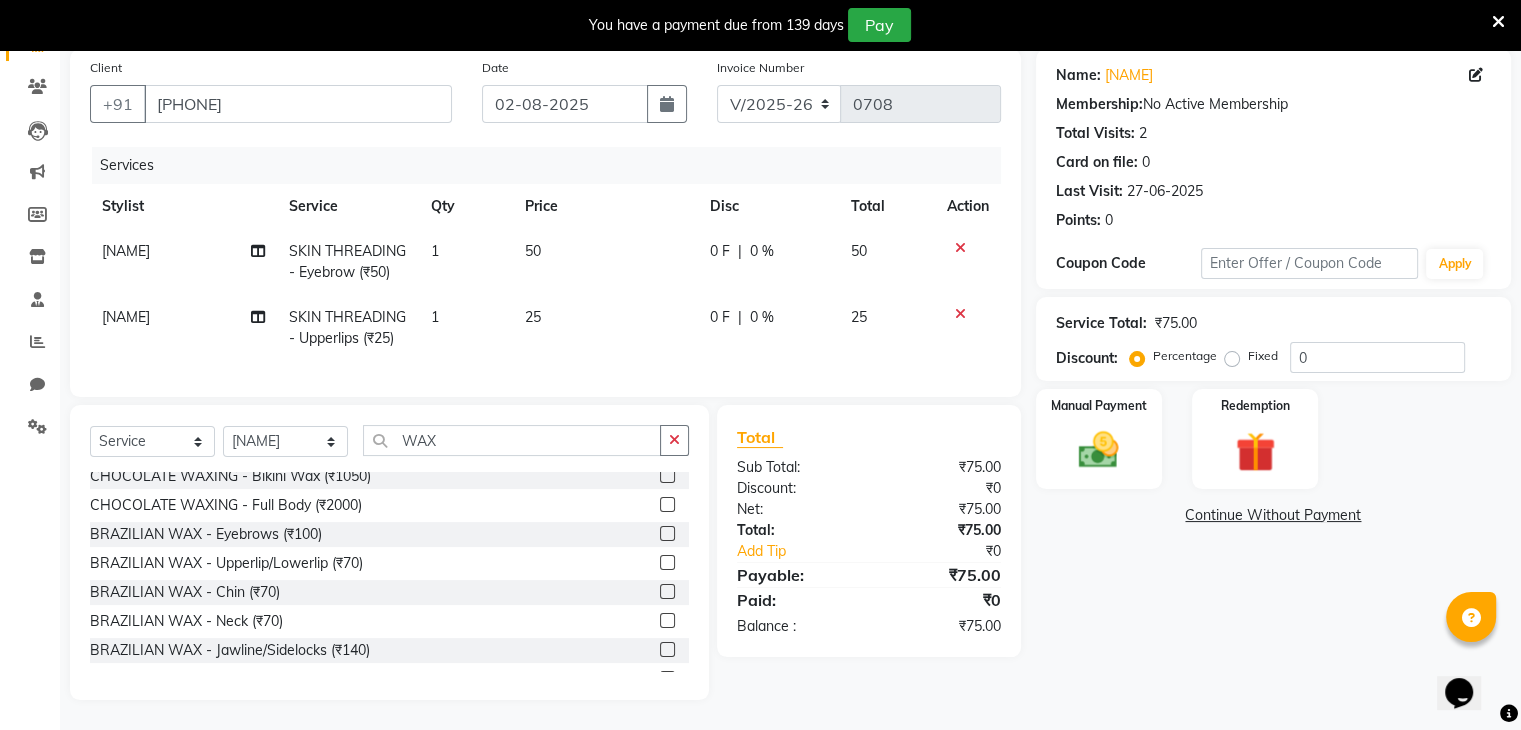 click 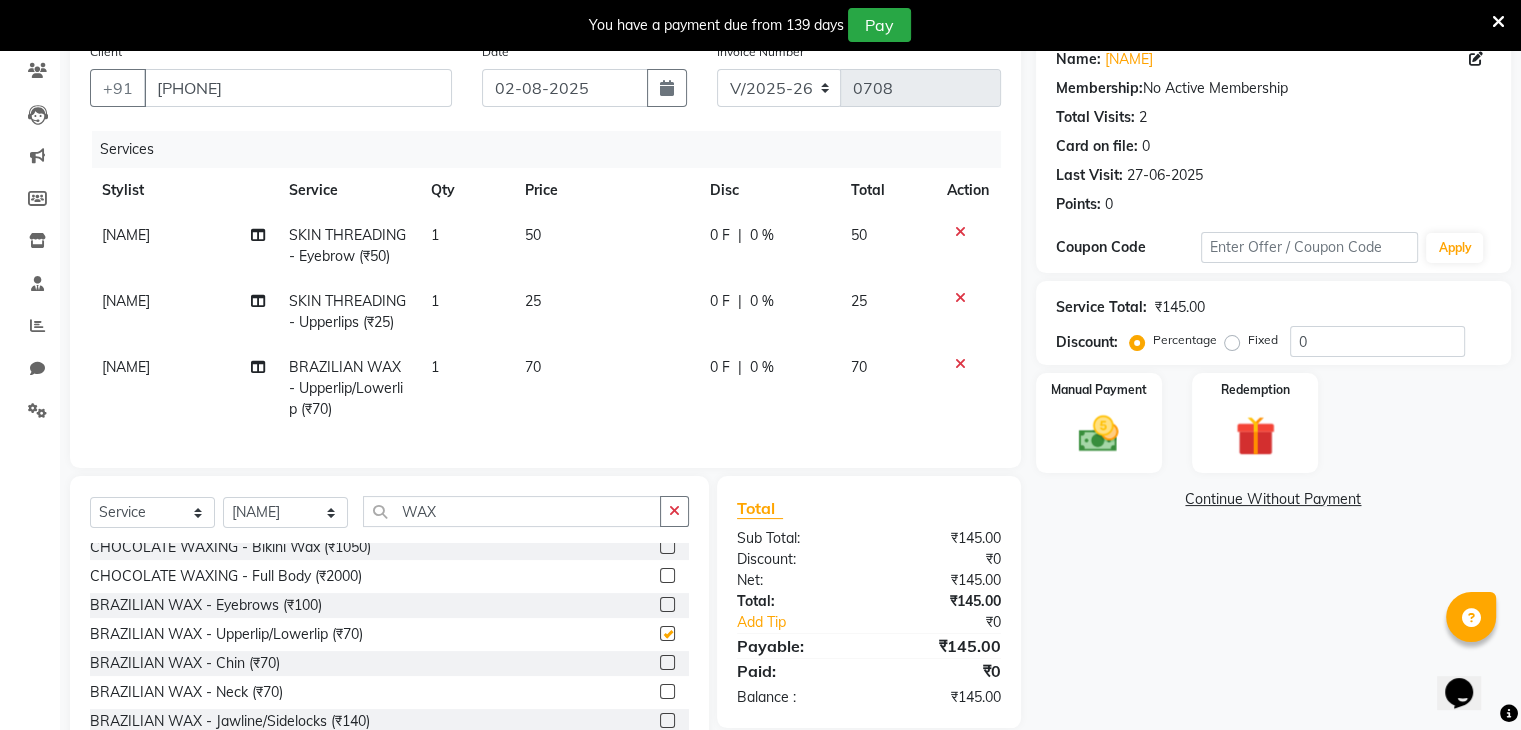 checkbox on "false" 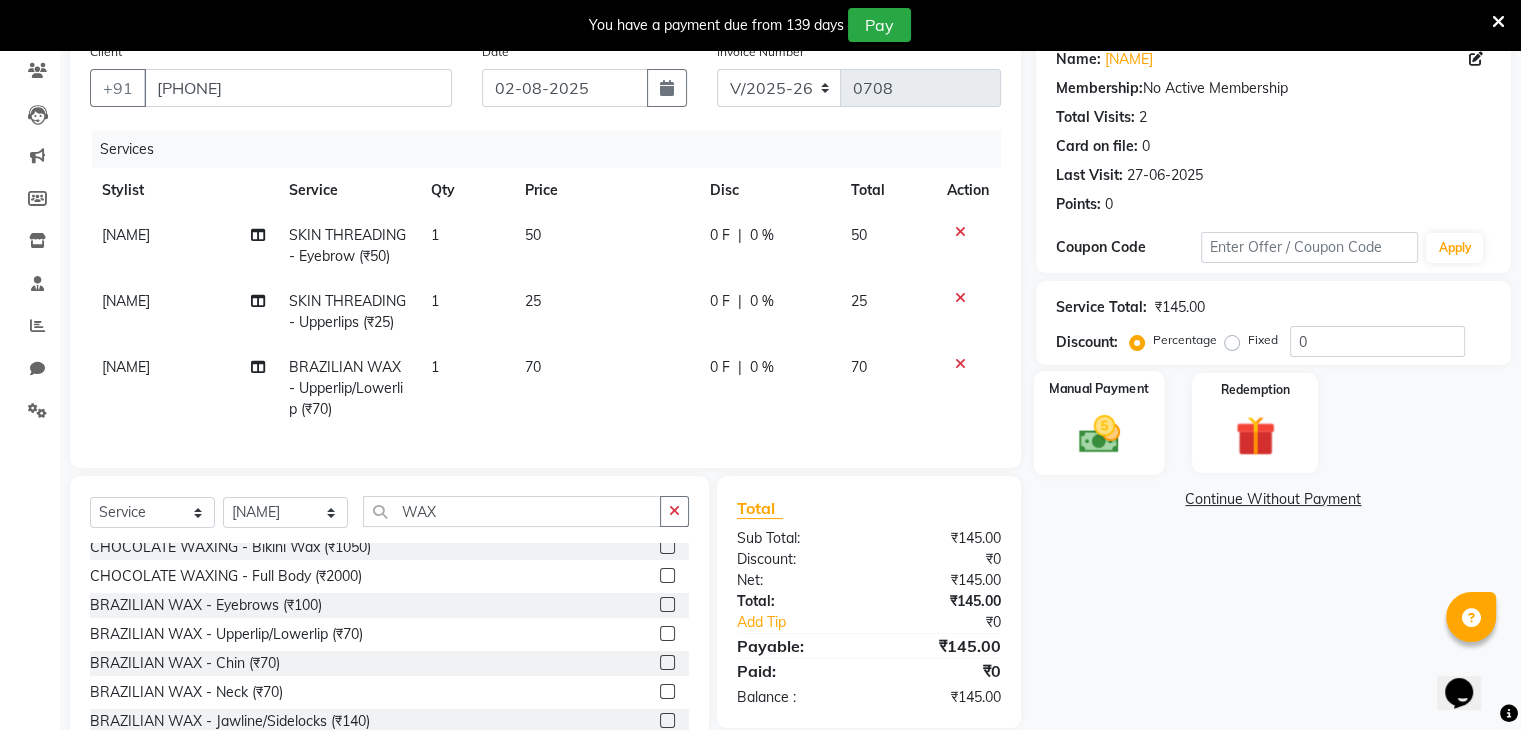 click 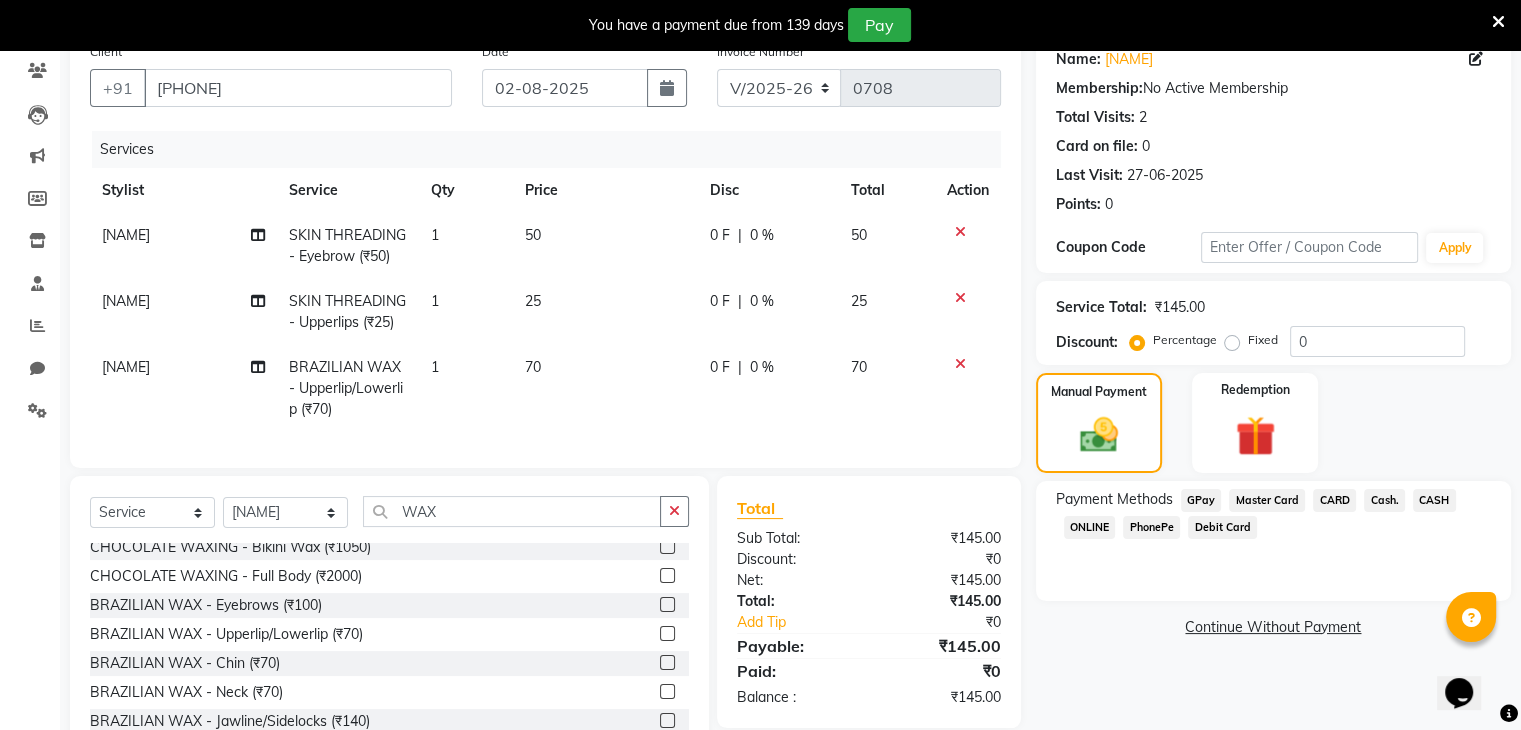 click on "PhonePe" 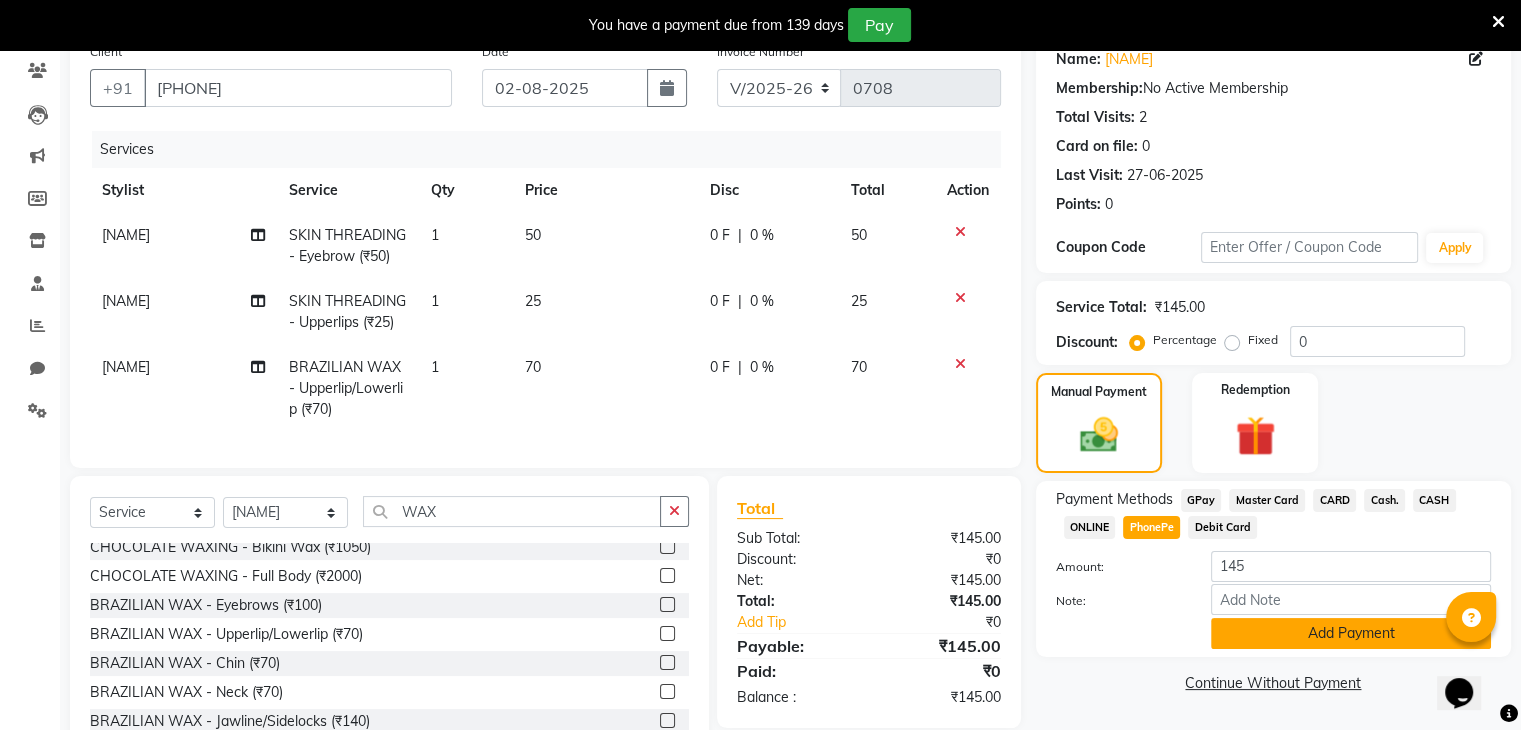 click on "Add Payment" 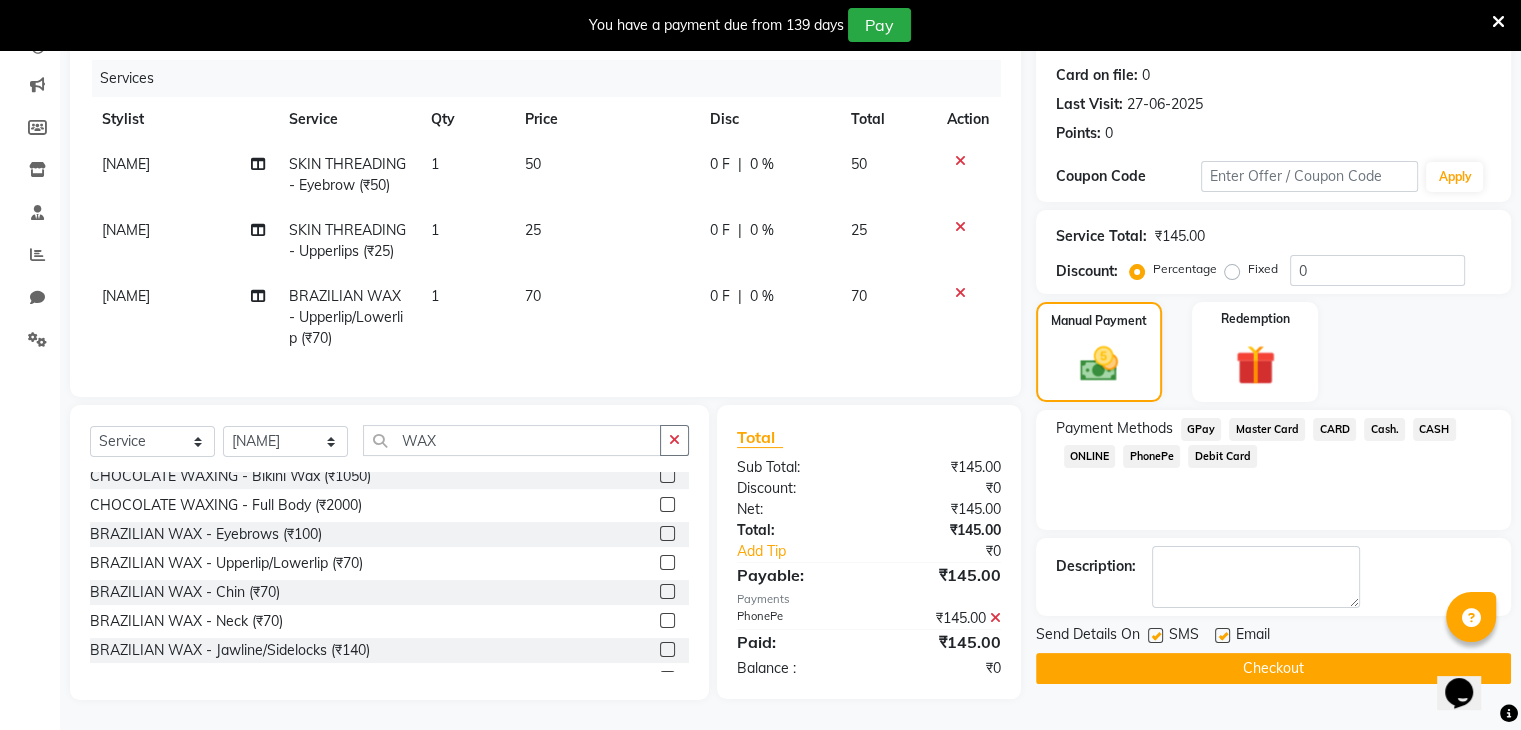 scroll, scrollTop: 254, scrollLeft: 0, axis: vertical 